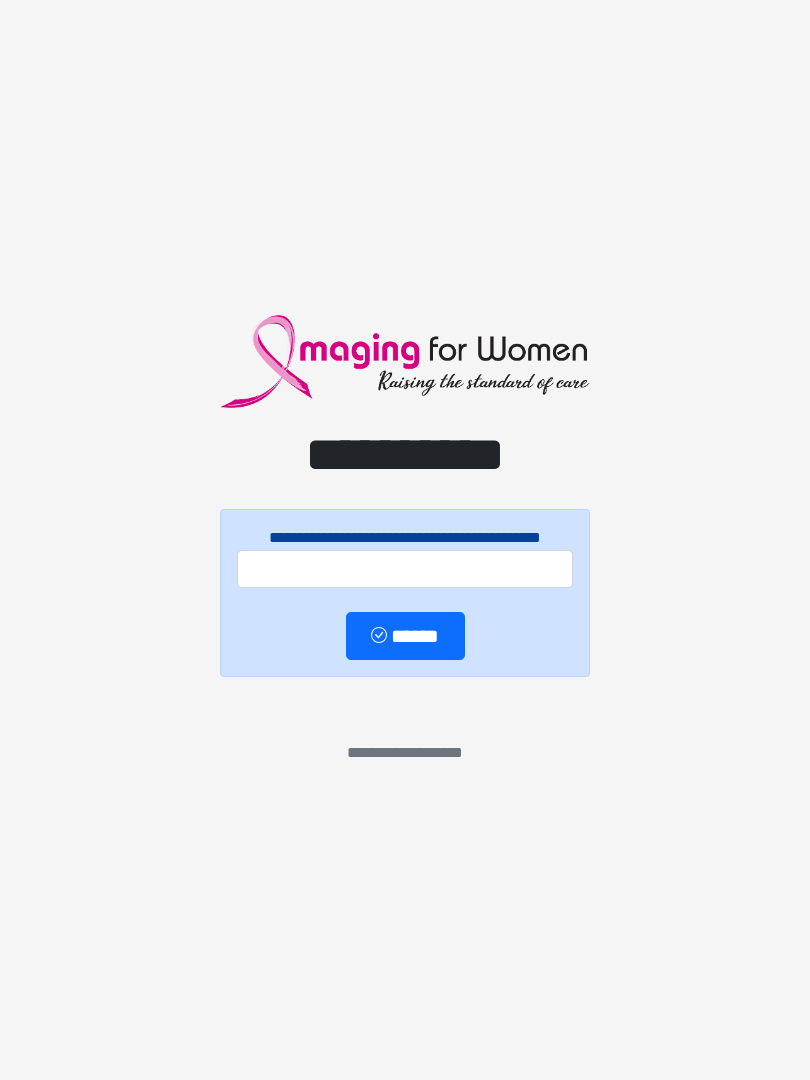 scroll, scrollTop: 0, scrollLeft: 0, axis: both 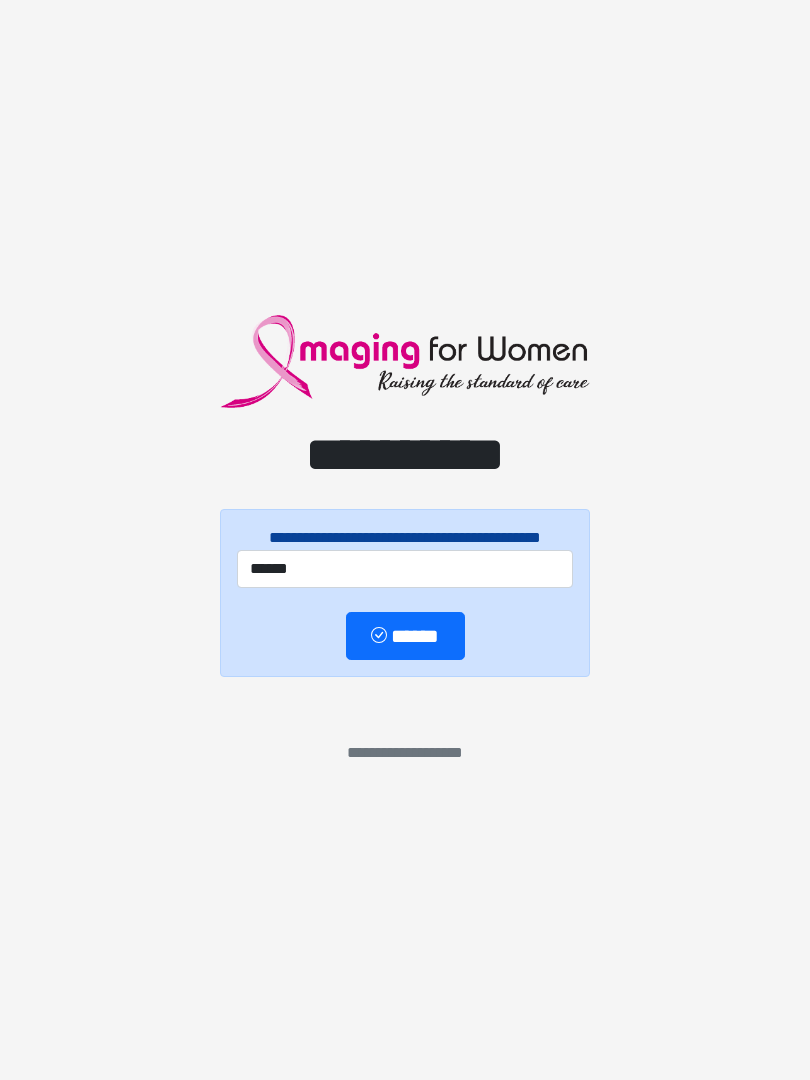 type on "******" 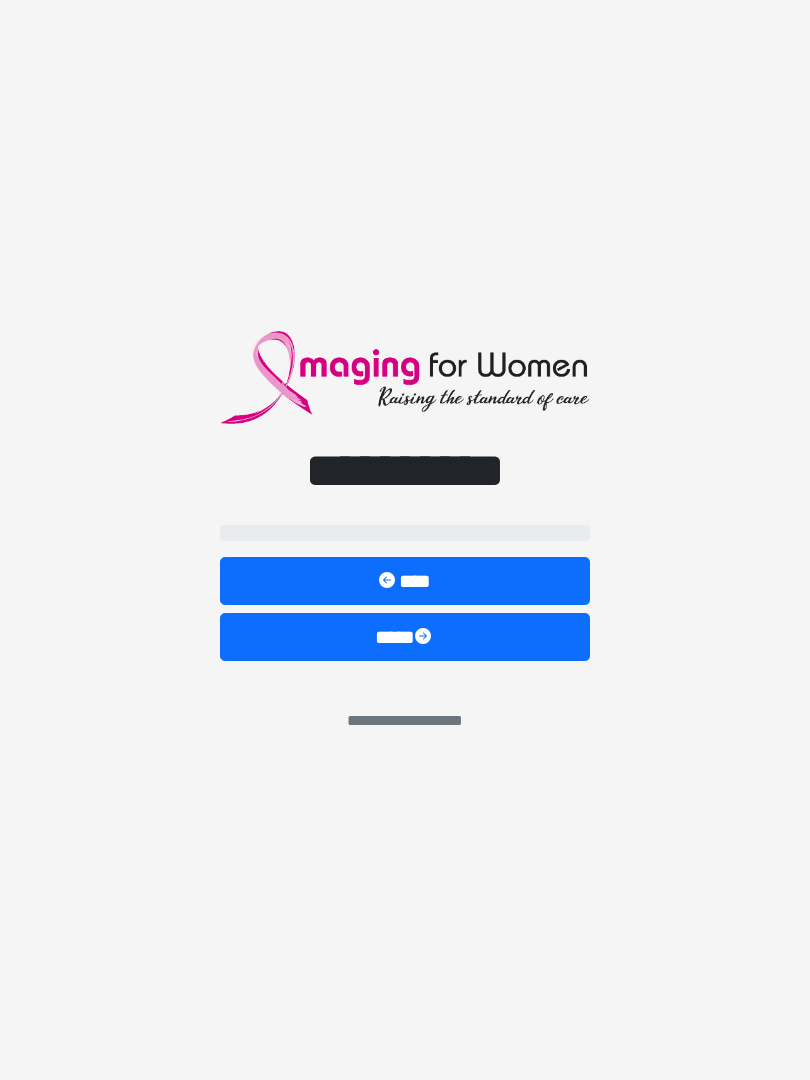 select on "**" 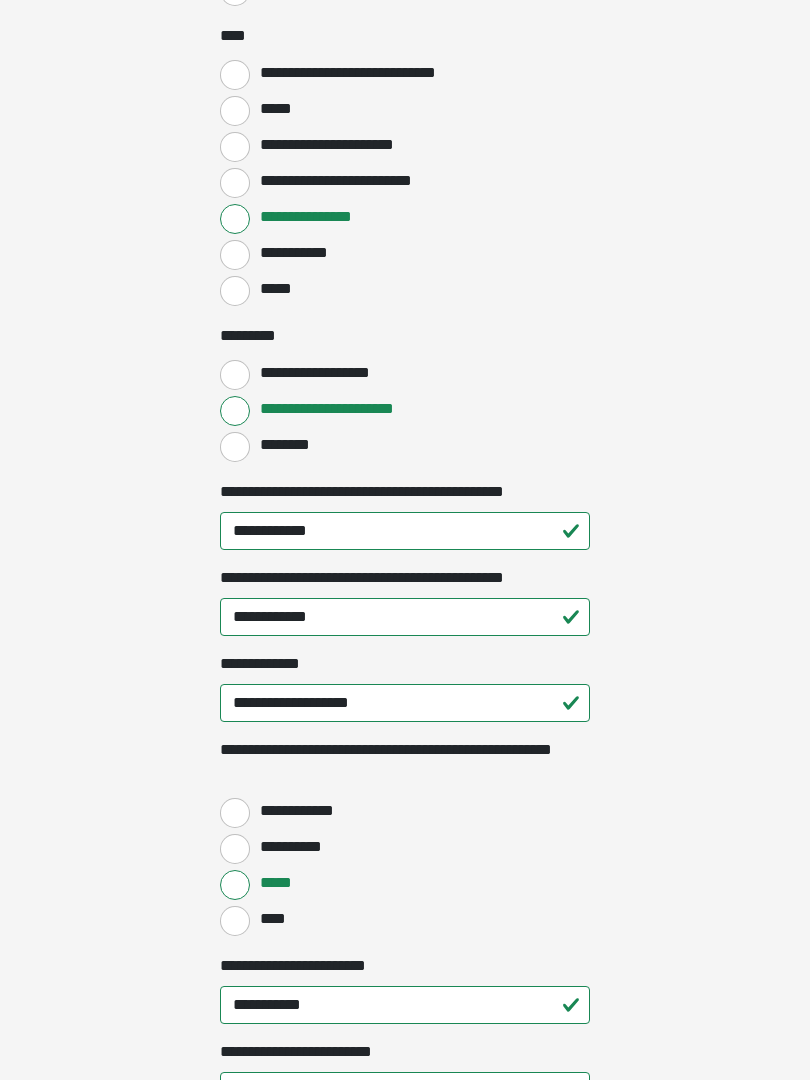 scroll, scrollTop: 2036, scrollLeft: 0, axis: vertical 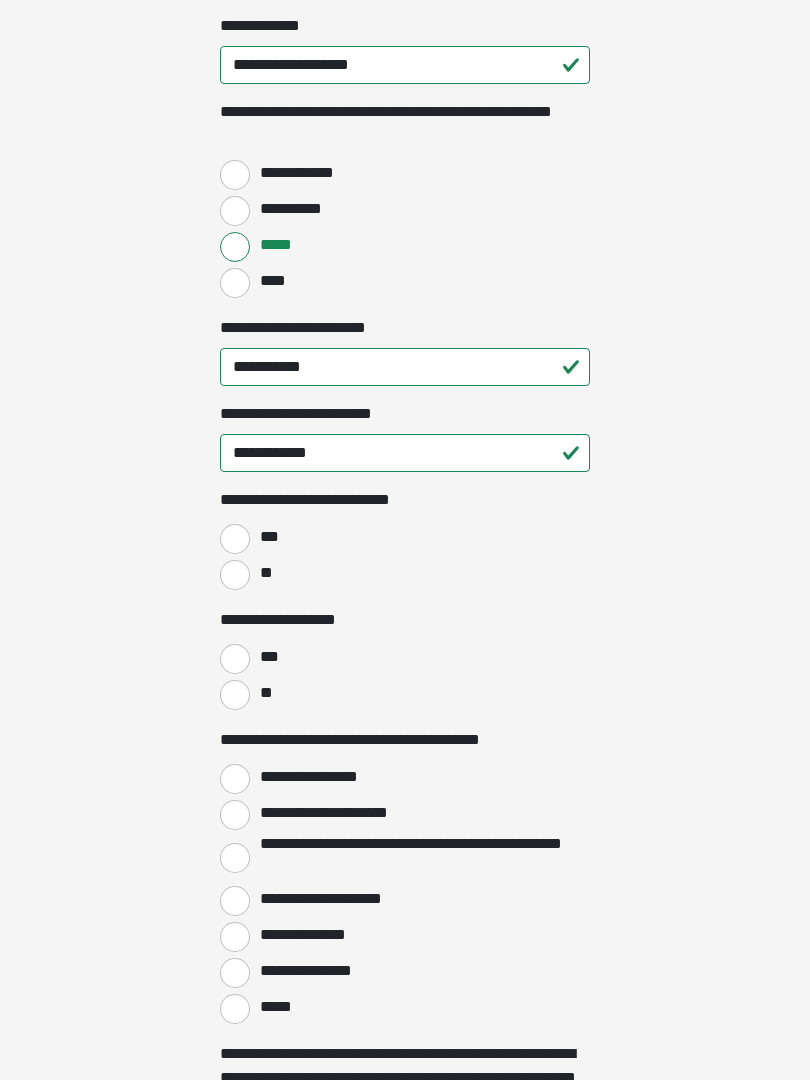 click on "**" at bounding box center (235, 576) 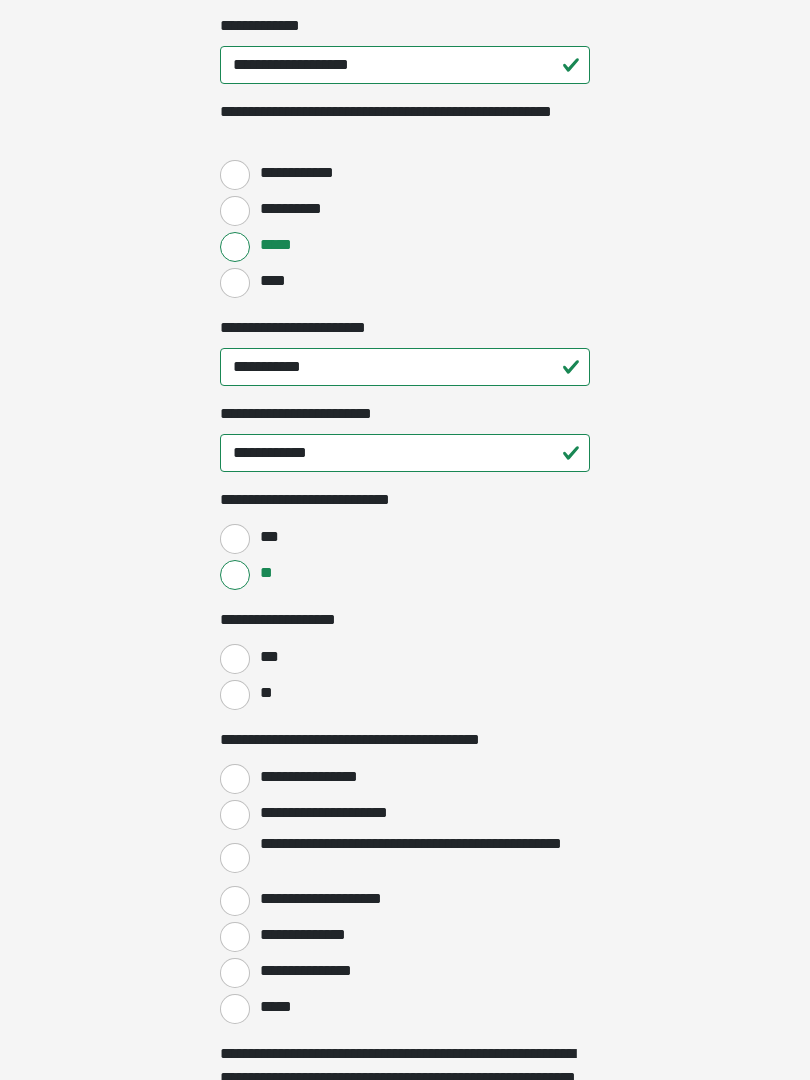 scroll, scrollTop: 2676, scrollLeft: 0, axis: vertical 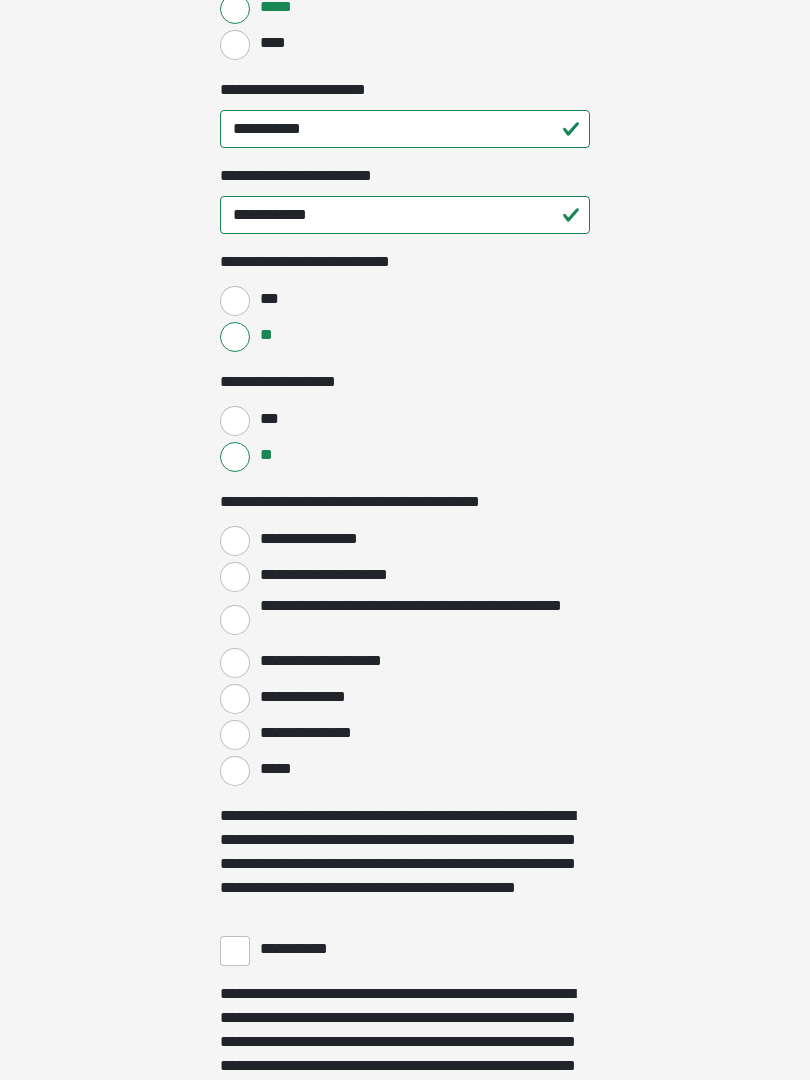 click on "**********" at bounding box center (235, 541) 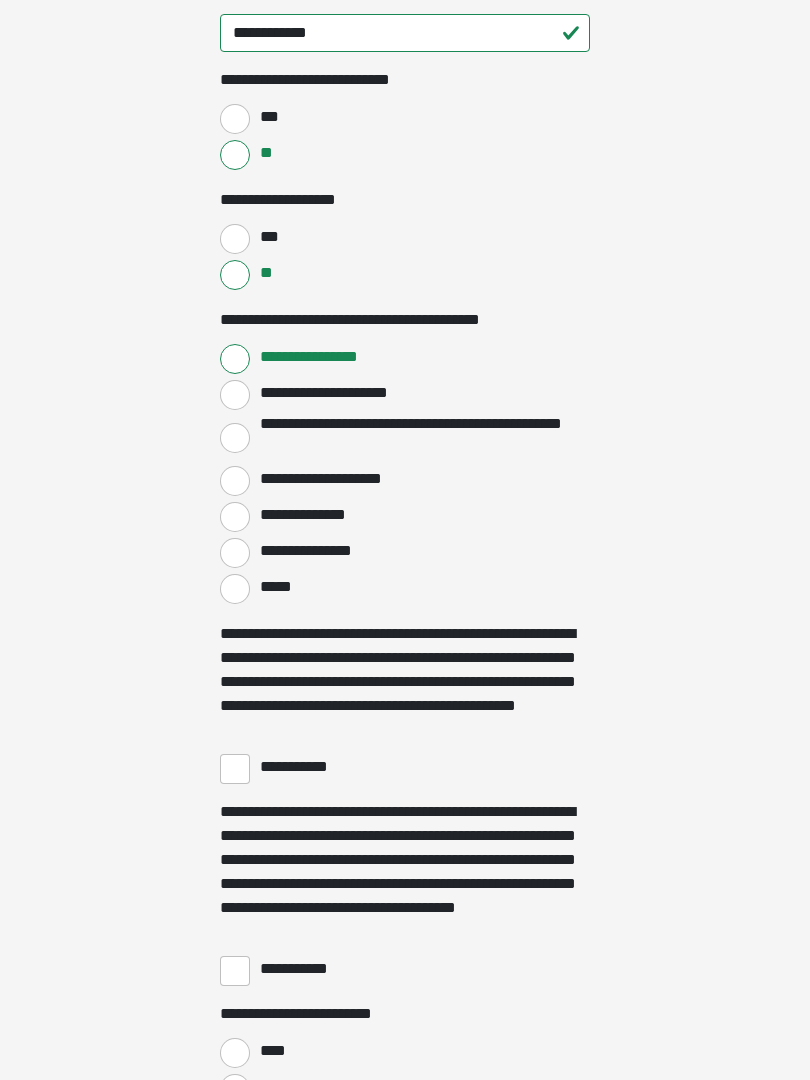 scroll, scrollTop: 3111, scrollLeft: 0, axis: vertical 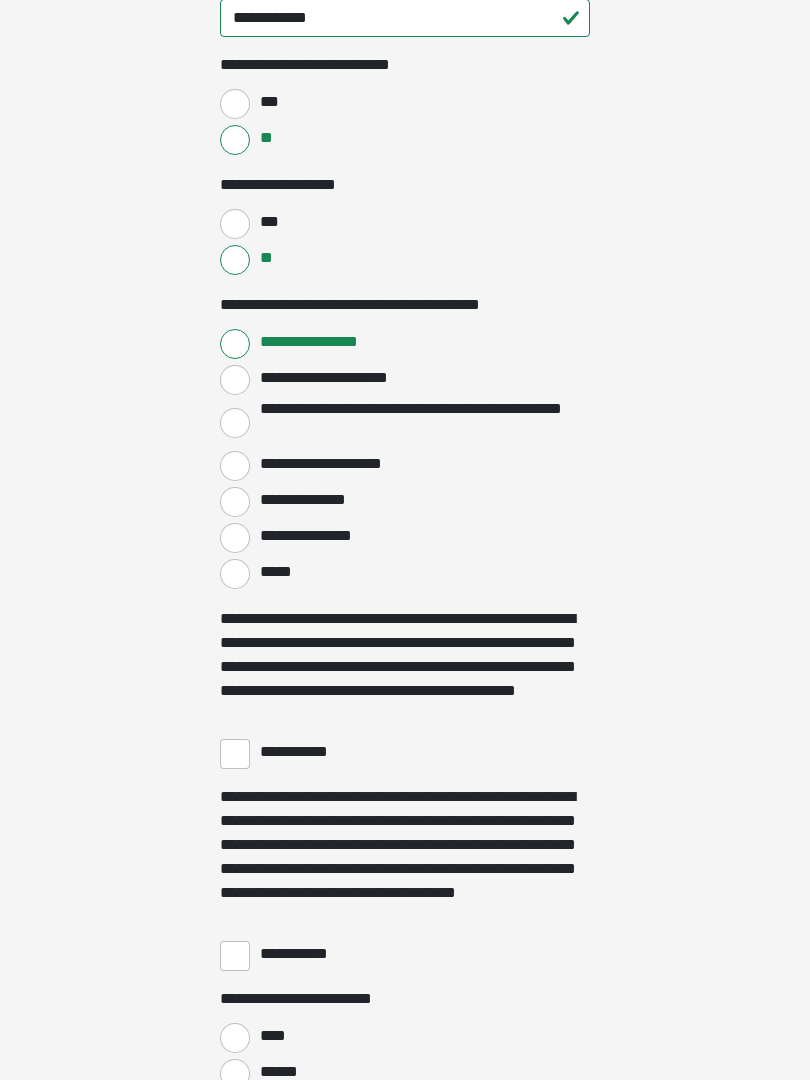 click on "**********" at bounding box center [235, 754] 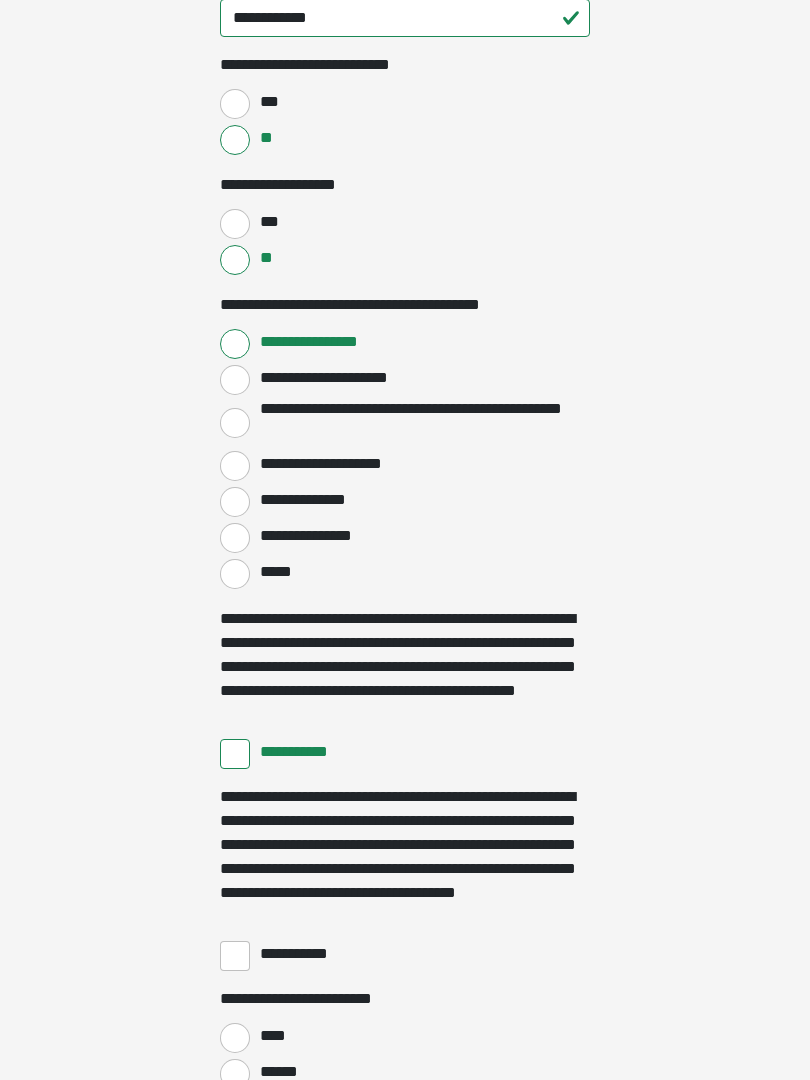 click on "**********" at bounding box center [235, 956] 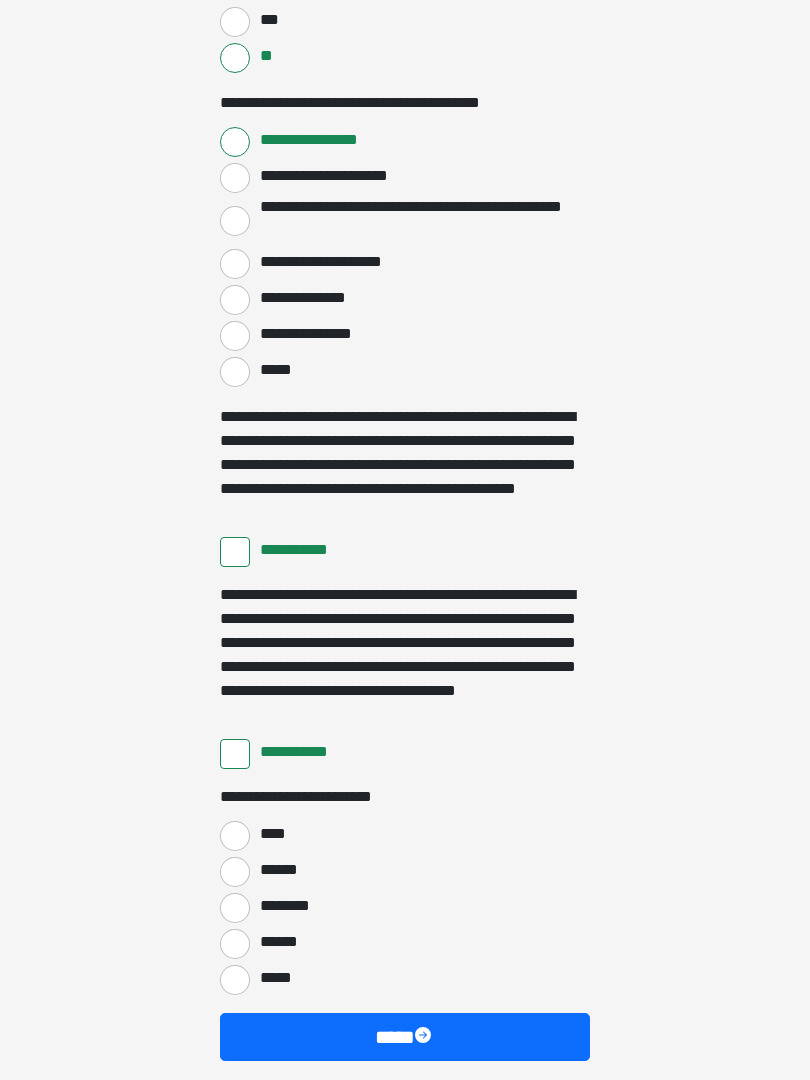 scroll, scrollTop: 3397, scrollLeft: 0, axis: vertical 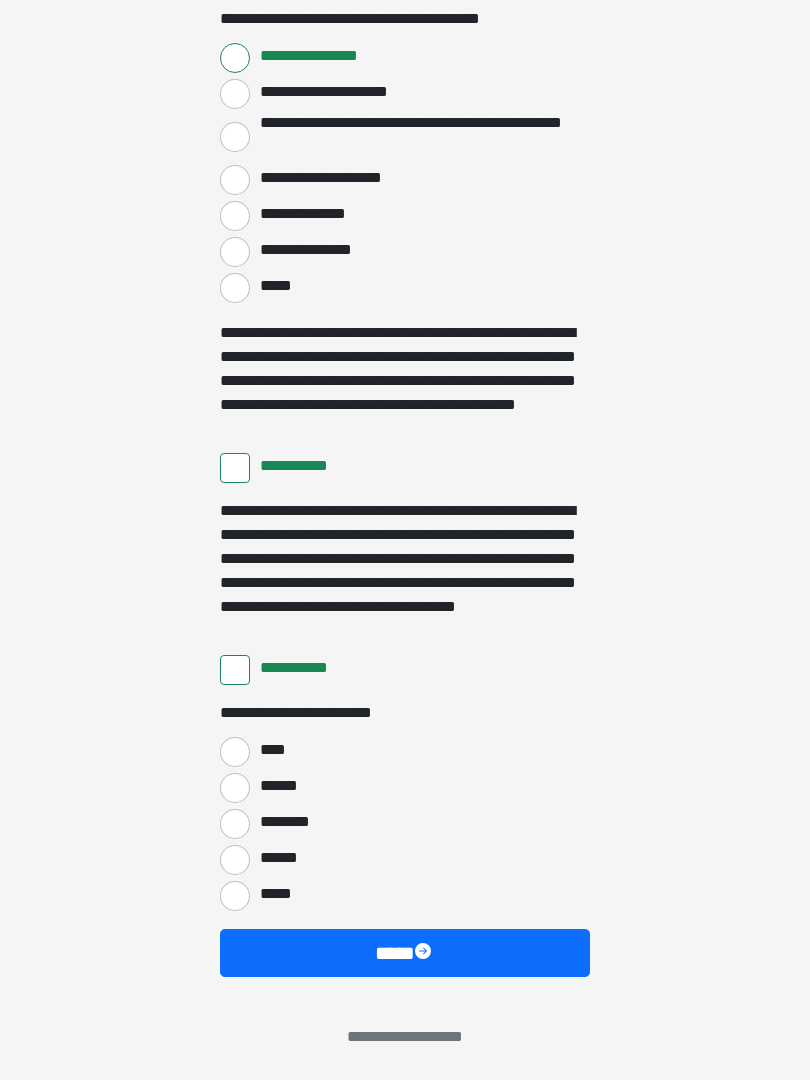 click on "****" at bounding box center (235, 752) 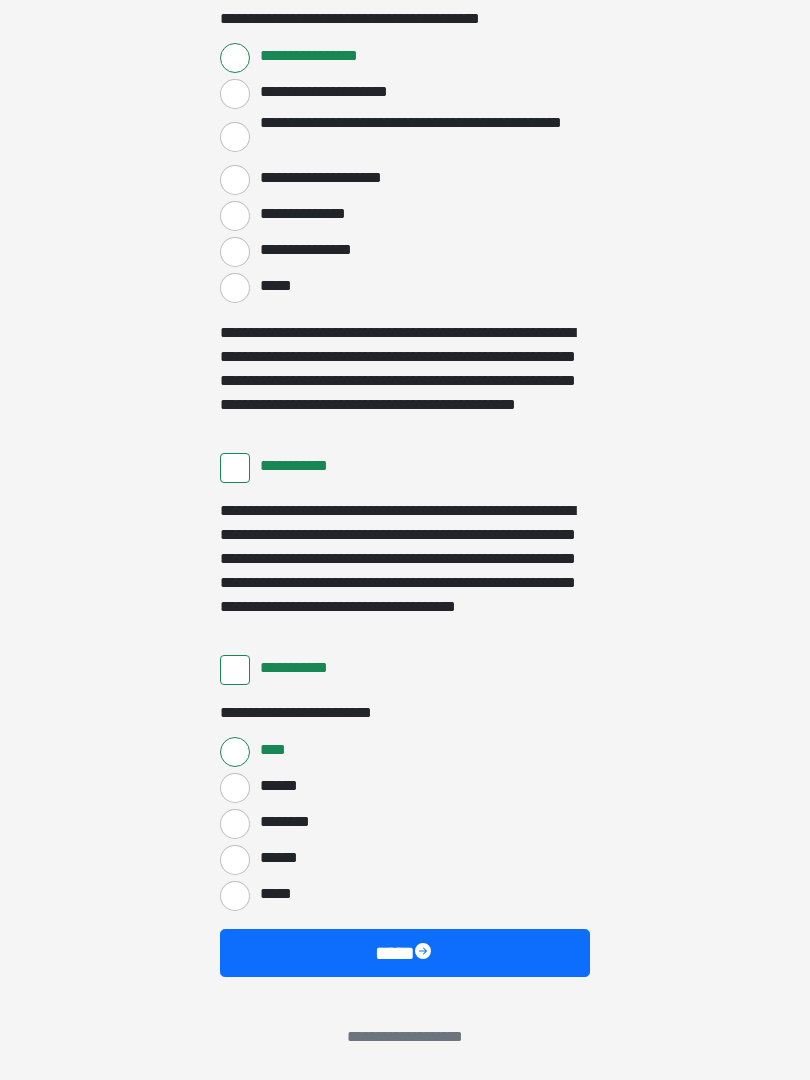 click on "****" at bounding box center [405, 953] 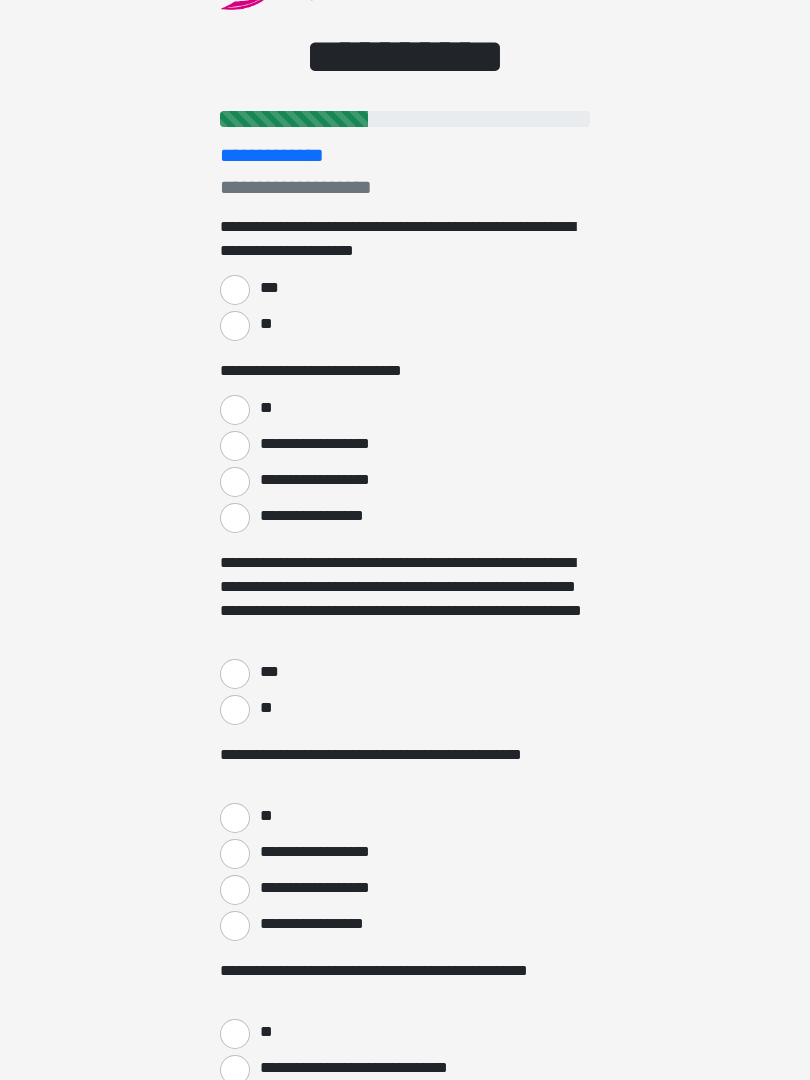scroll, scrollTop: 0, scrollLeft: 0, axis: both 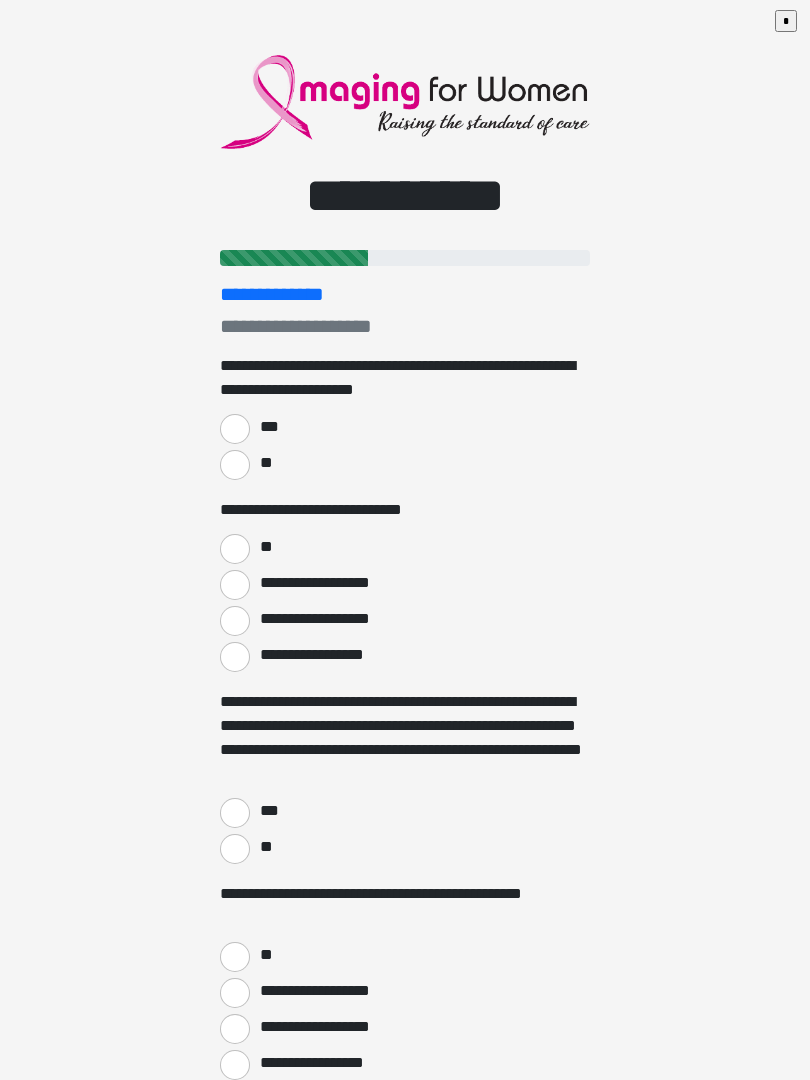 click on "***" at bounding box center (235, 429) 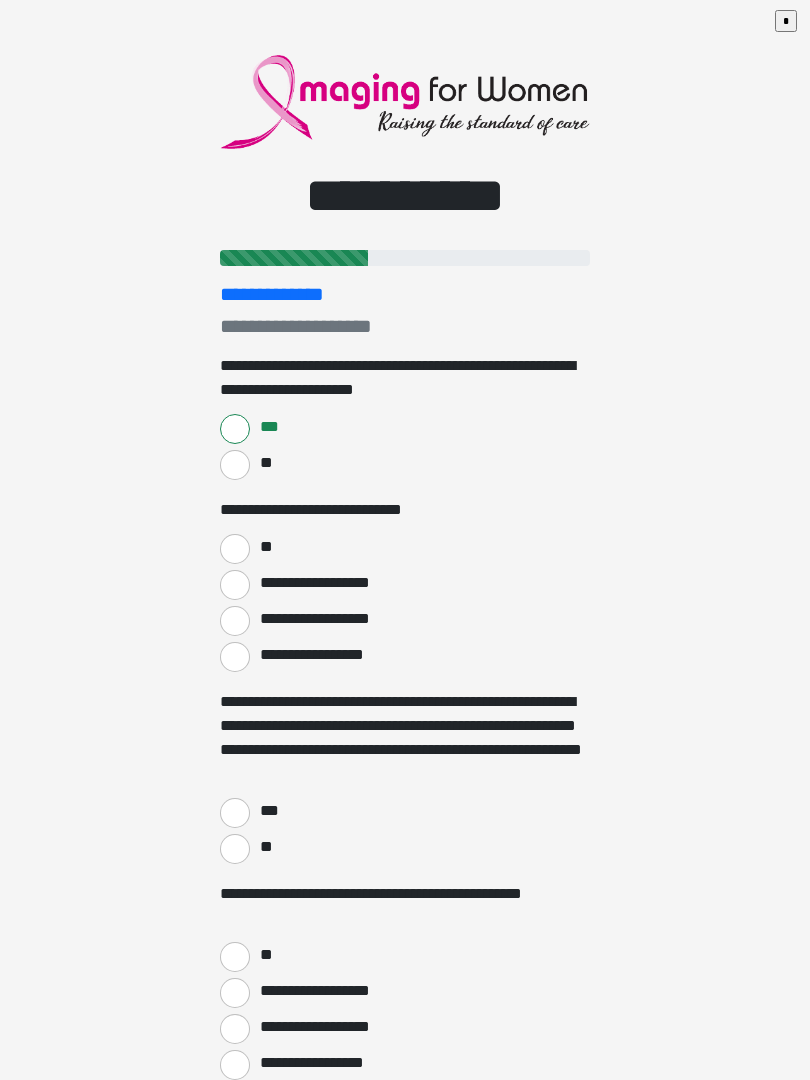 click on "**" at bounding box center (235, 549) 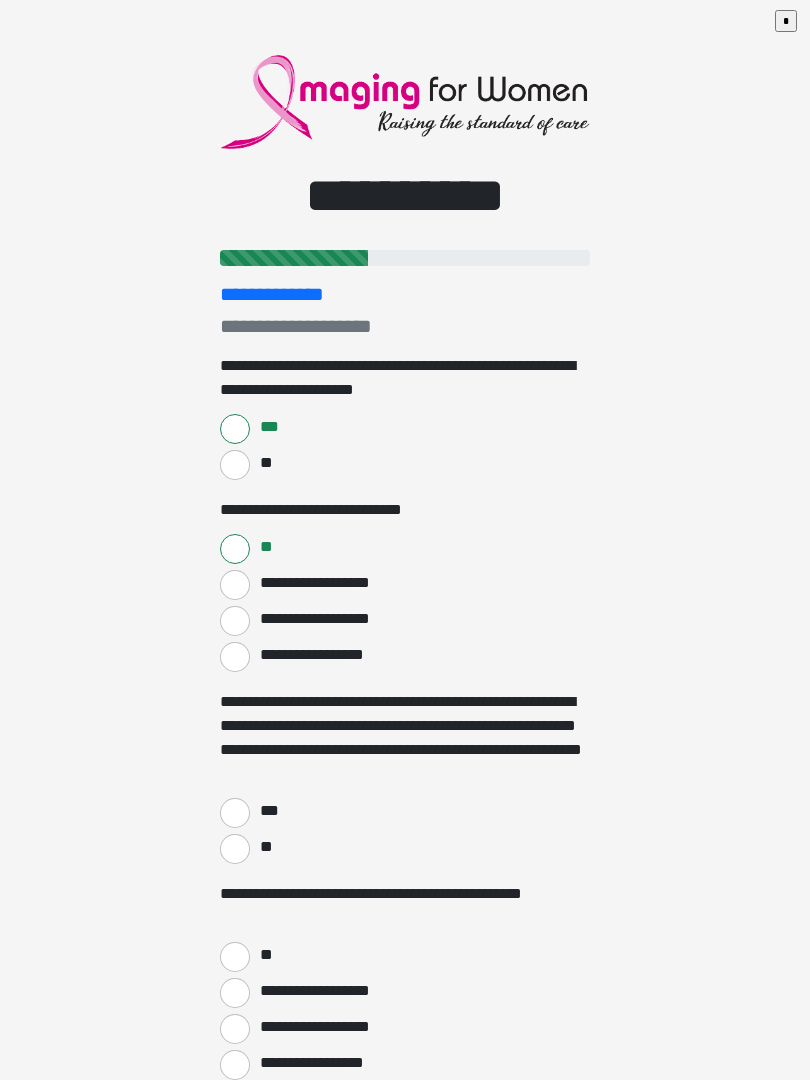 click on "***" at bounding box center [235, 813] 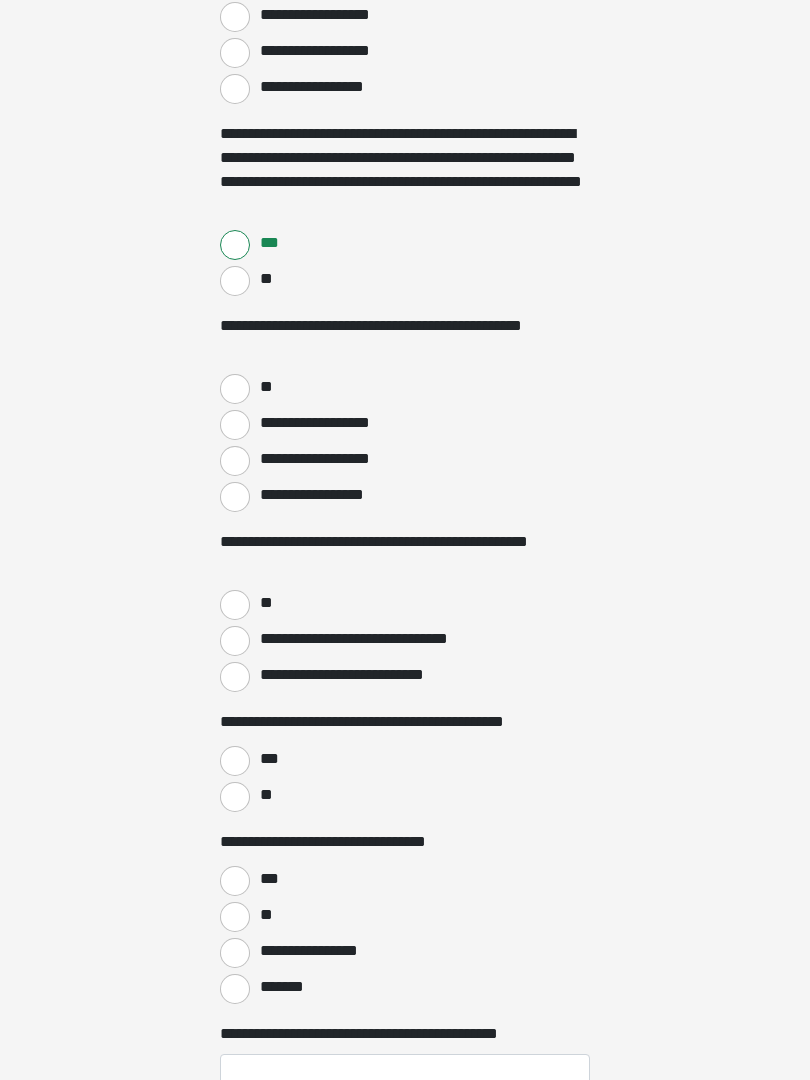 scroll, scrollTop: 570, scrollLeft: 0, axis: vertical 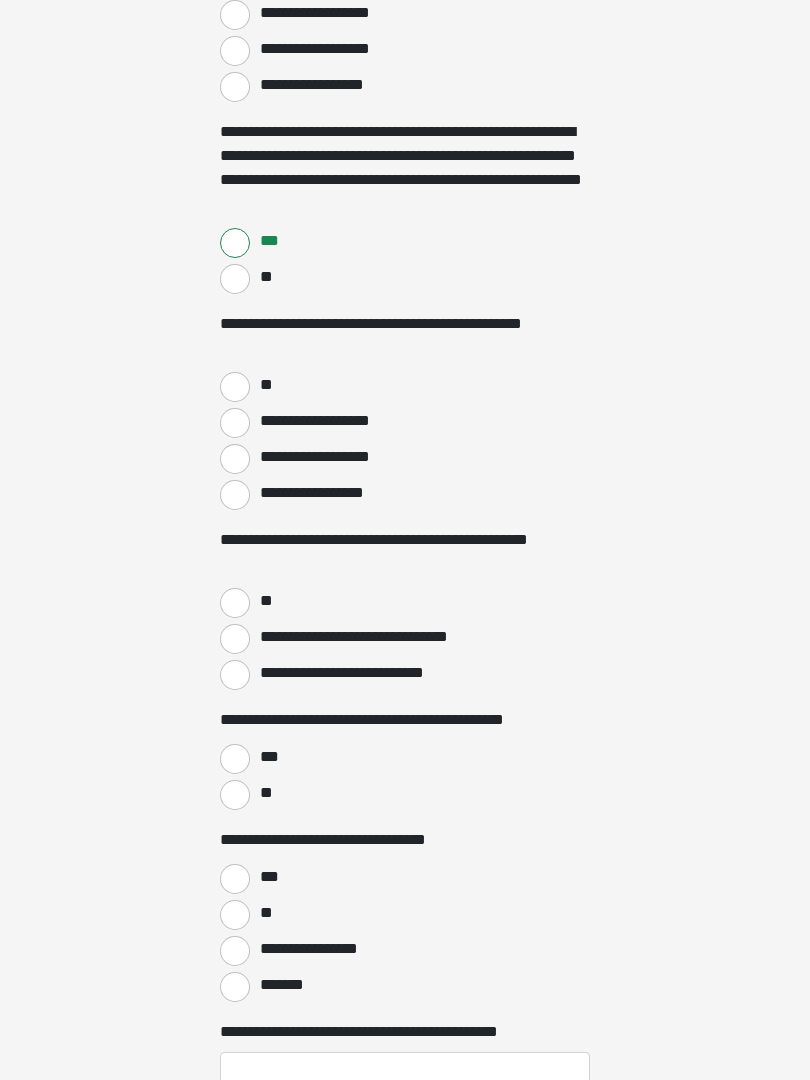 click on "**" at bounding box center (235, 387) 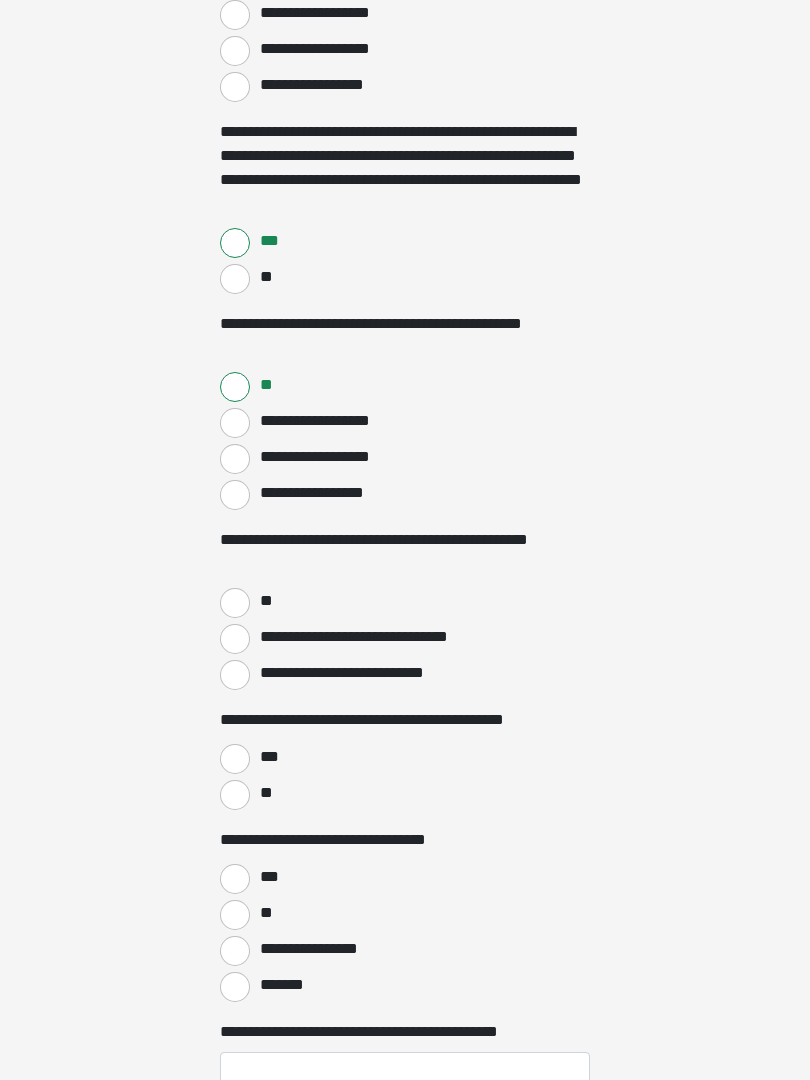 click on "**" at bounding box center [235, 603] 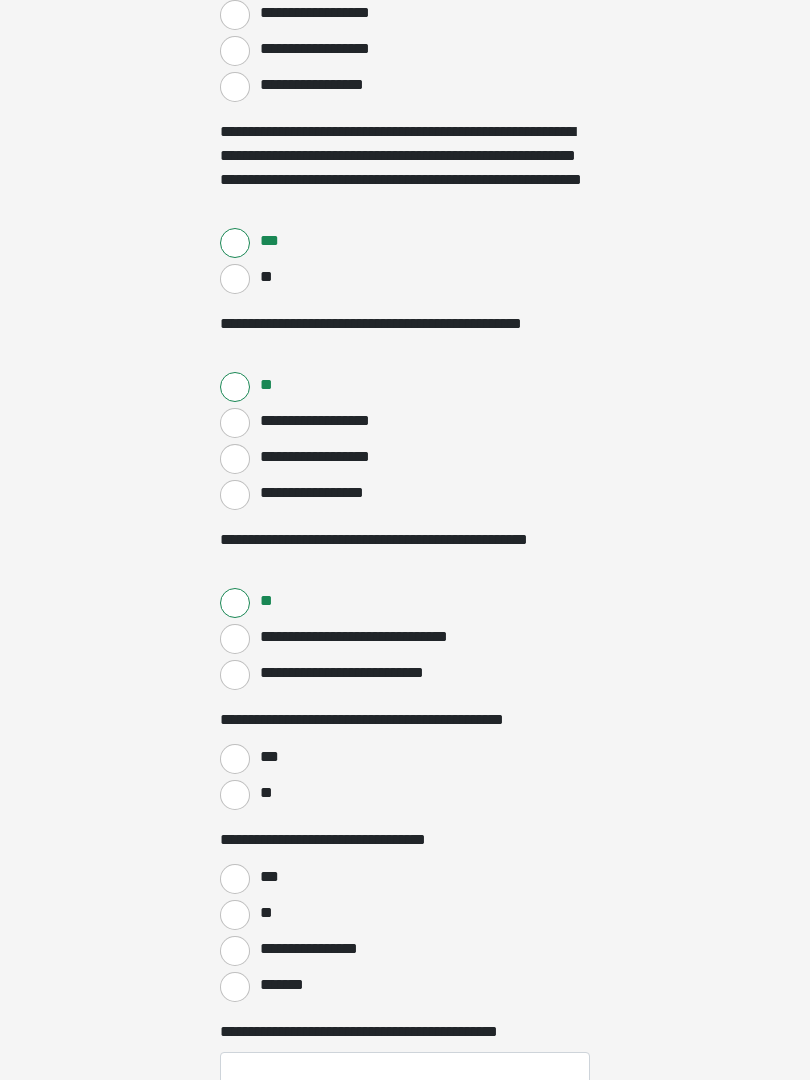 click on "***" at bounding box center (235, 759) 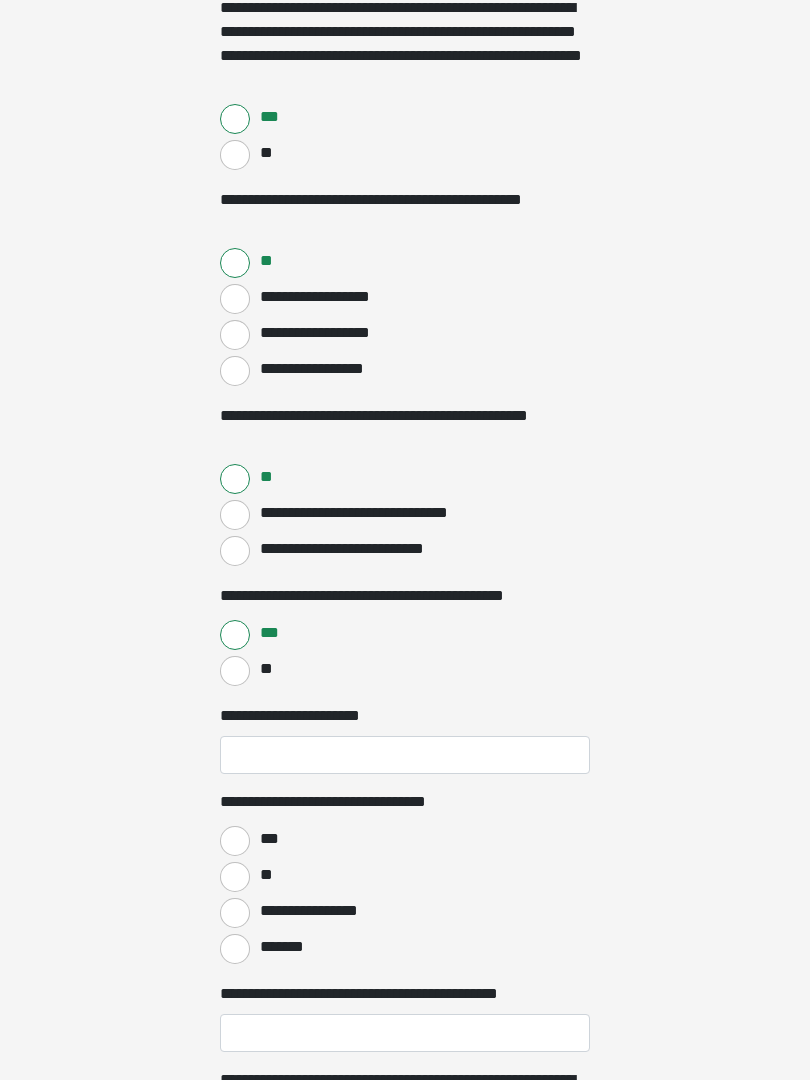 scroll, scrollTop: 694, scrollLeft: 0, axis: vertical 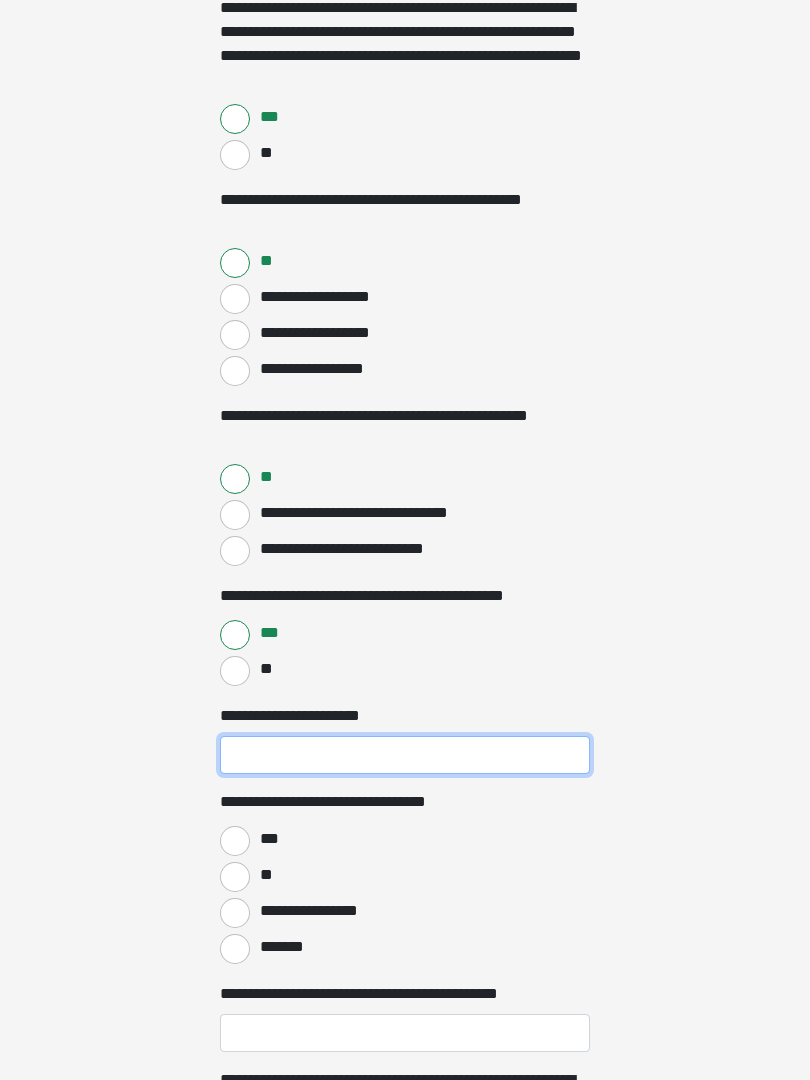 click on "**********" at bounding box center [405, 755] 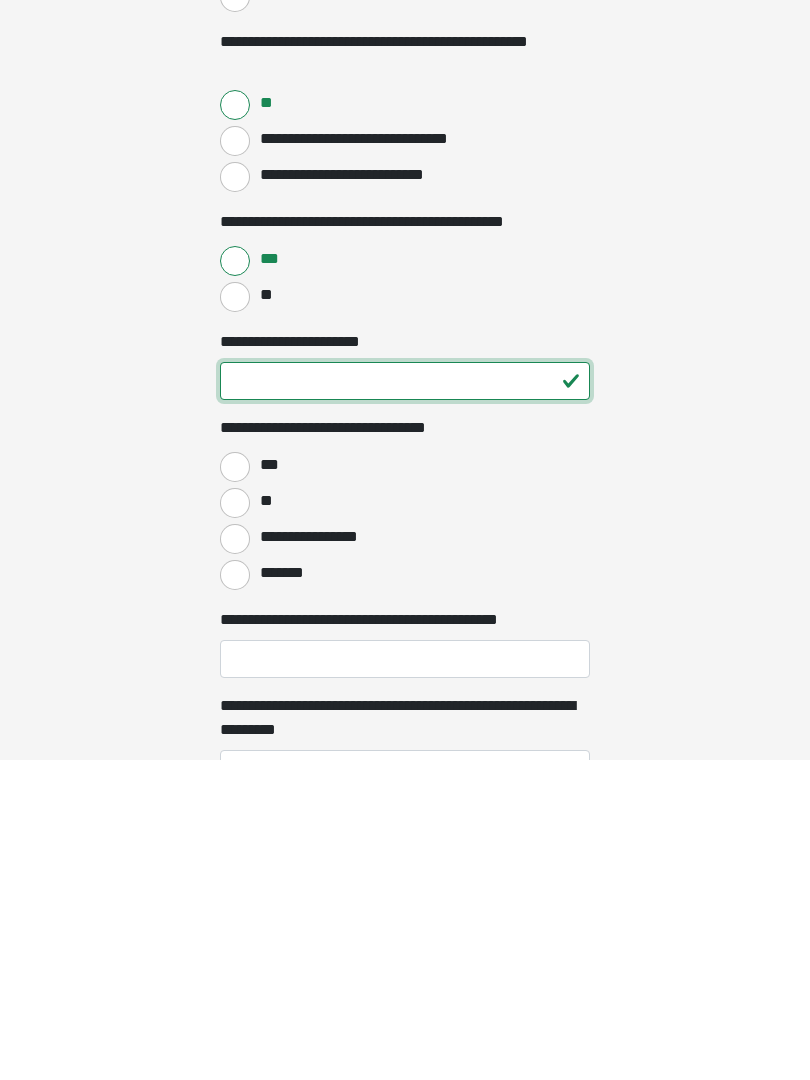 type on "**" 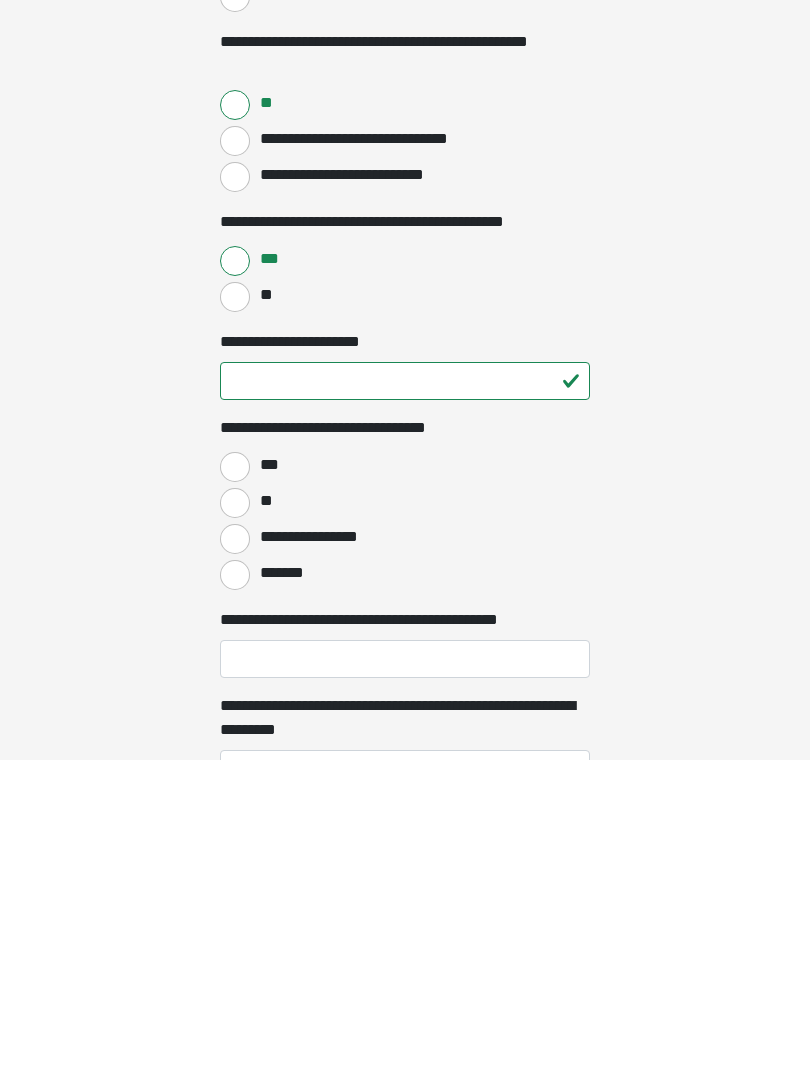 click on "***" at bounding box center [235, 787] 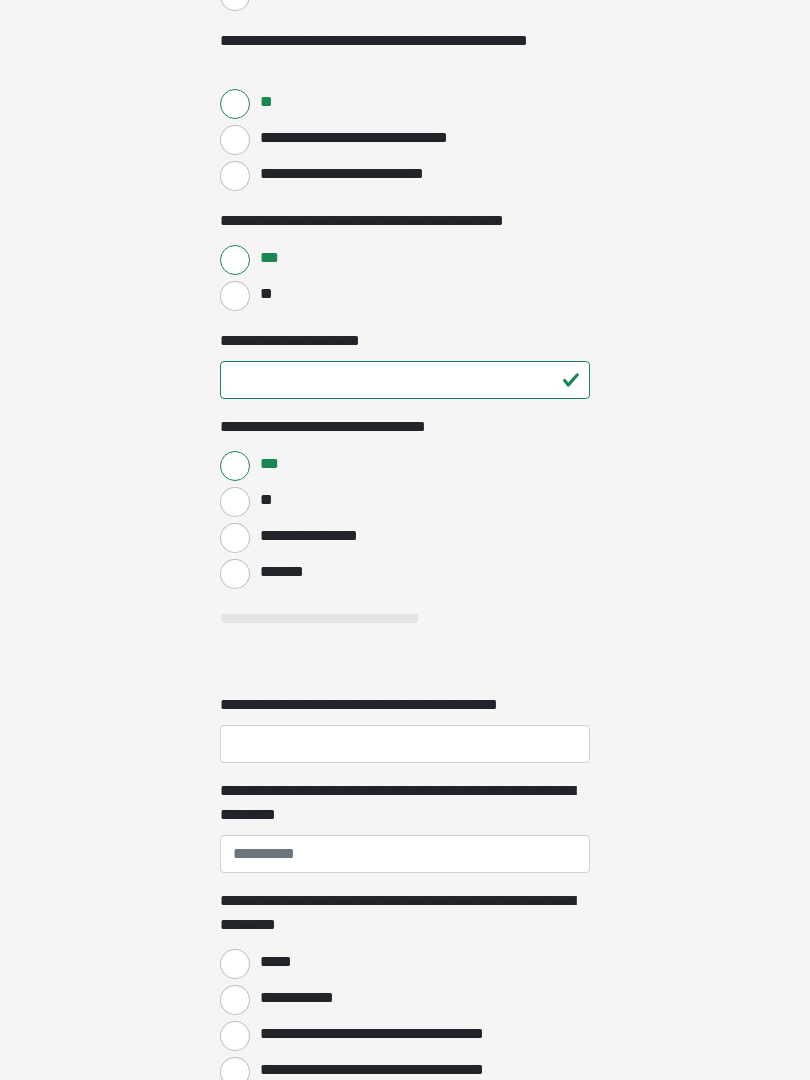 scroll, scrollTop: 1069, scrollLeft: 0, axis: vertical 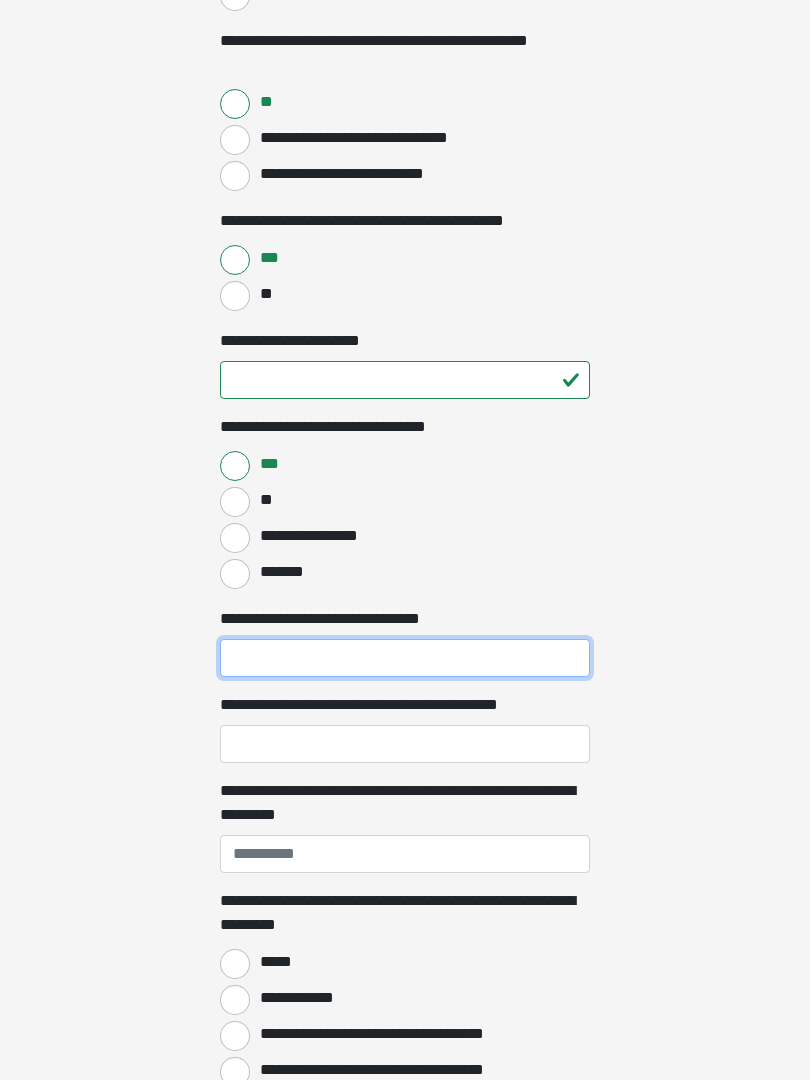 click on "**********" at bounding box center (405, 658) 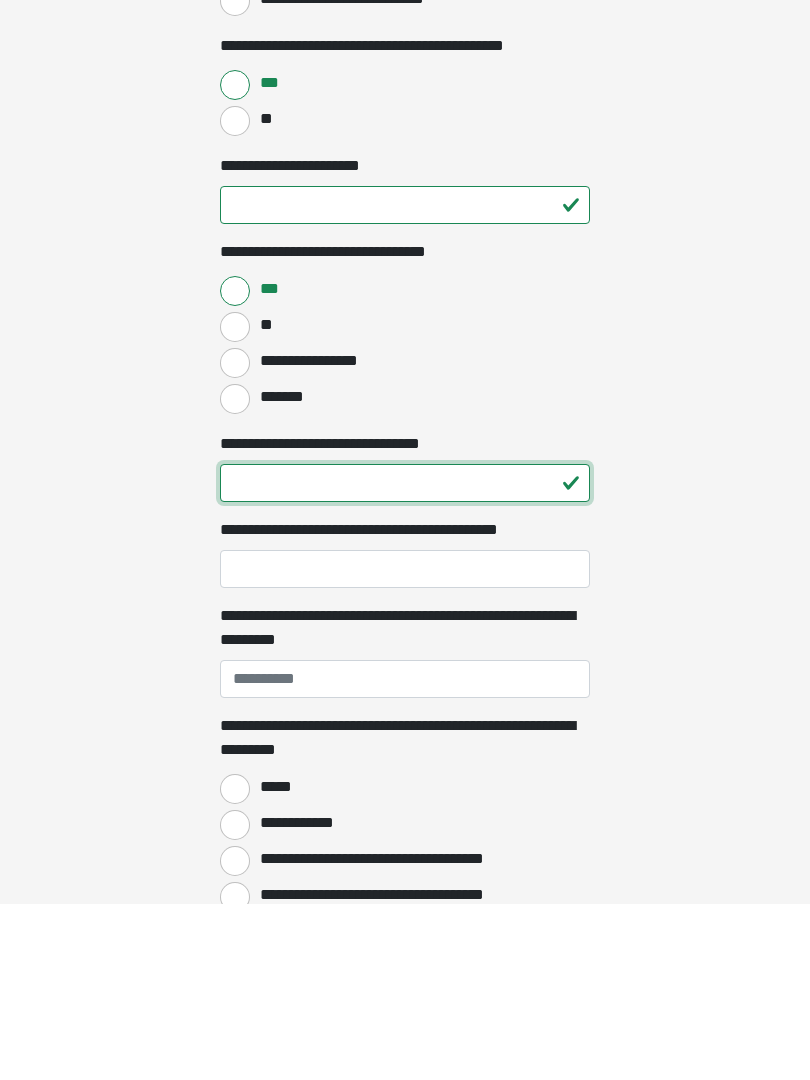type on "**" 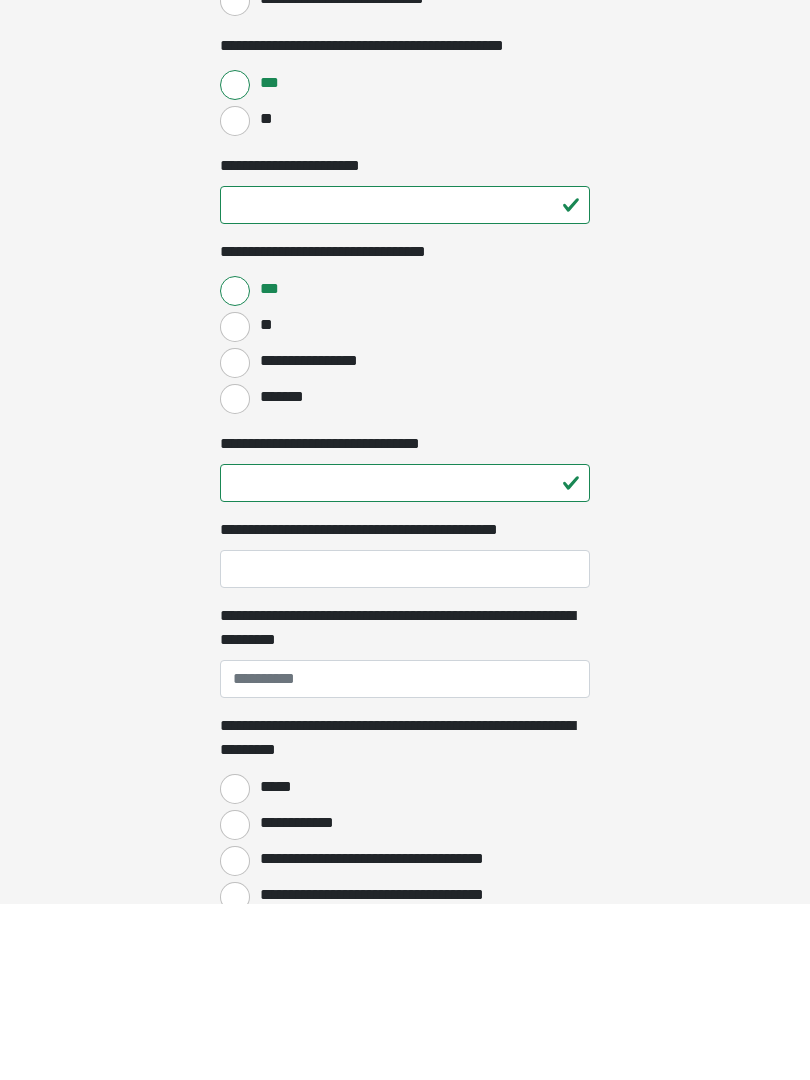 click on "**********" at bounding box center (405, 745) 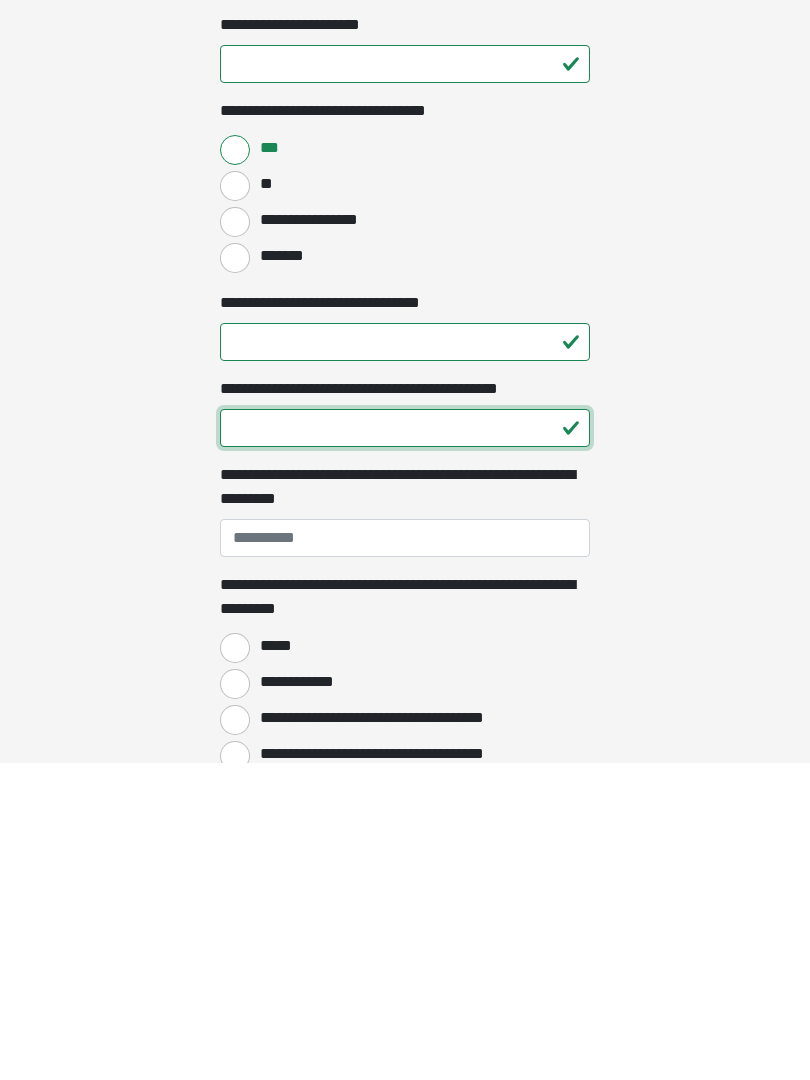 type on "**" 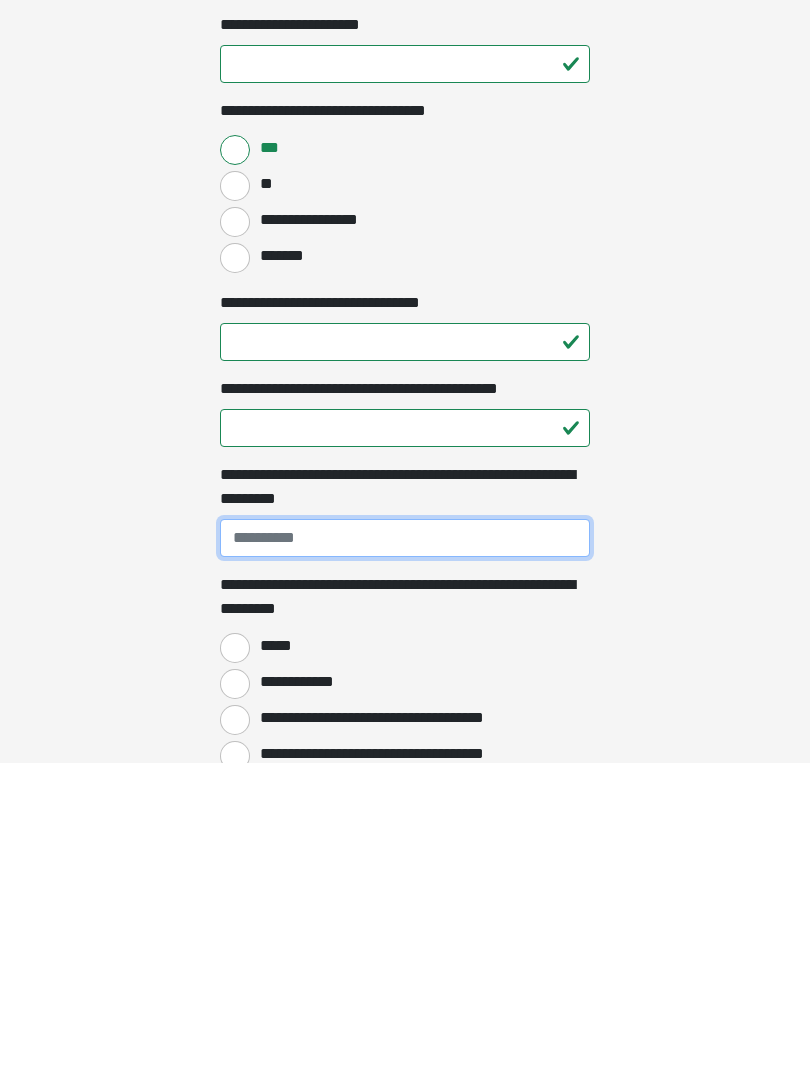 click on "**********" at bounding box center (405, 855) 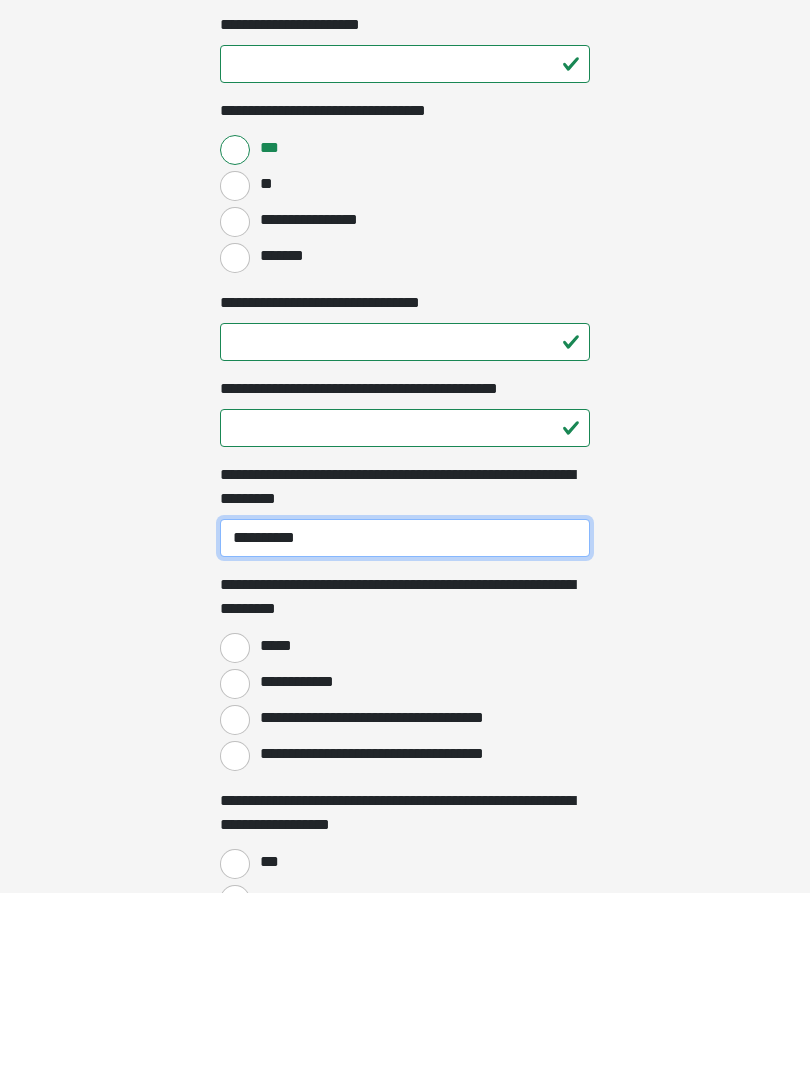 scroll, scrollTop: 1214, scrollLeft: 0, axis: vertical 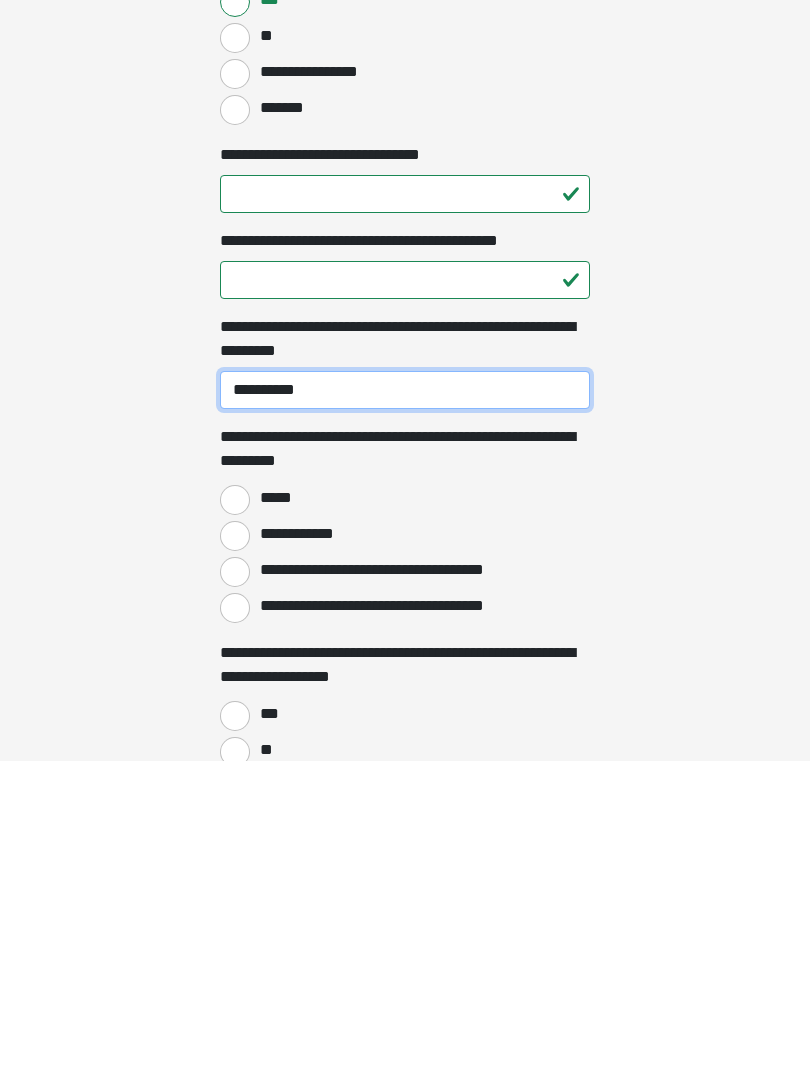 type on "**********" 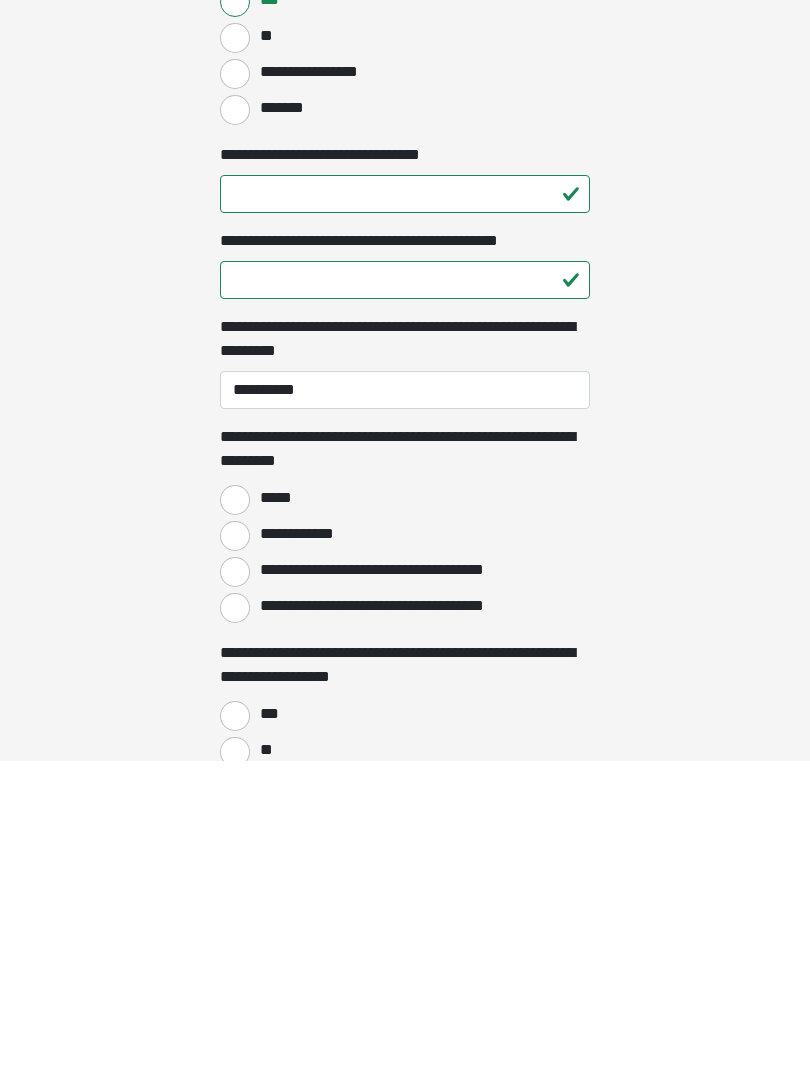 click on "**********" at bounding box center [235, 927] 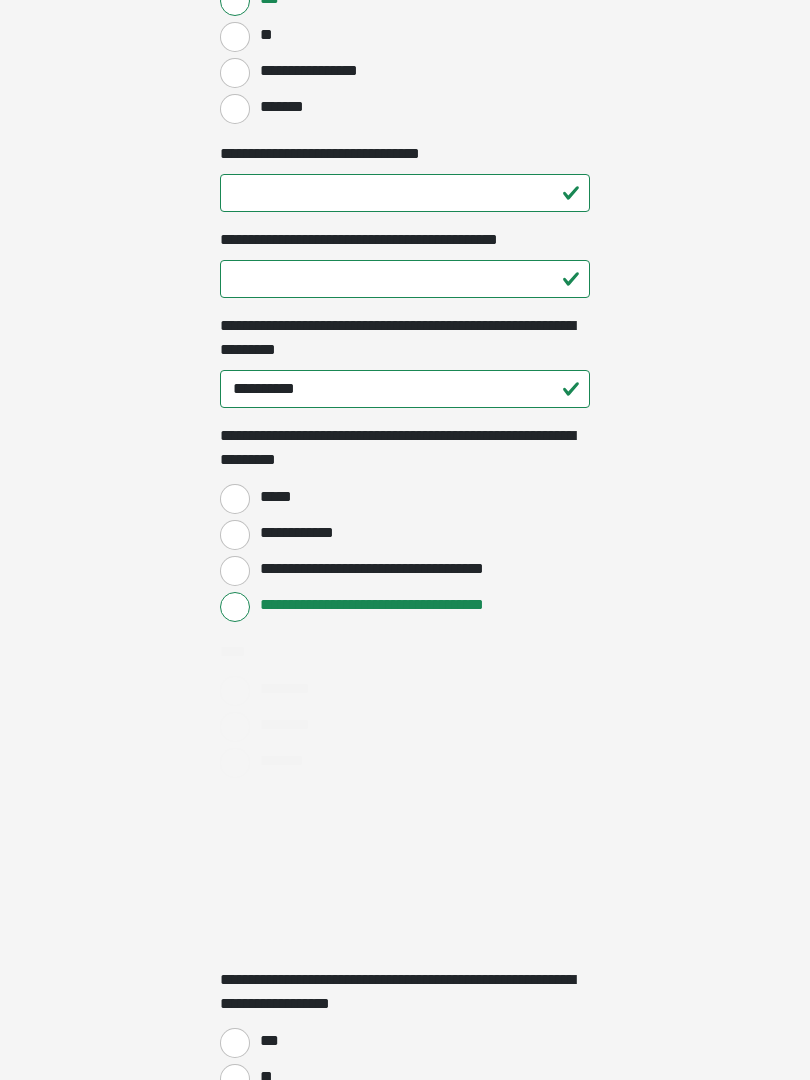 scroll, scrollTop: 1534, scrollLeft: 0, axis: vertical 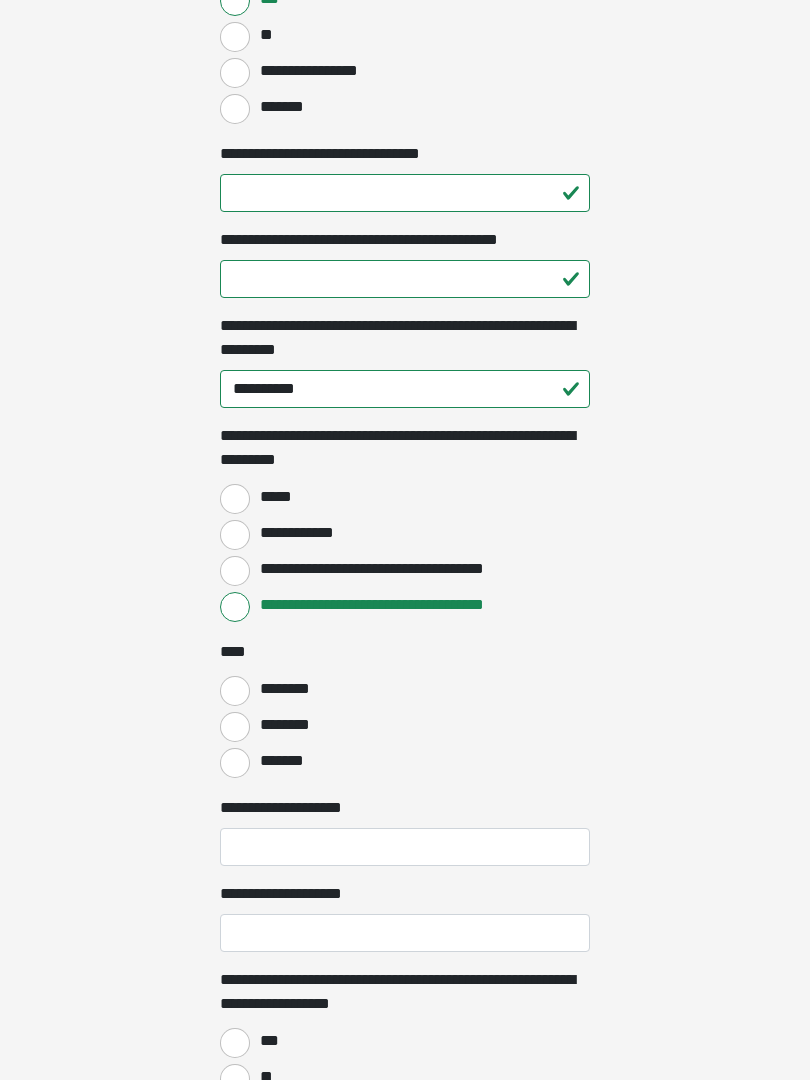 click on "********" at bounding box center (235, 727) 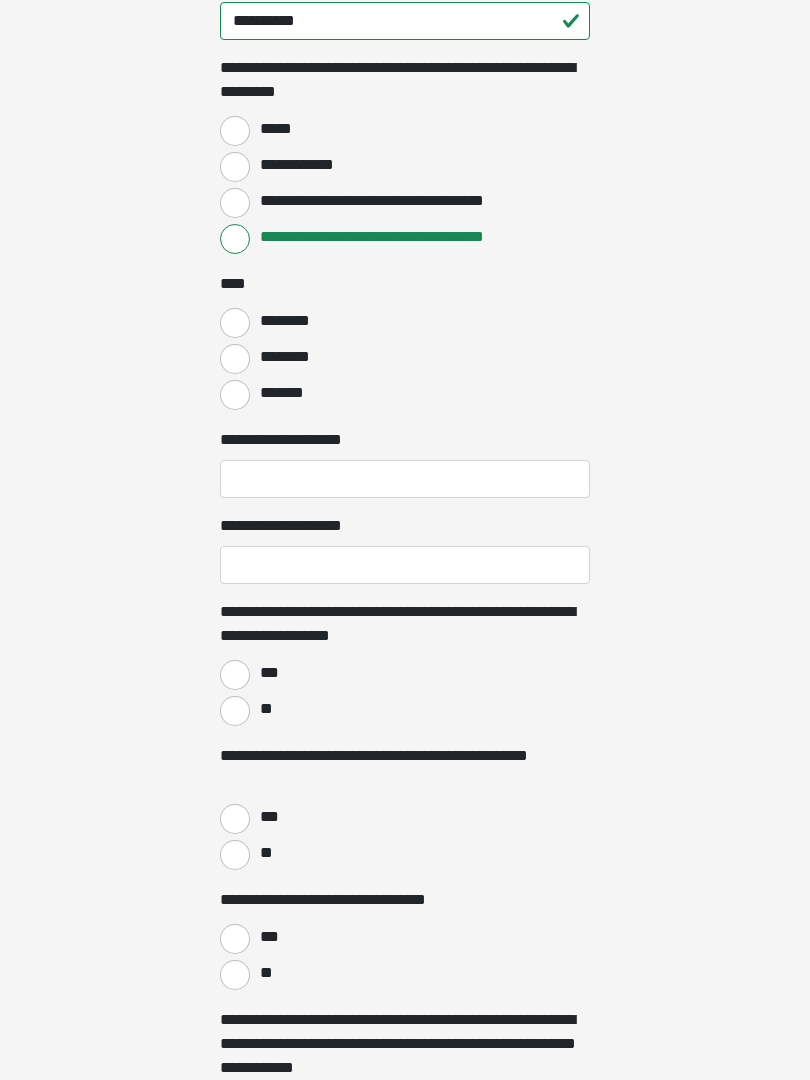 scroll, scrollTop: 1902, scrollLeft: 0, axis: vertical 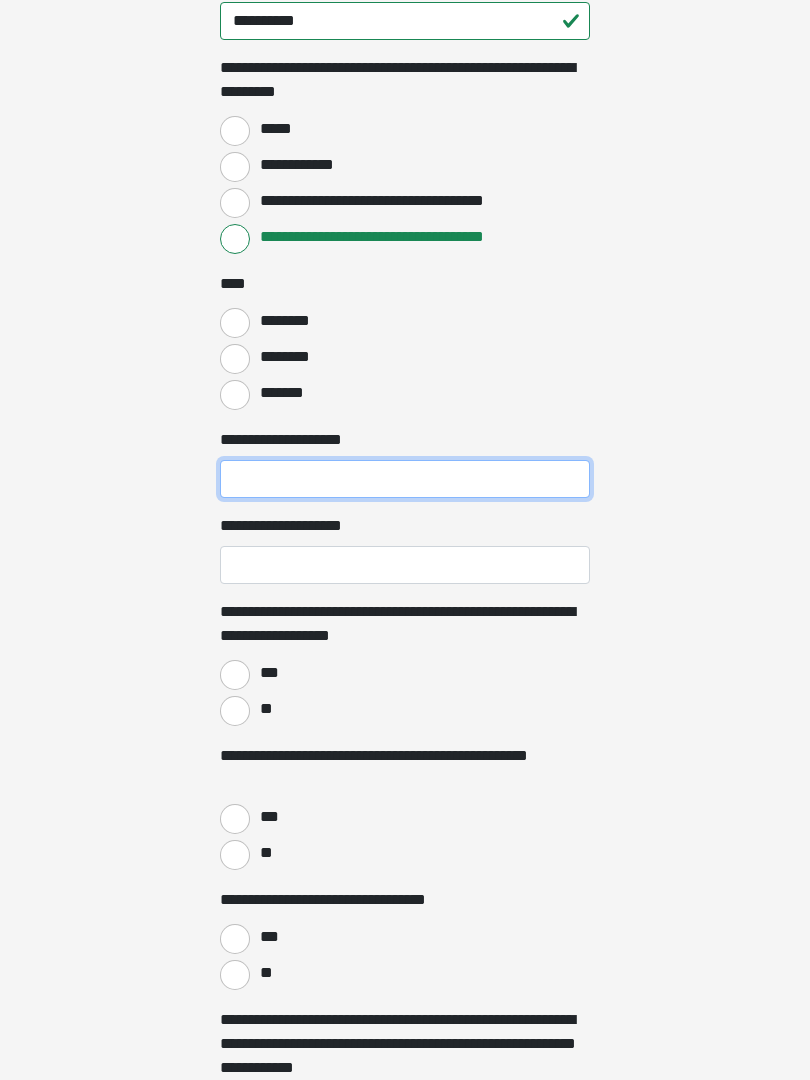 click on "**********" at bounding box center [405, 479] 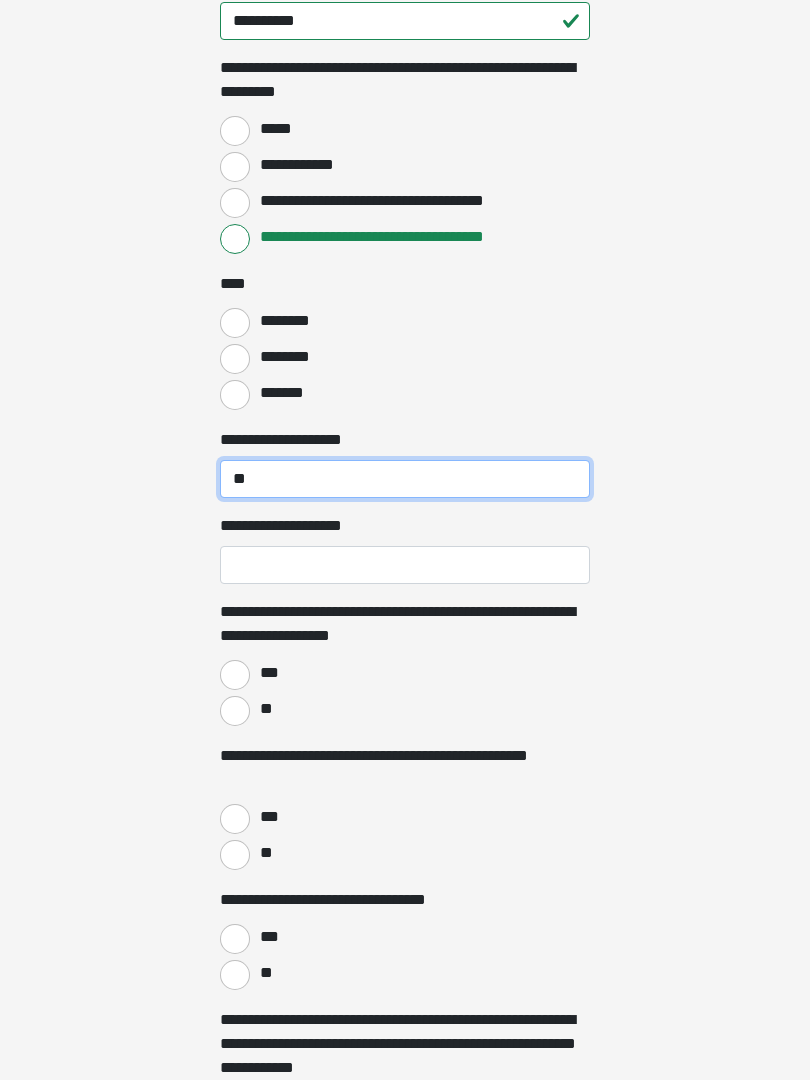 type on "**" 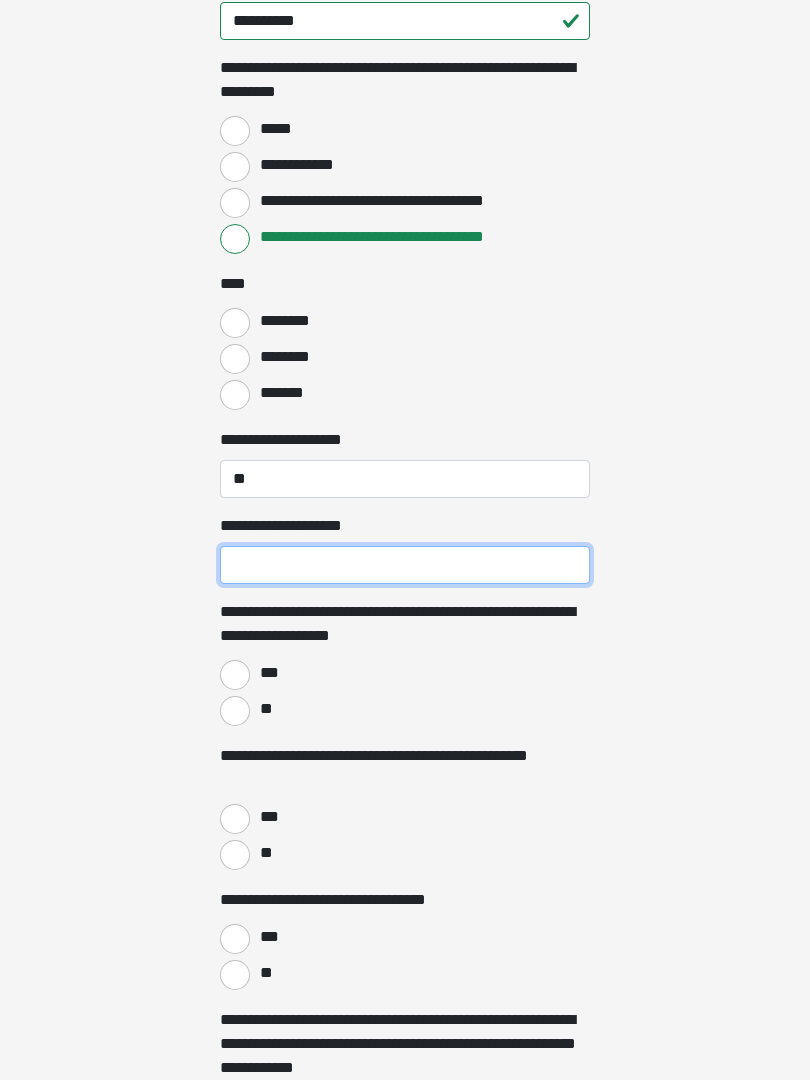 click on "**********" at bounding box center (405, 565) 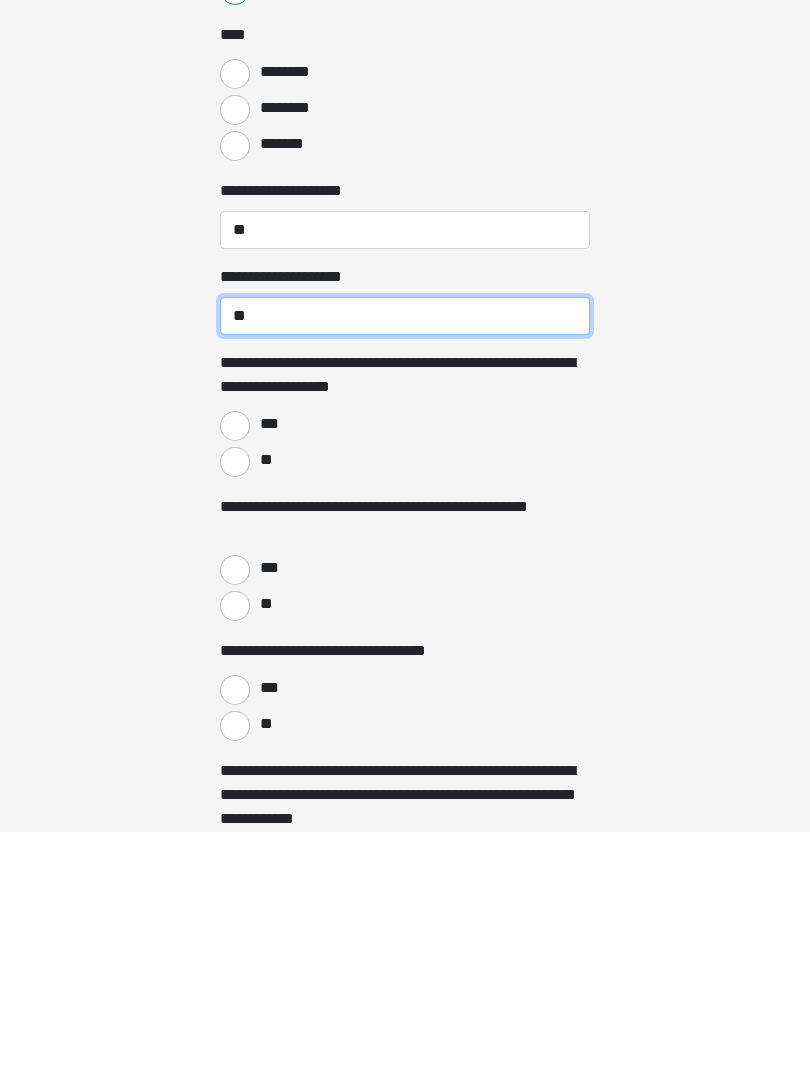 type on "**" 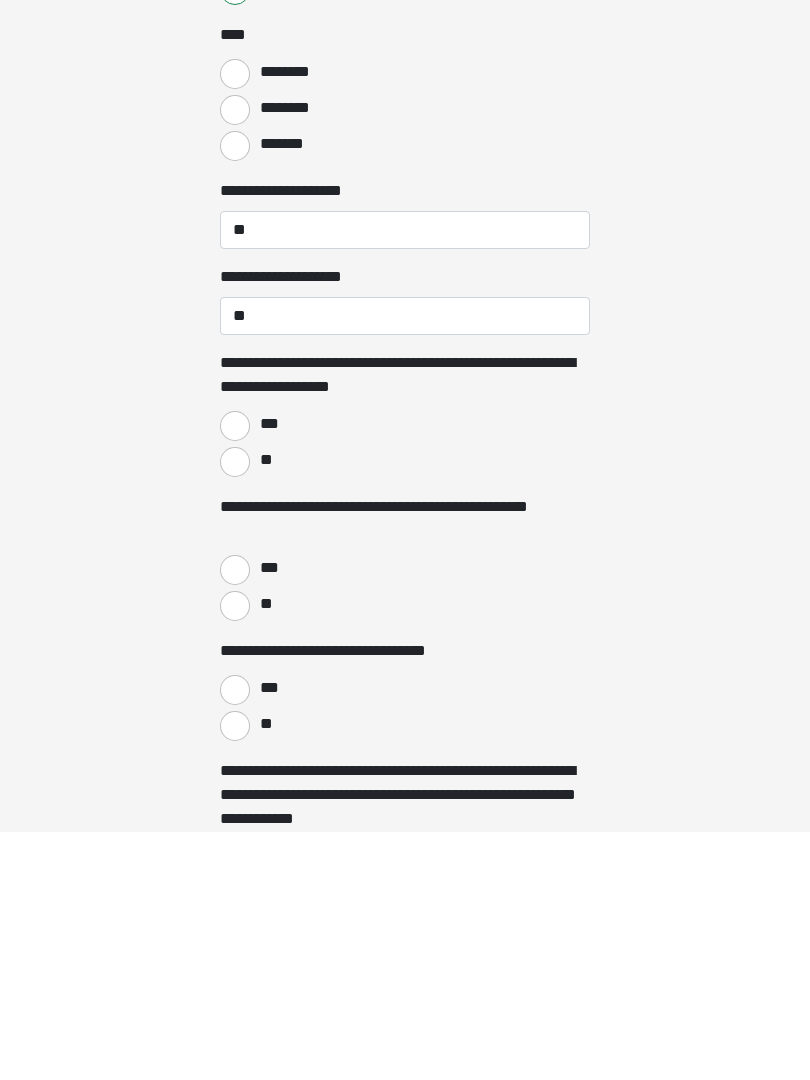 radio on "****" 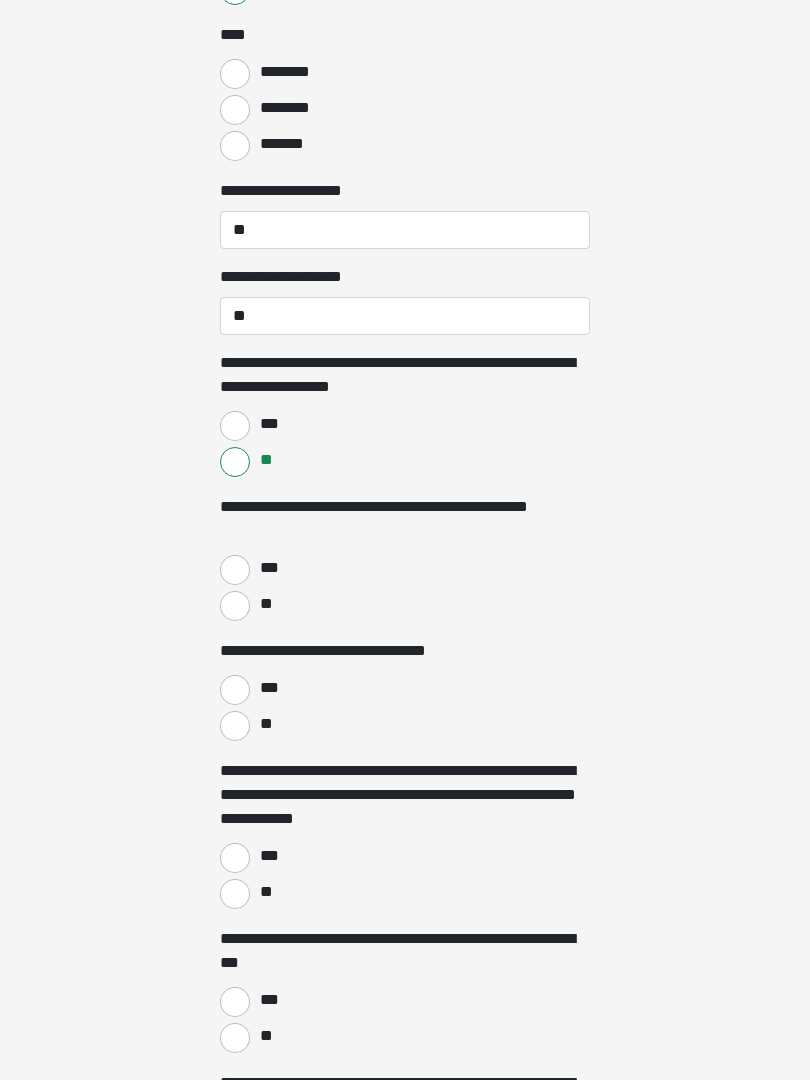 click on "**" at bounding box center (235, 606) 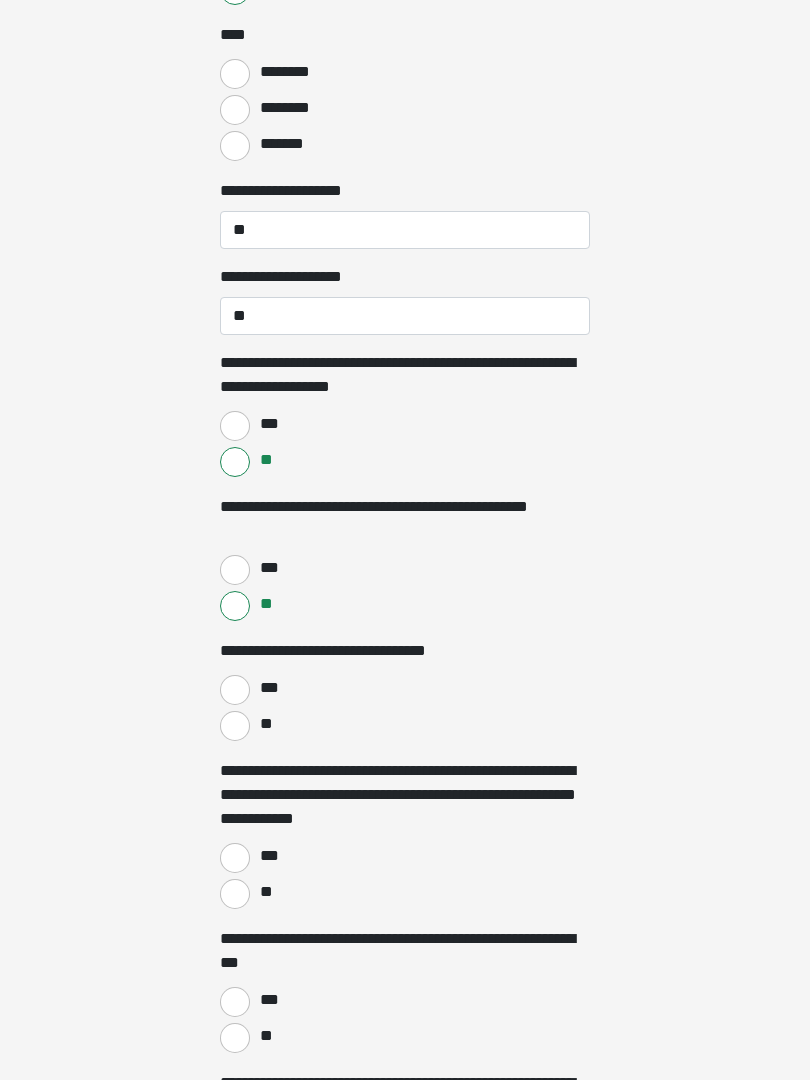 click on "**" at bounding box center [235, 726] 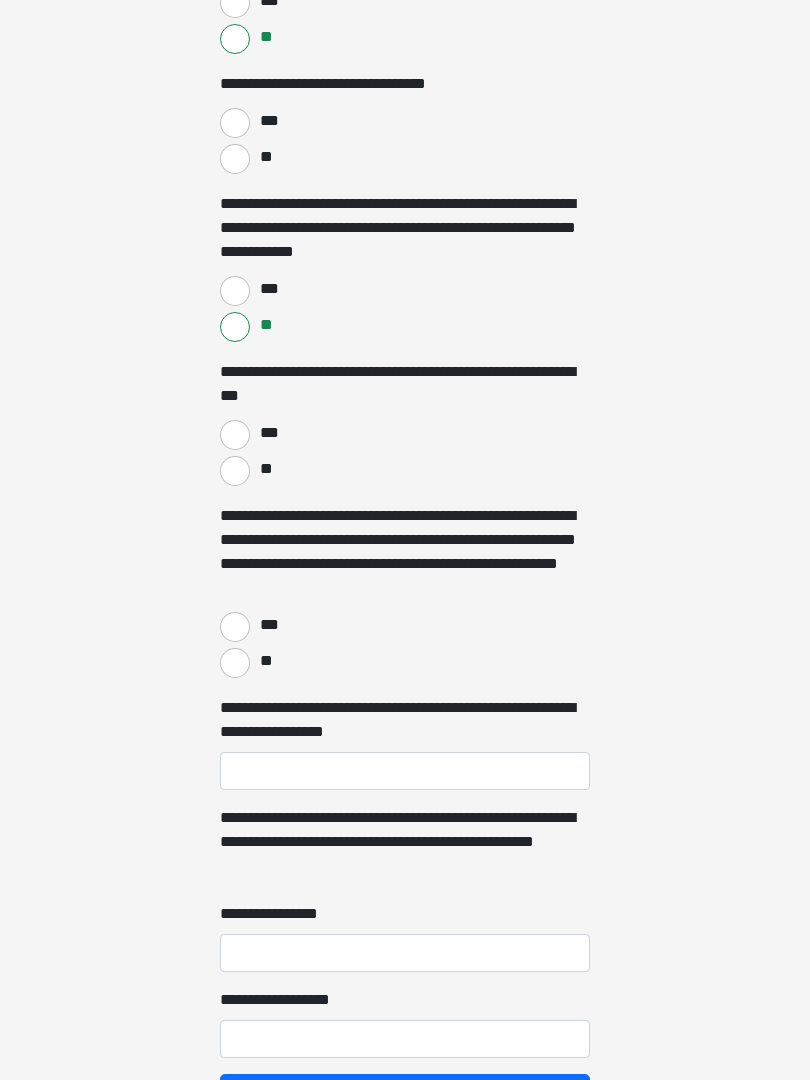 scroll, scrollTop: 2737, scrollLeft: 0, axis: vertical 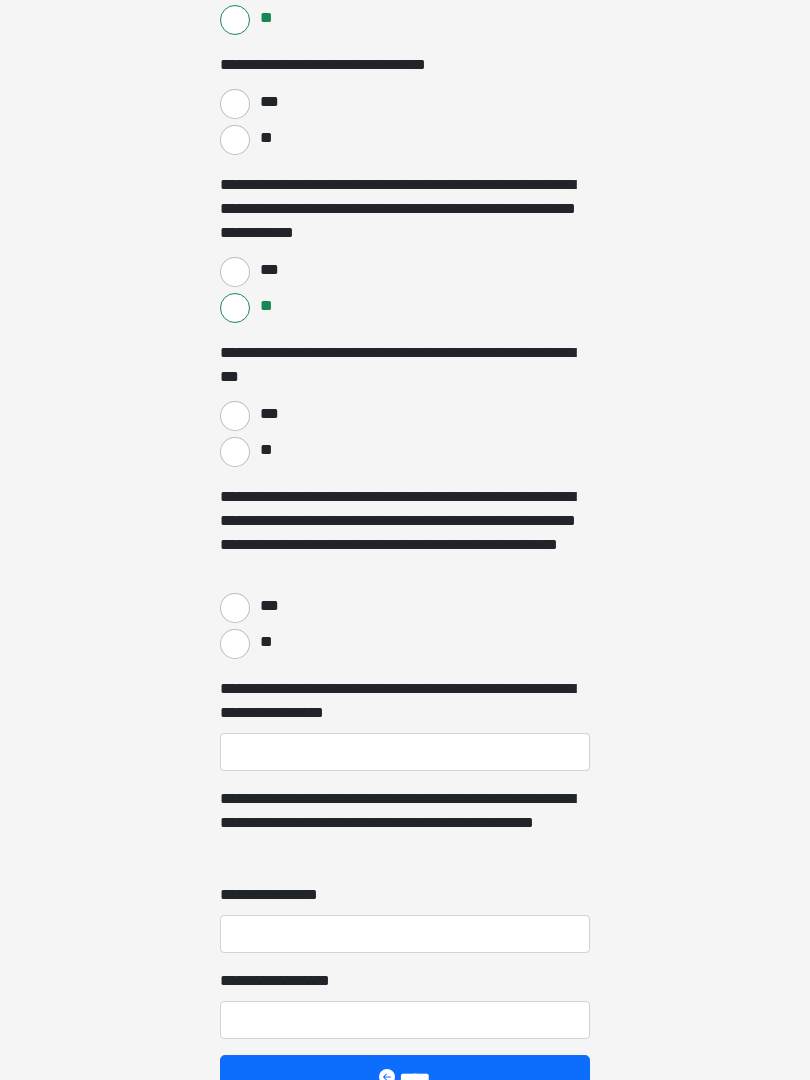 click on "**" at bounding box center [235, 452] 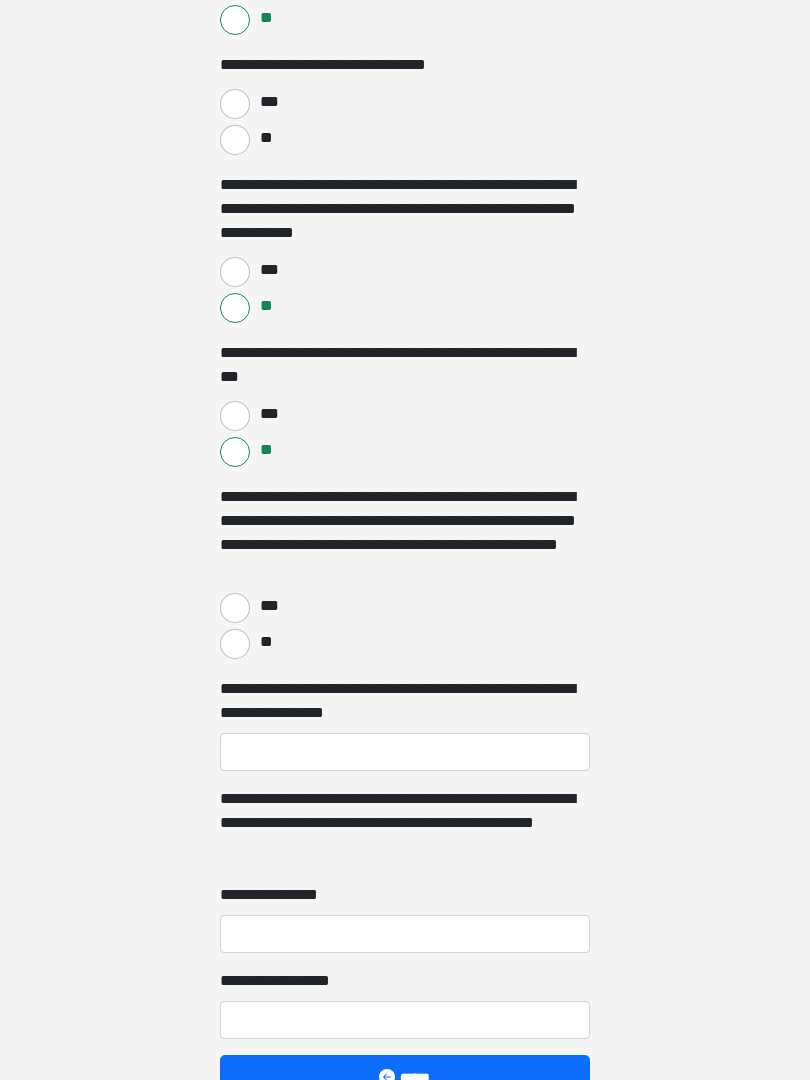 click on "**" at bounding box center (235, 644) 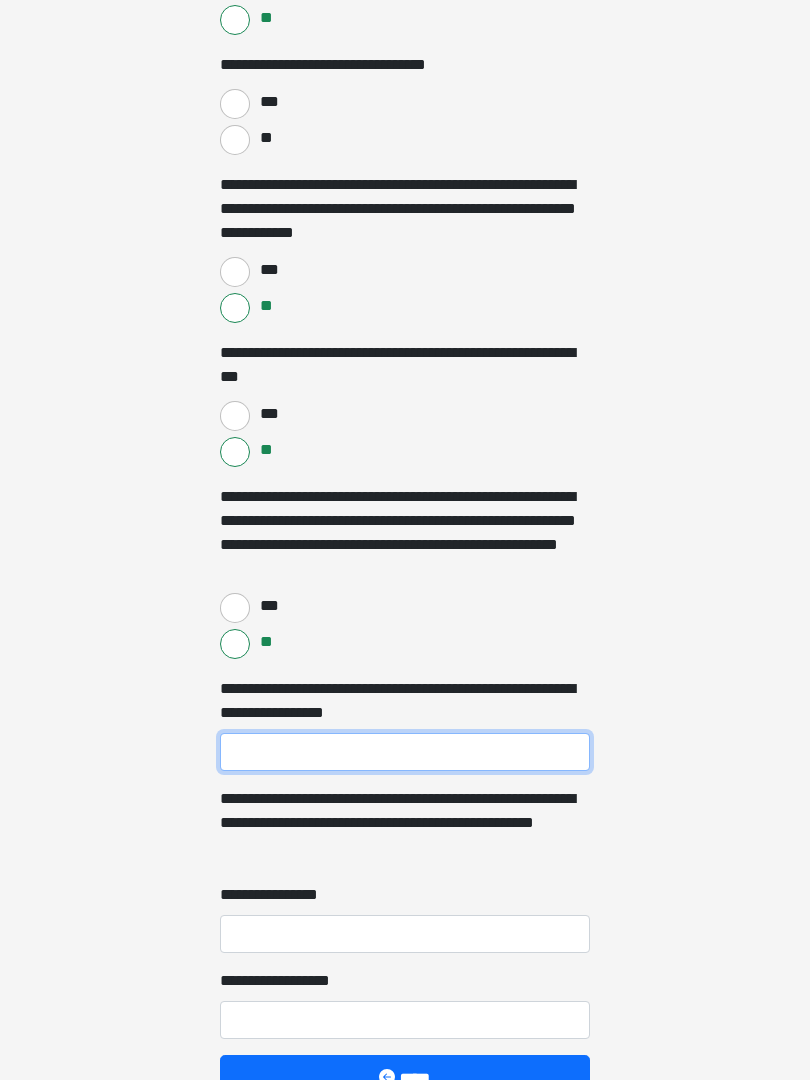 click on "**********" at bounding box center (405, 752) 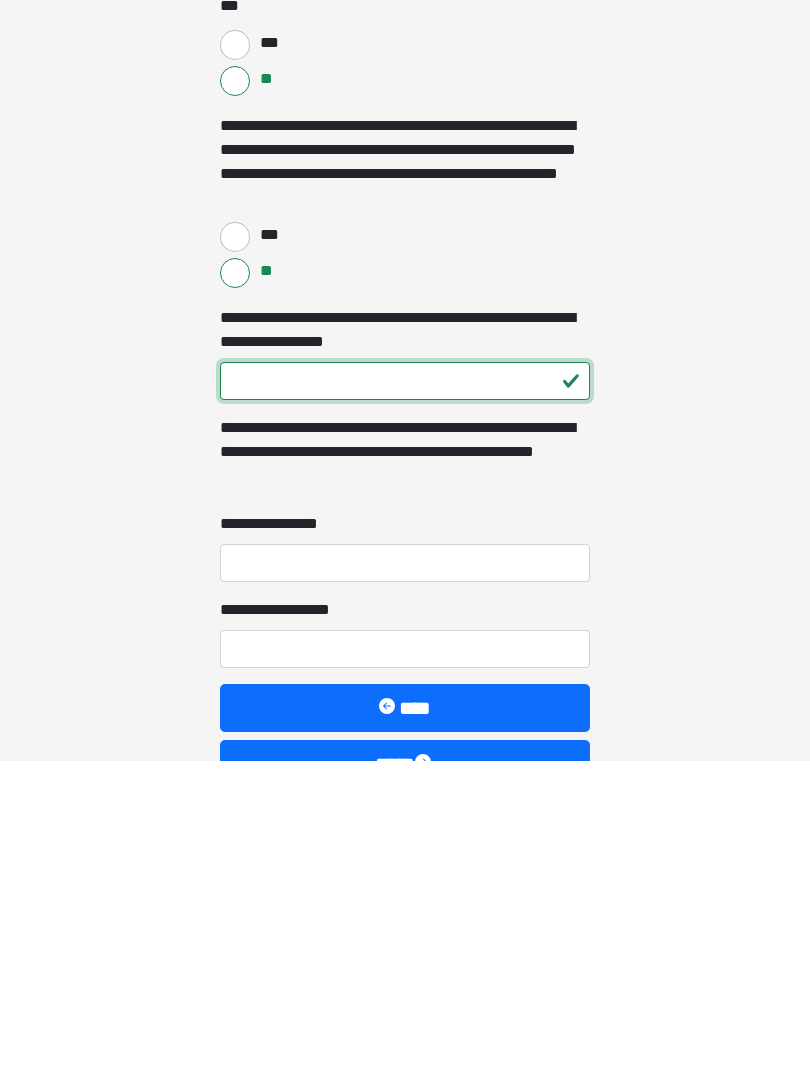 type on "***" 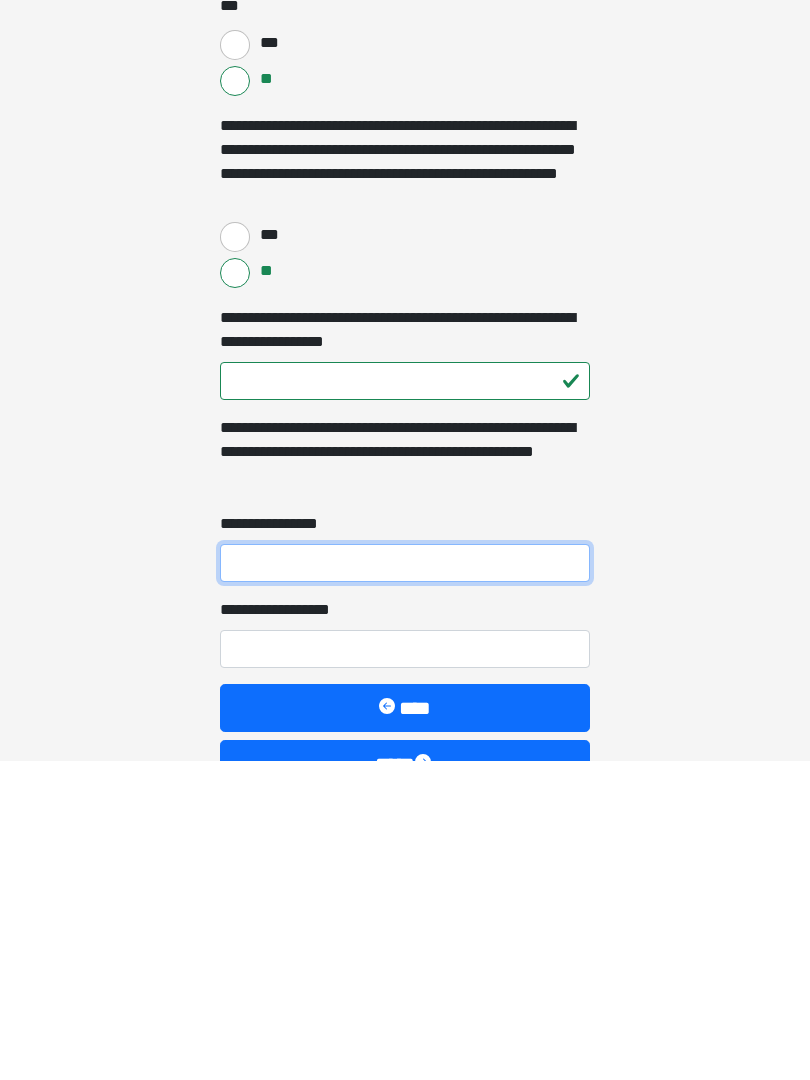 click on "**********" at bounding box center (405, 883) 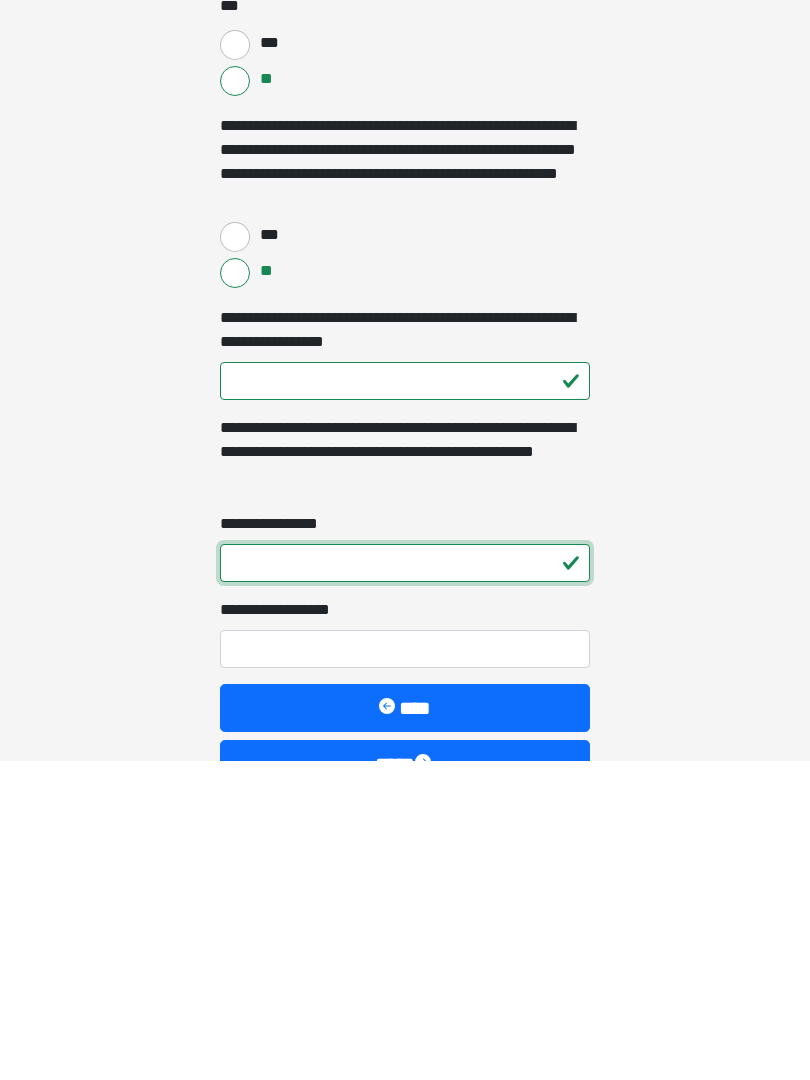 type on "*" 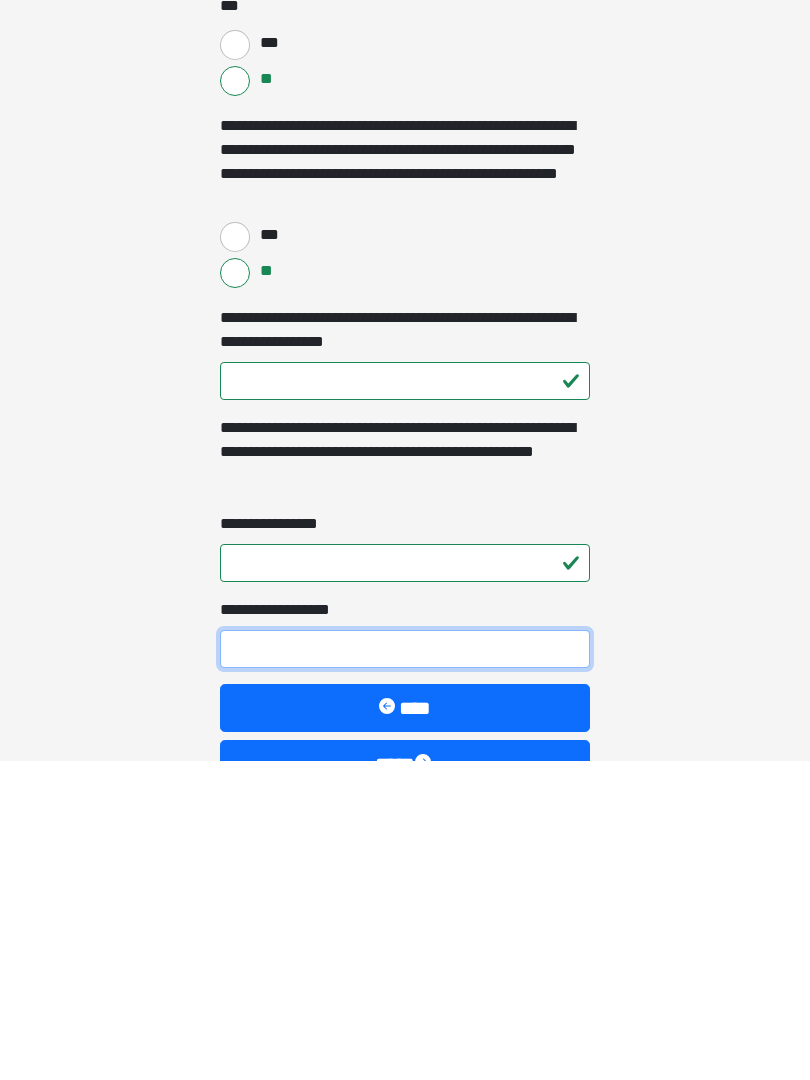 click on "**********" at bounding box center [405, 969] 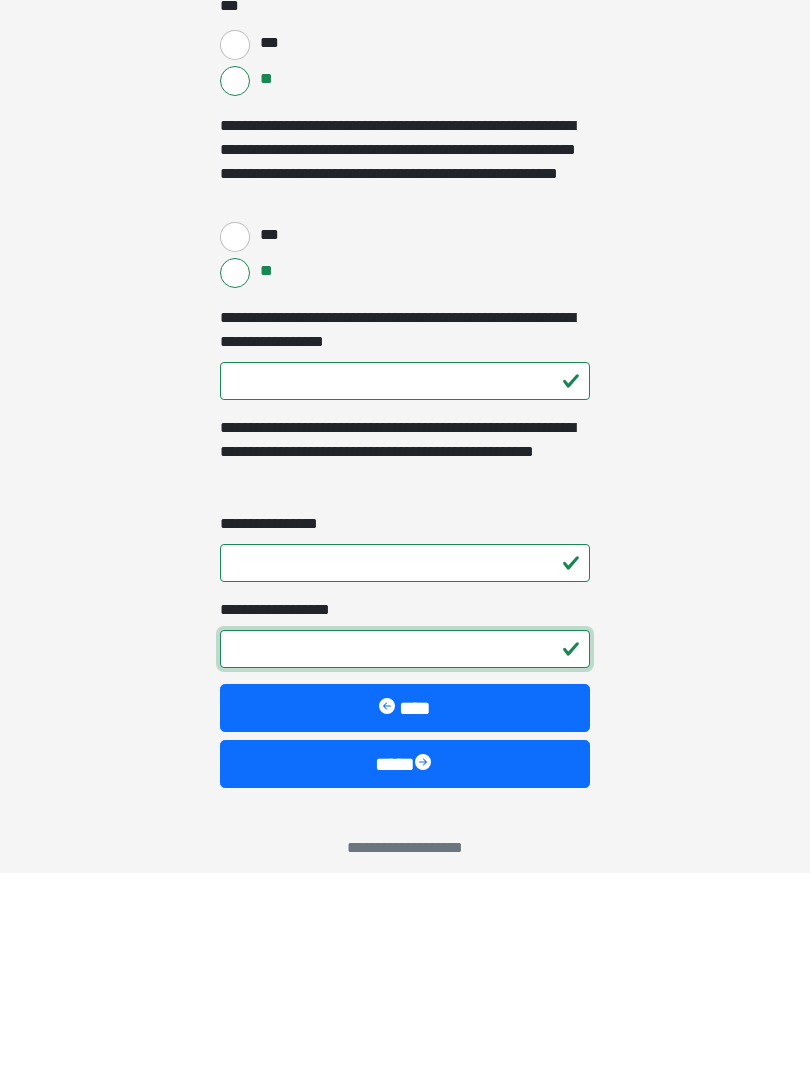 scroll, scrollTop: 2919, scrollLeft: 0, axis: vertical 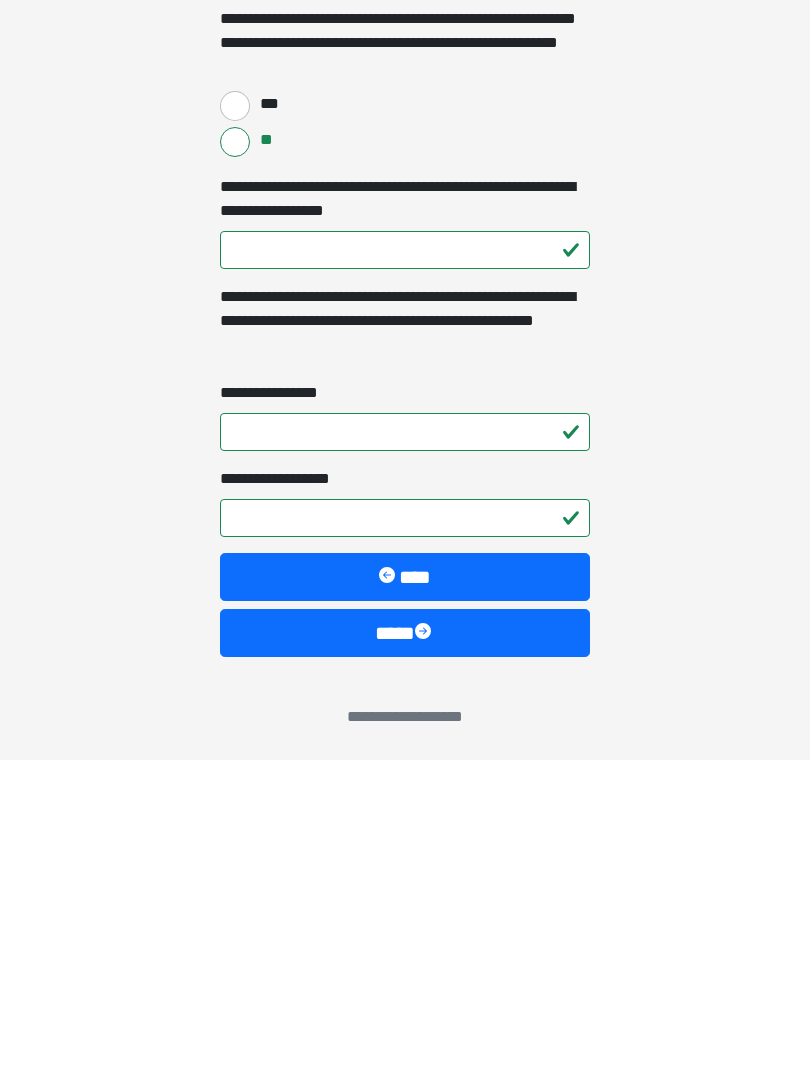 click on "****" at bounding box center [405, 953] 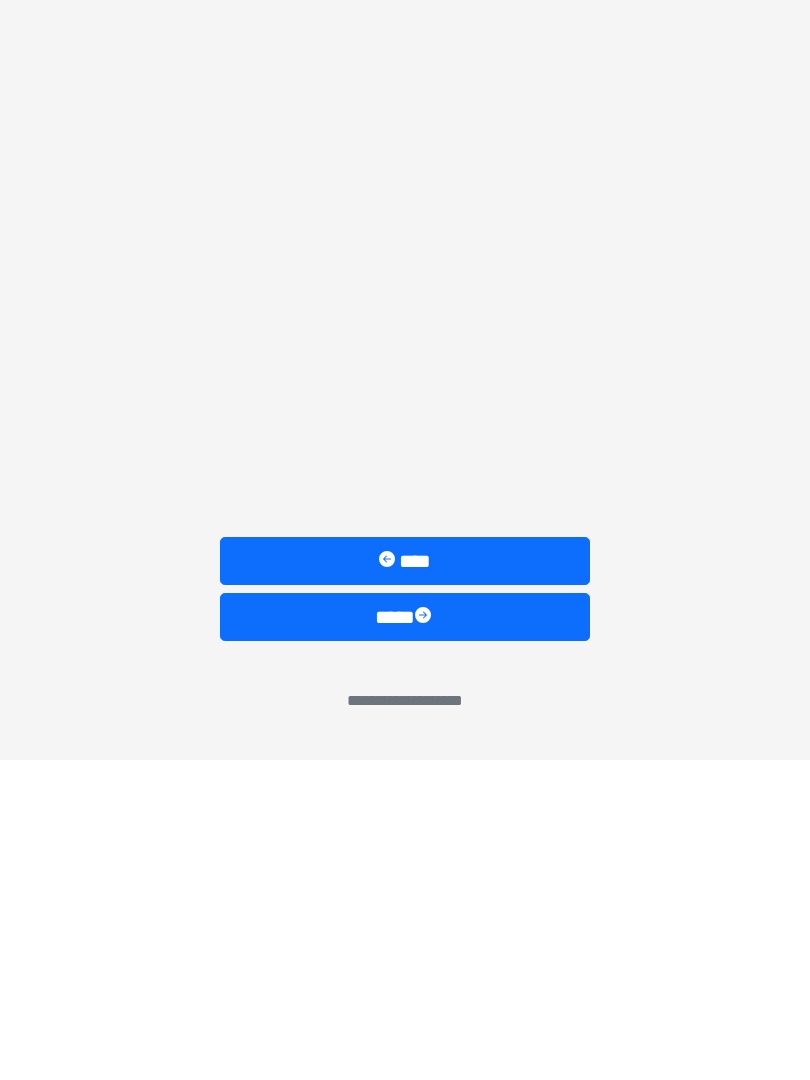 scroll, scrollTop: 0, scrollLeft: 0, axis: both 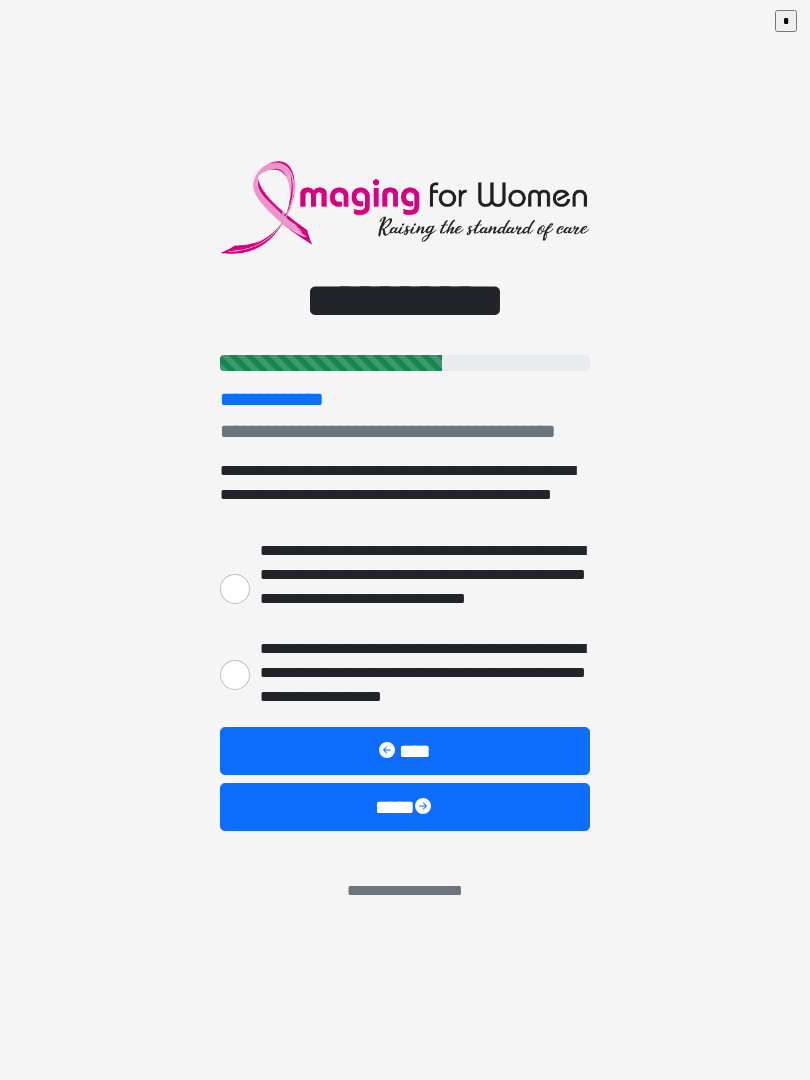 click on "**********" at bounding box center [235, 675] 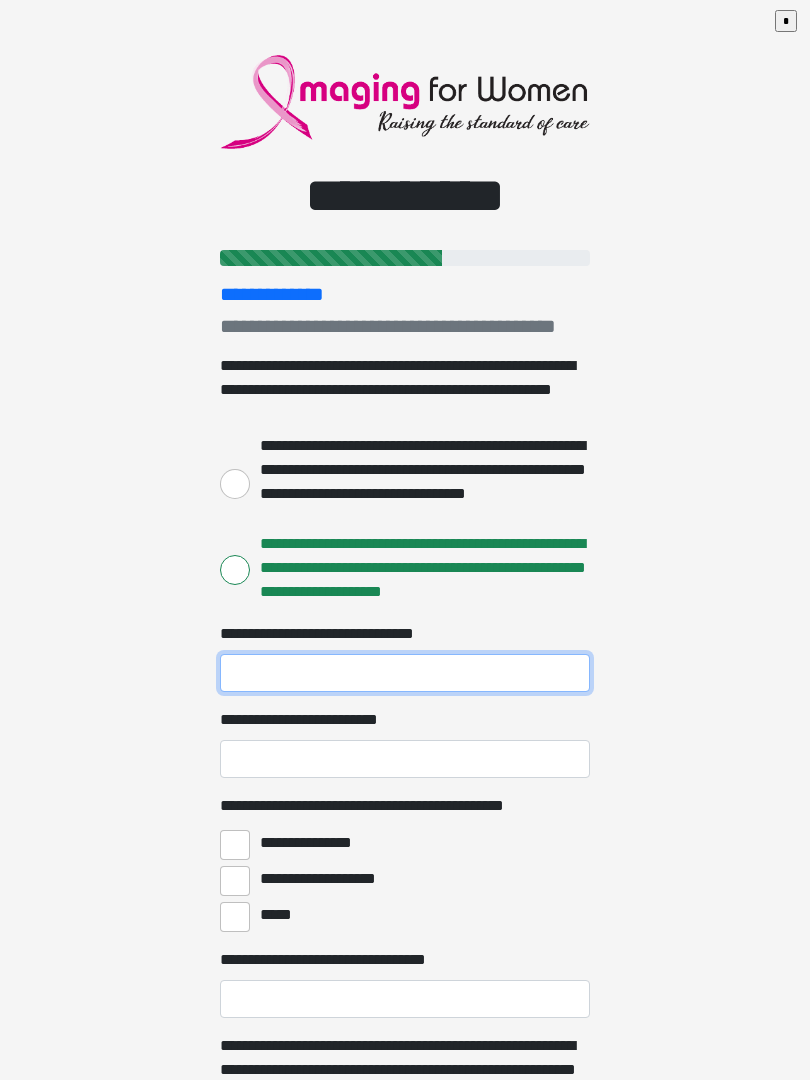 click on "**********" at bounding box center (405, 673) 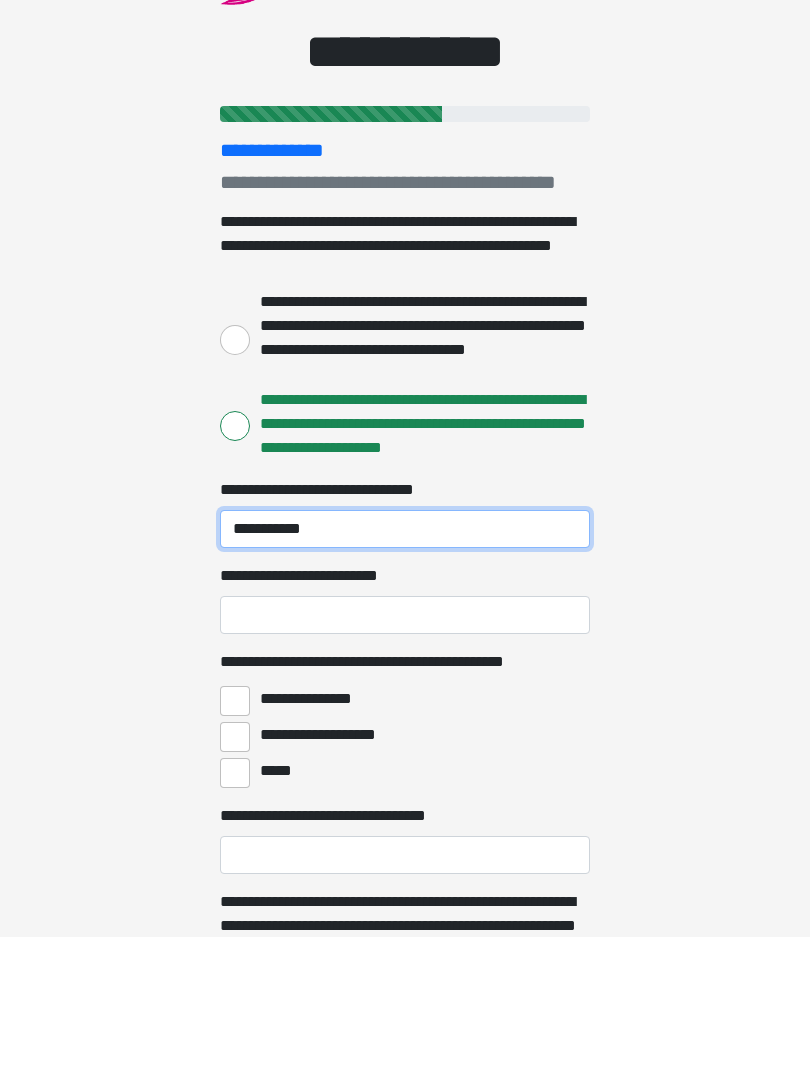 type on "**********" 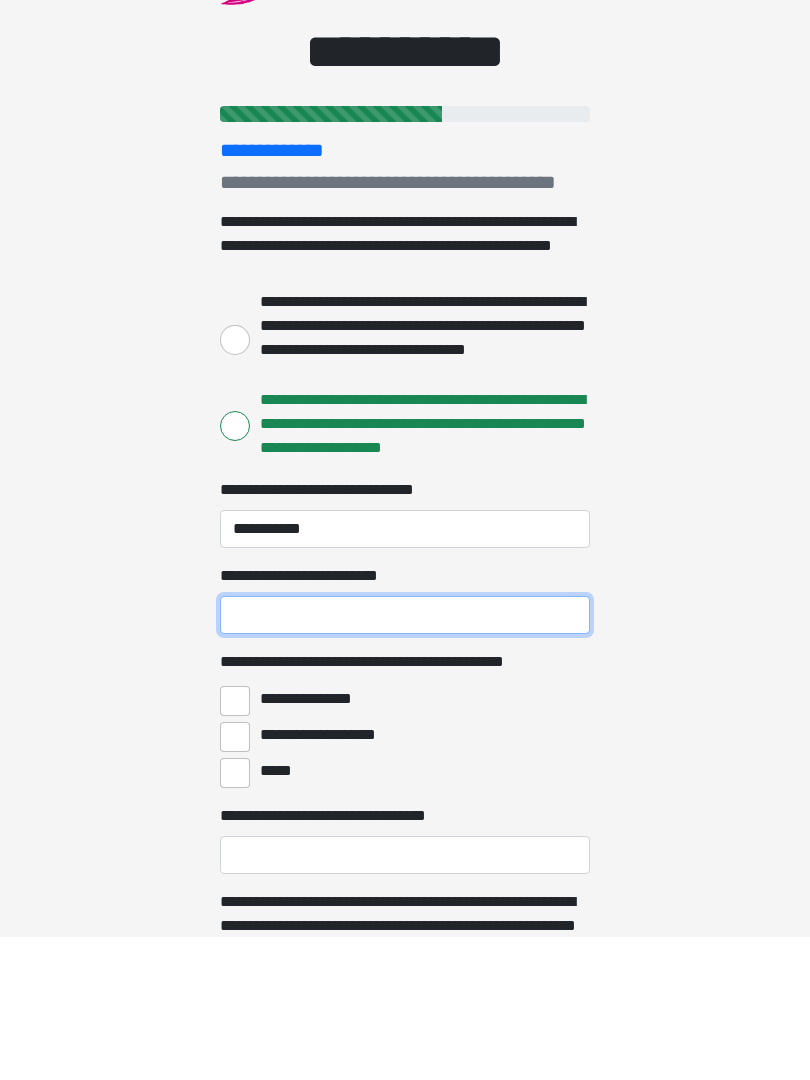 click on "**********" at bounding box center [405, 759] 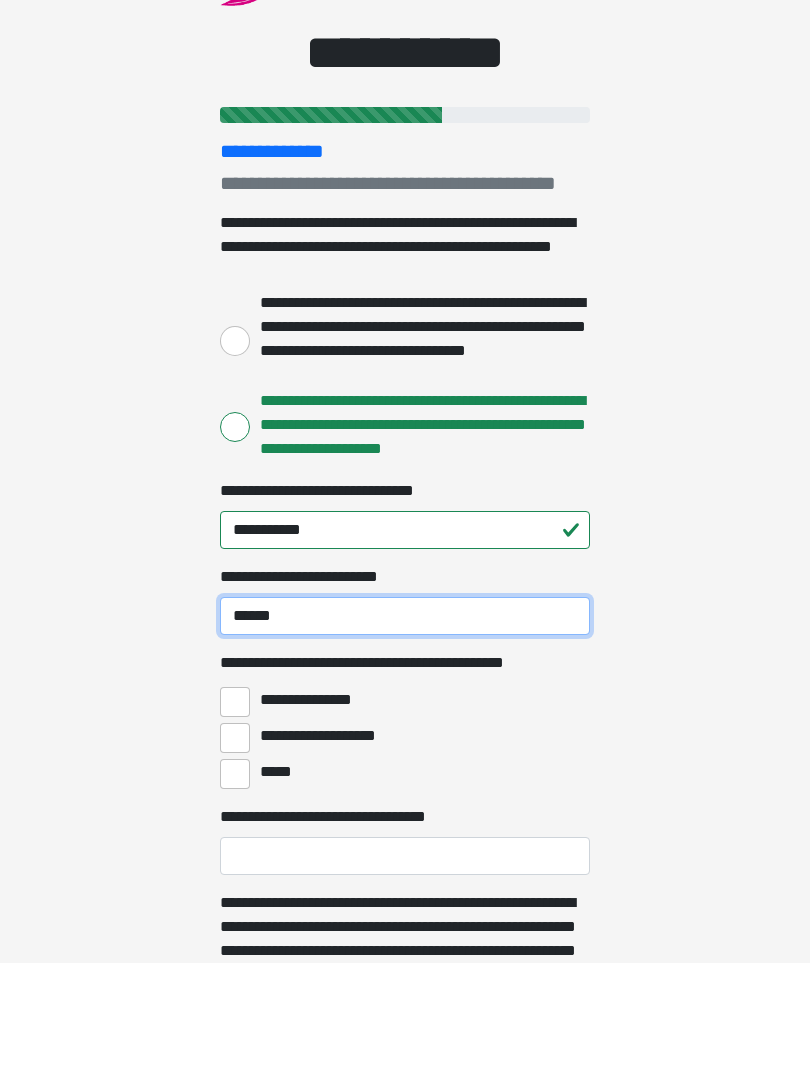 scroll, scrollTop: 27, scrollLeft: 0, axis: vertical 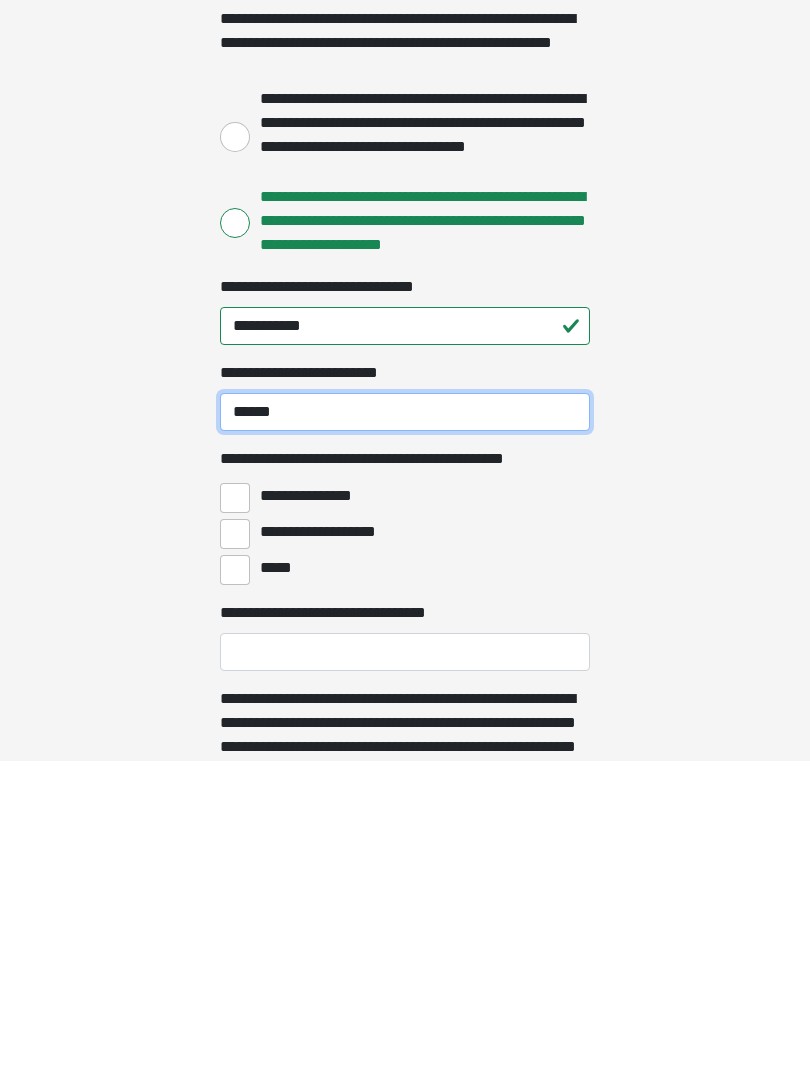 type on "******" 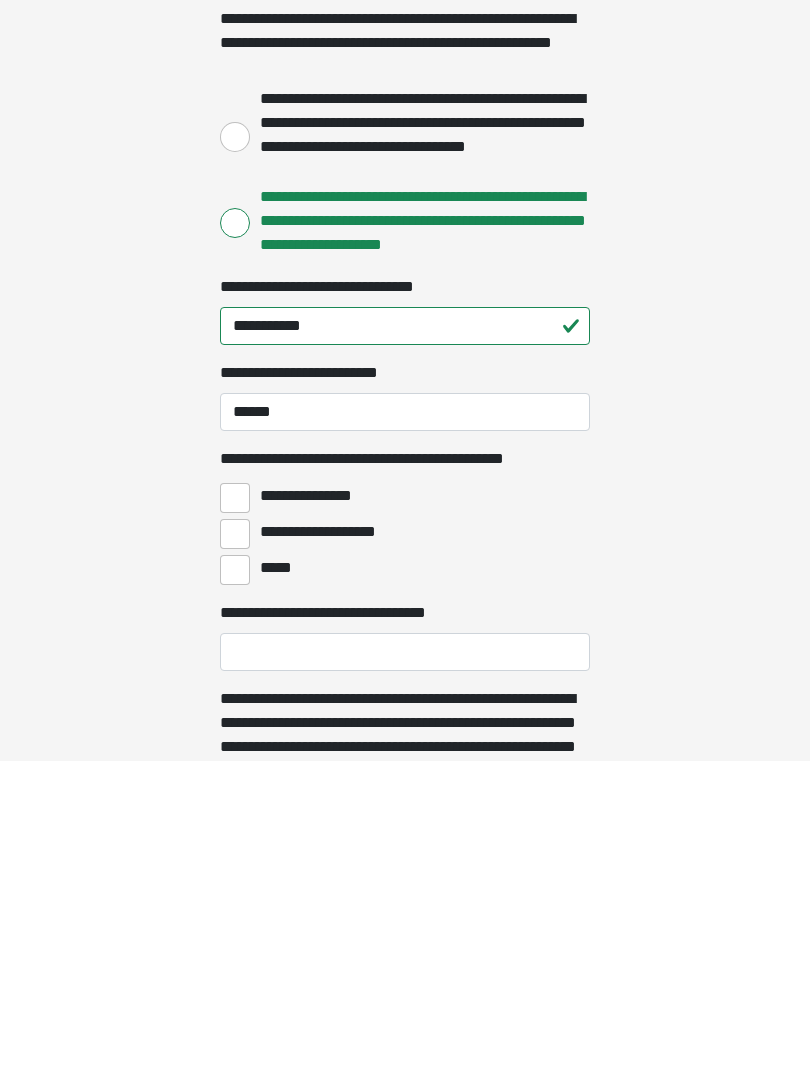 click on "**********" at bounding box center (235, 818) 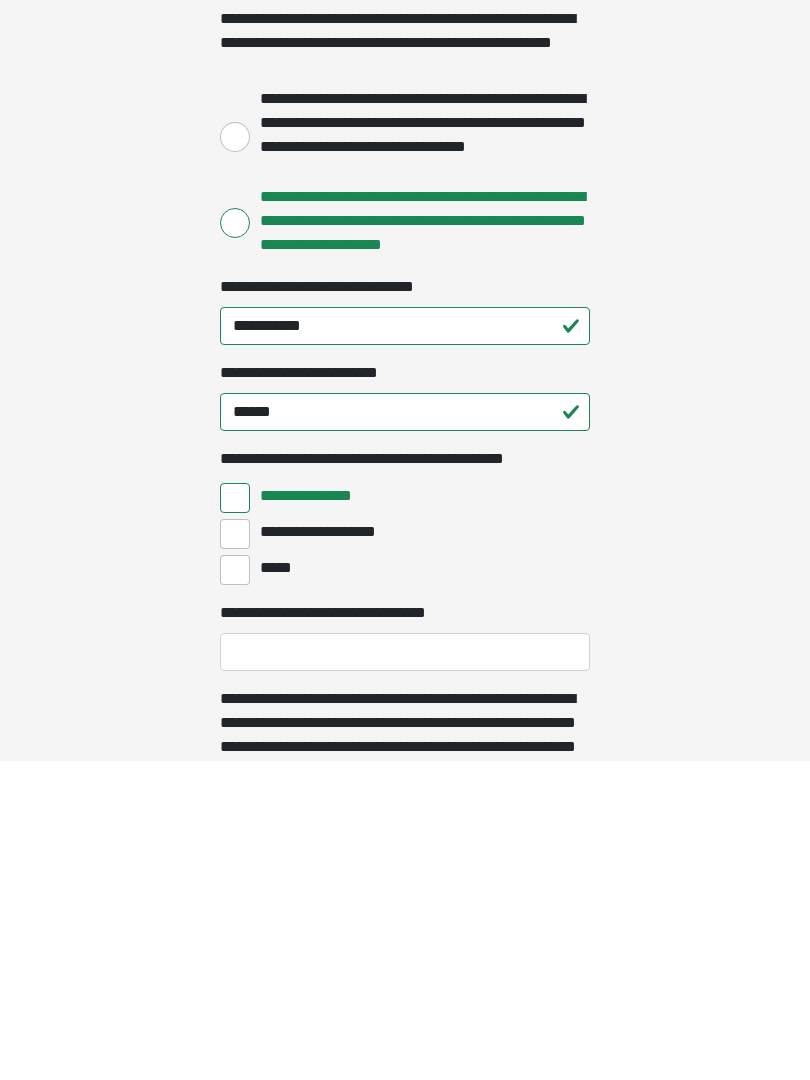 scroll, scrollTop: 347, scrollLeft: 0, axis: vertical 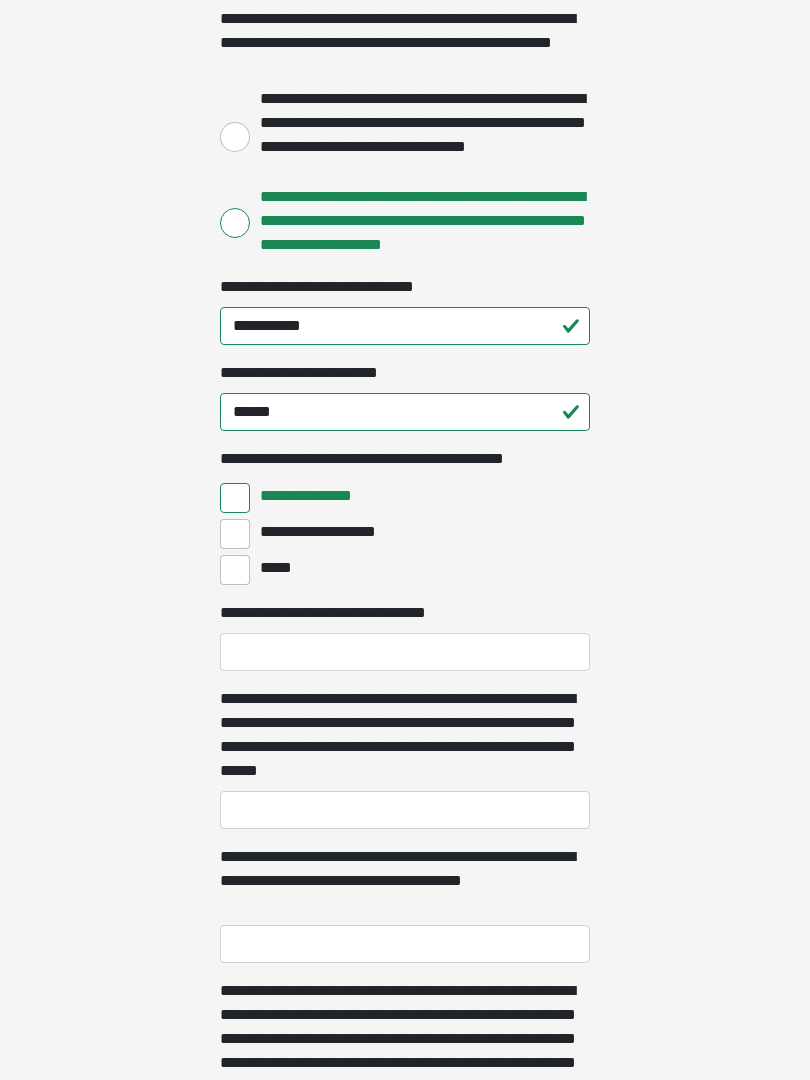 click on "**********" at bounding box center (235, 534) 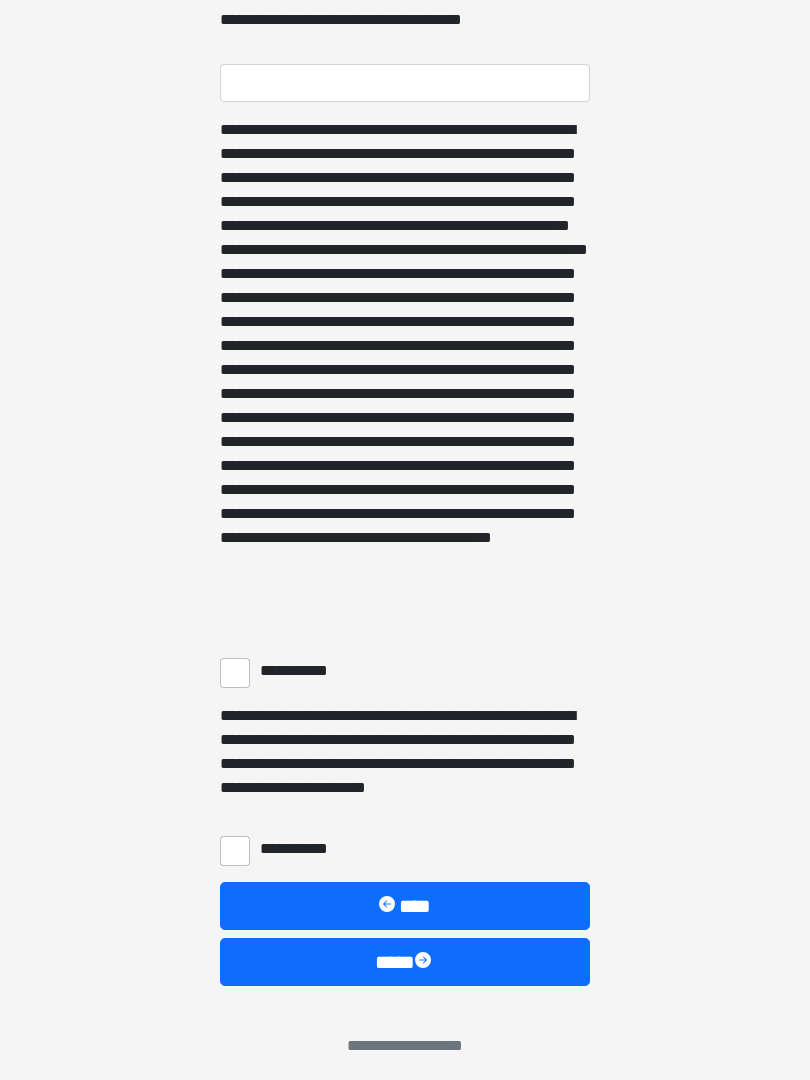 scroll, scrollTop: 1217, scrollLeft: 0, axis: vertical 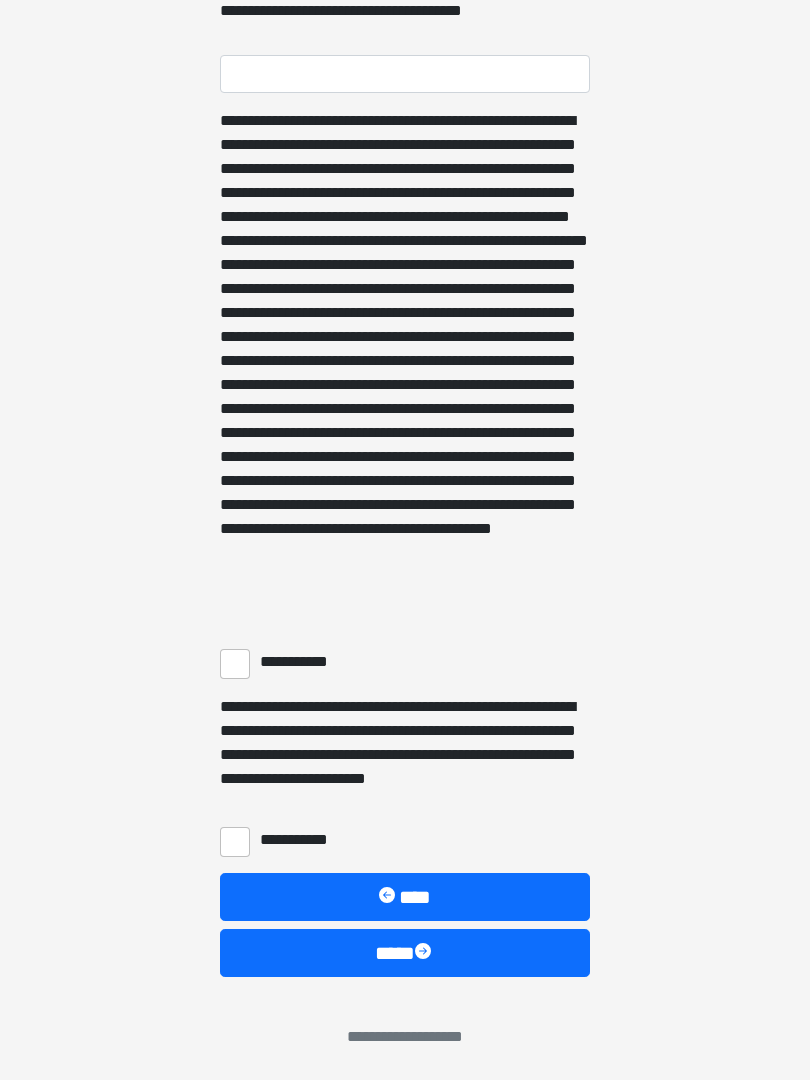 click on "**********" at bounding box center (235, 664) 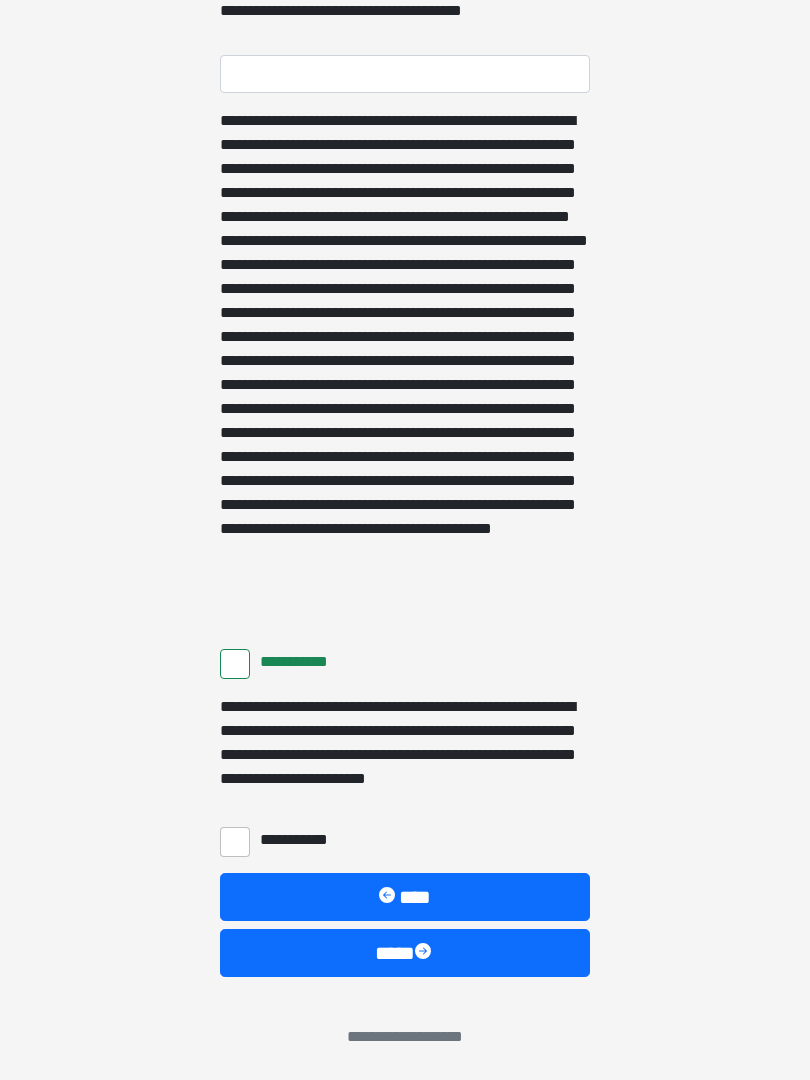 click on "**********" at bounding box center [235, 842] 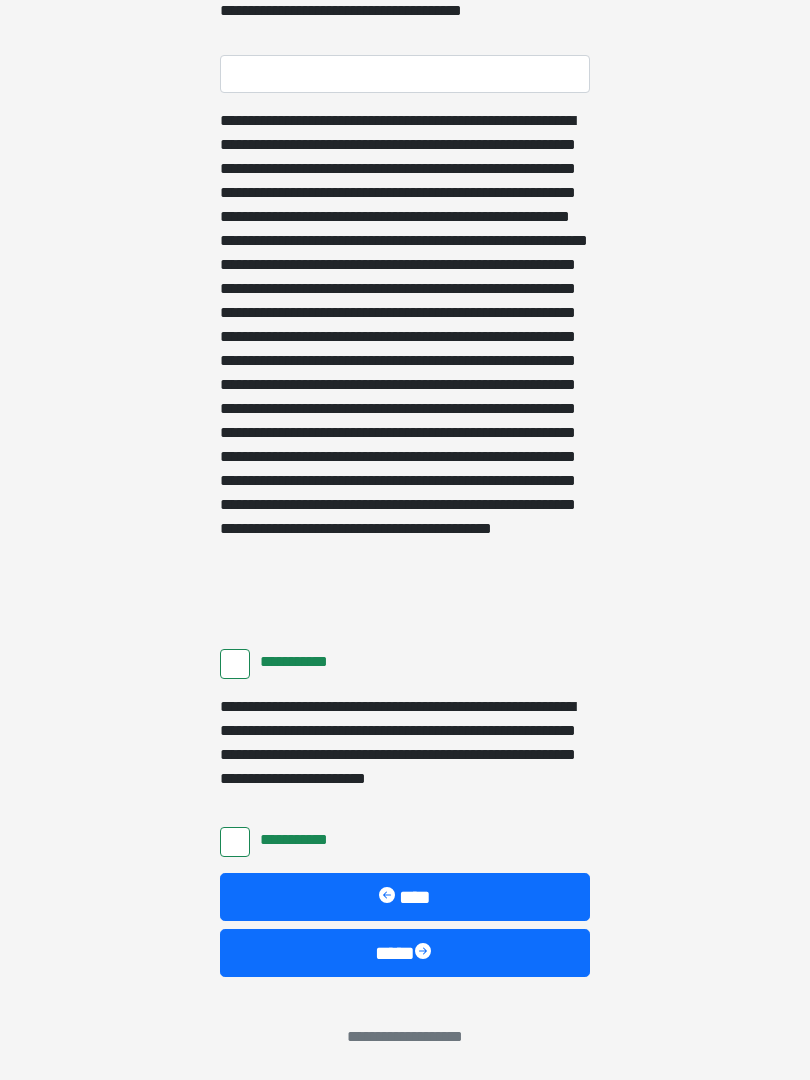 click on "****" at bounding box center [405, 953] 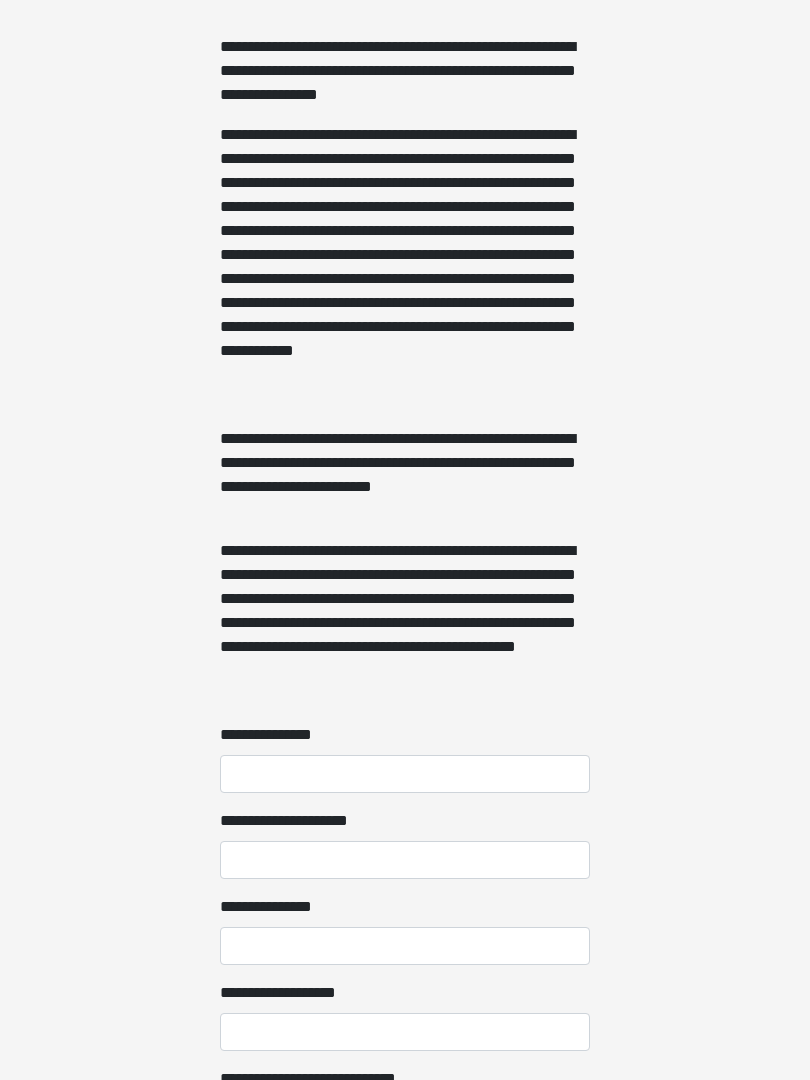 scroll, scrollTop: 1019, scrollLeft: 0, axis: vertical 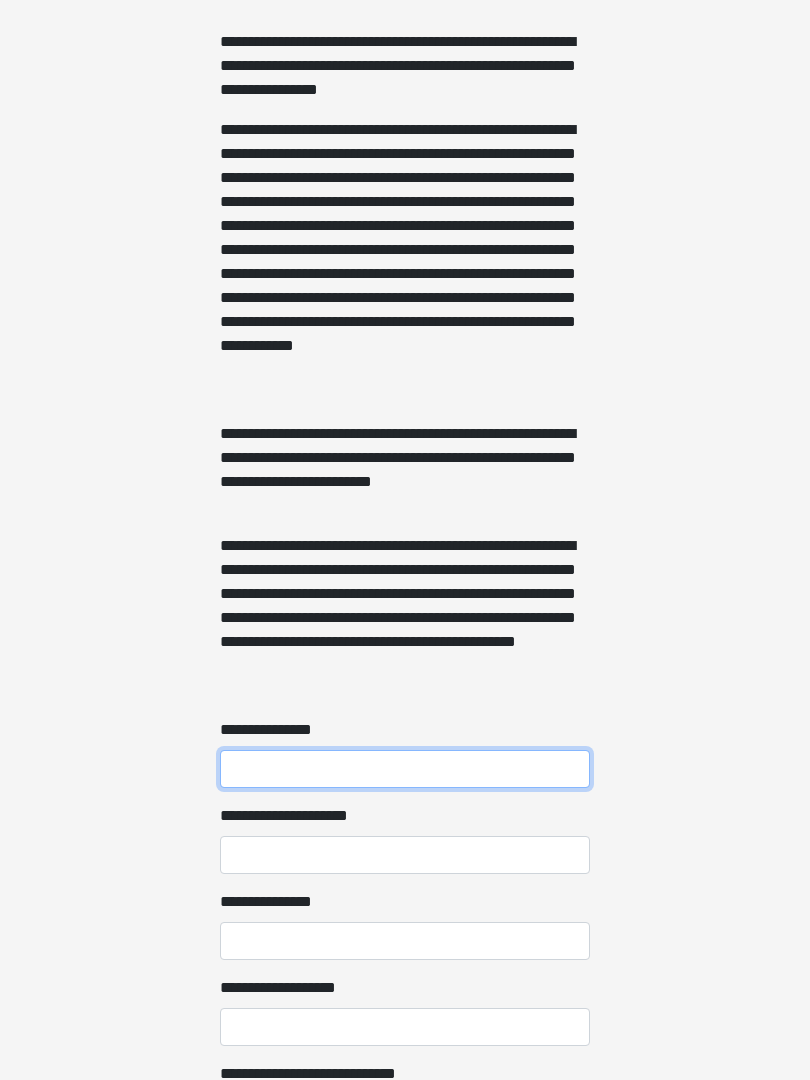 click on "**********" at bounding box center [405, 770] 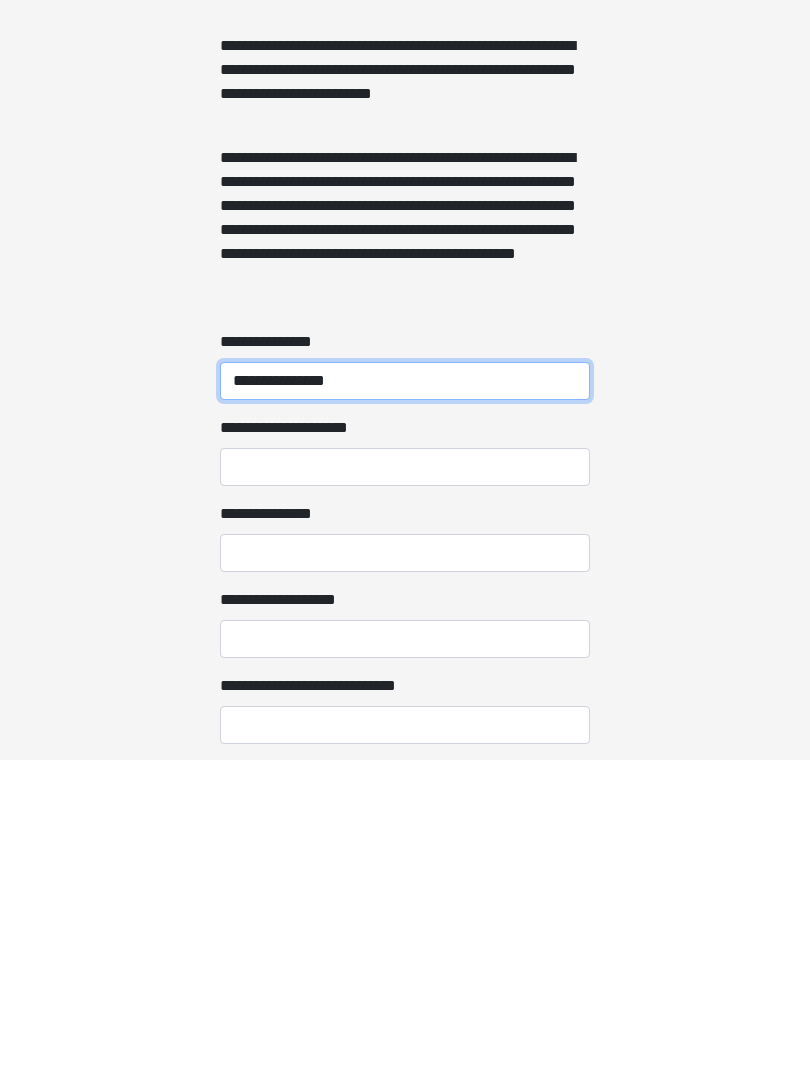 type on "**********" 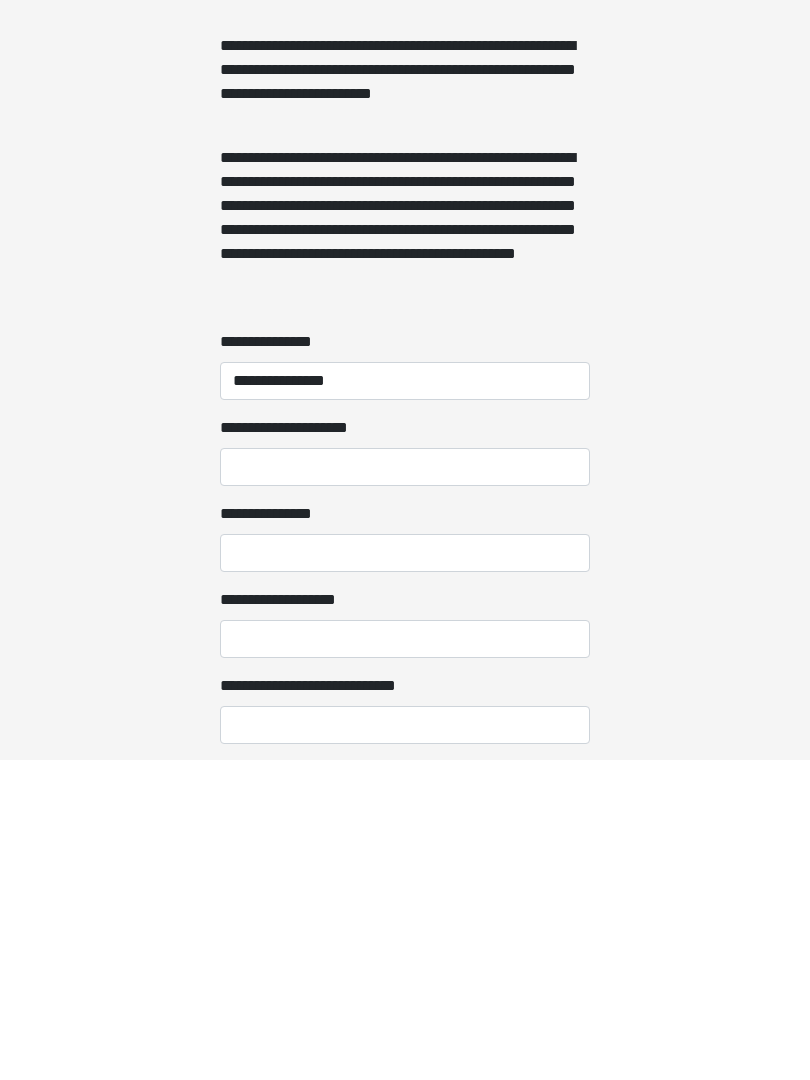 click on "**********" at bounding box center [405, 787] 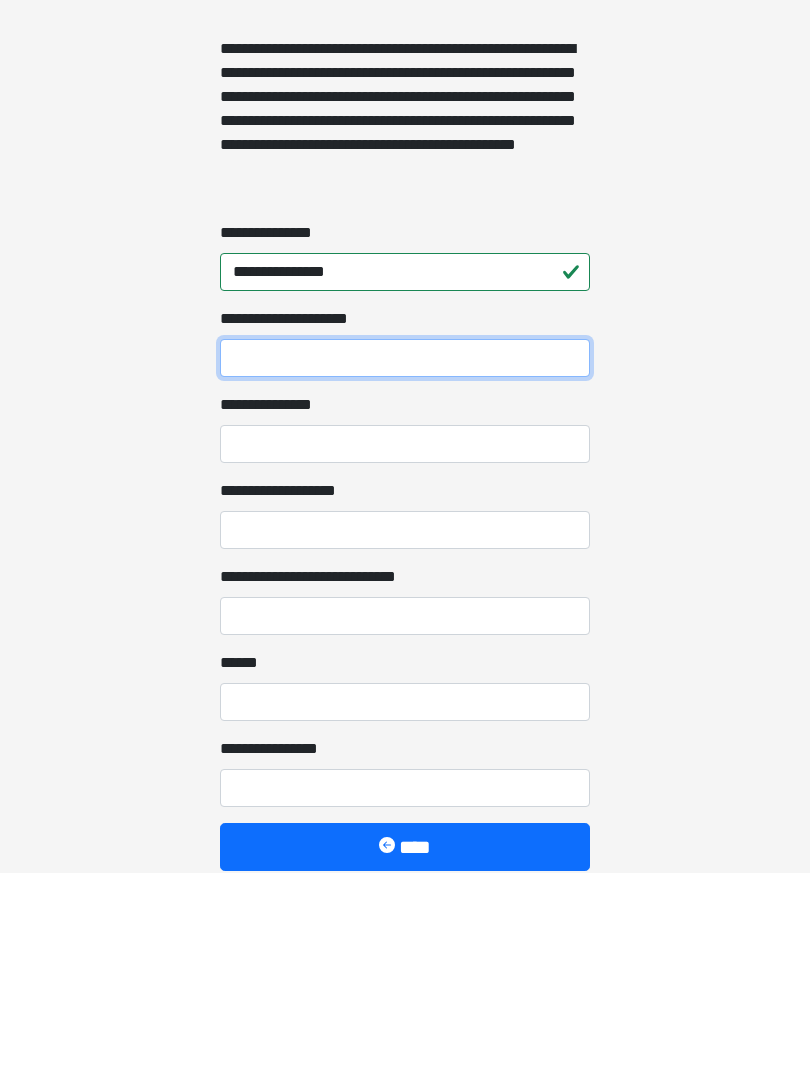 scroll, scrollTop: 1313, scrollLeft: 0, axis: vertical 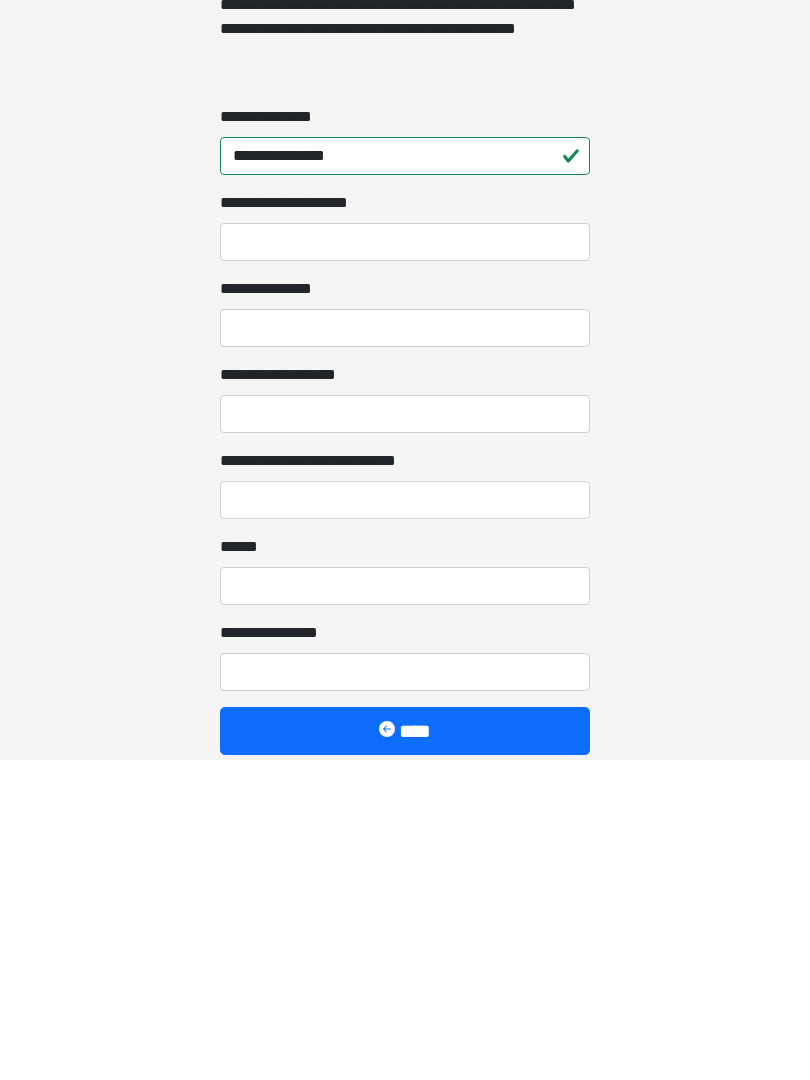 click on "**********" at bounding box center (405, 648) 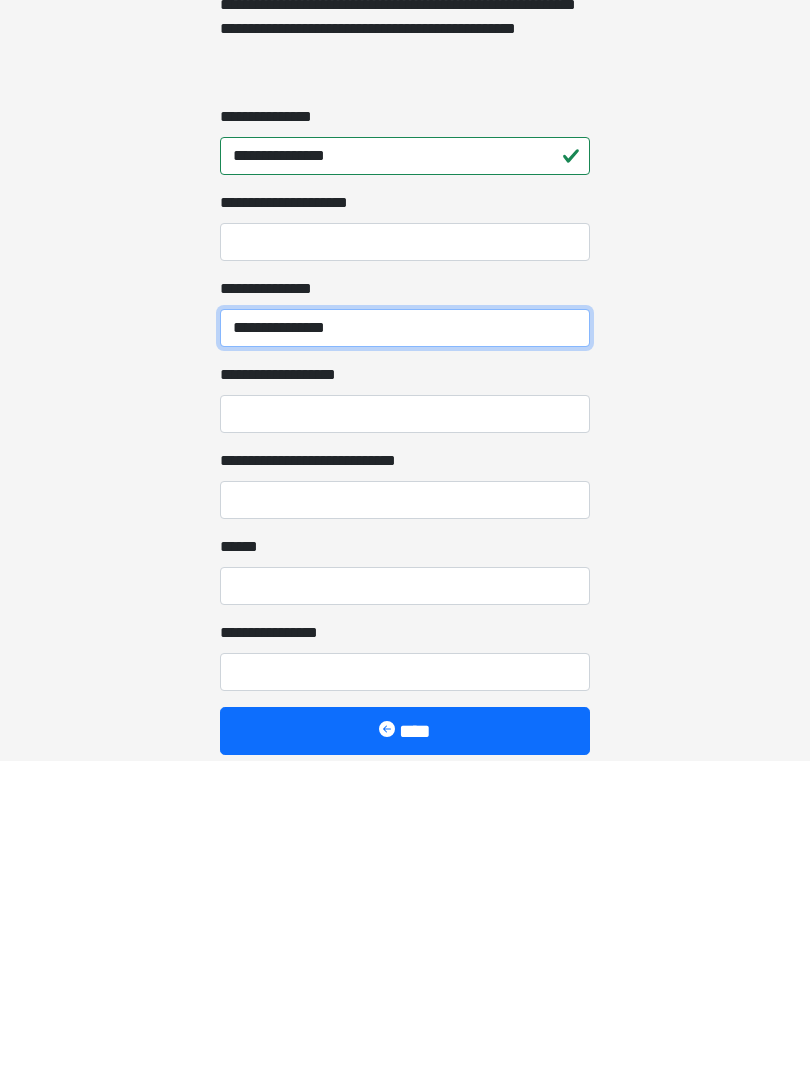 type on "**********" 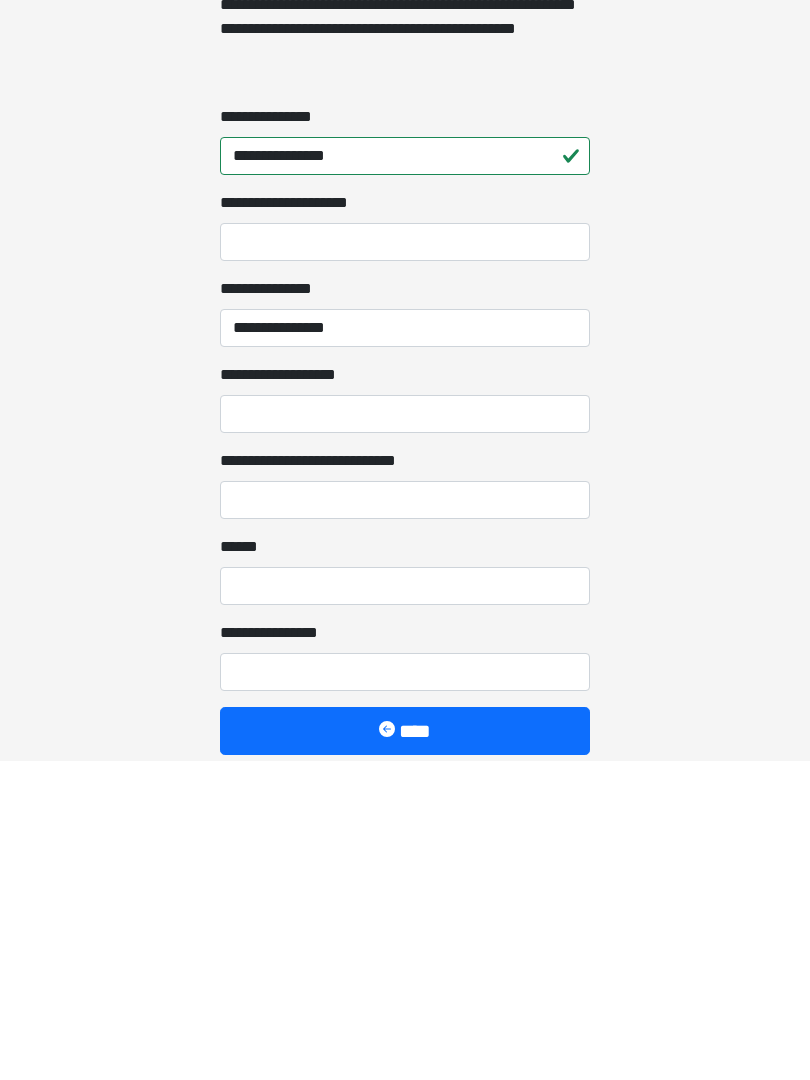 click on "**********" at bounding box center (405, 734) 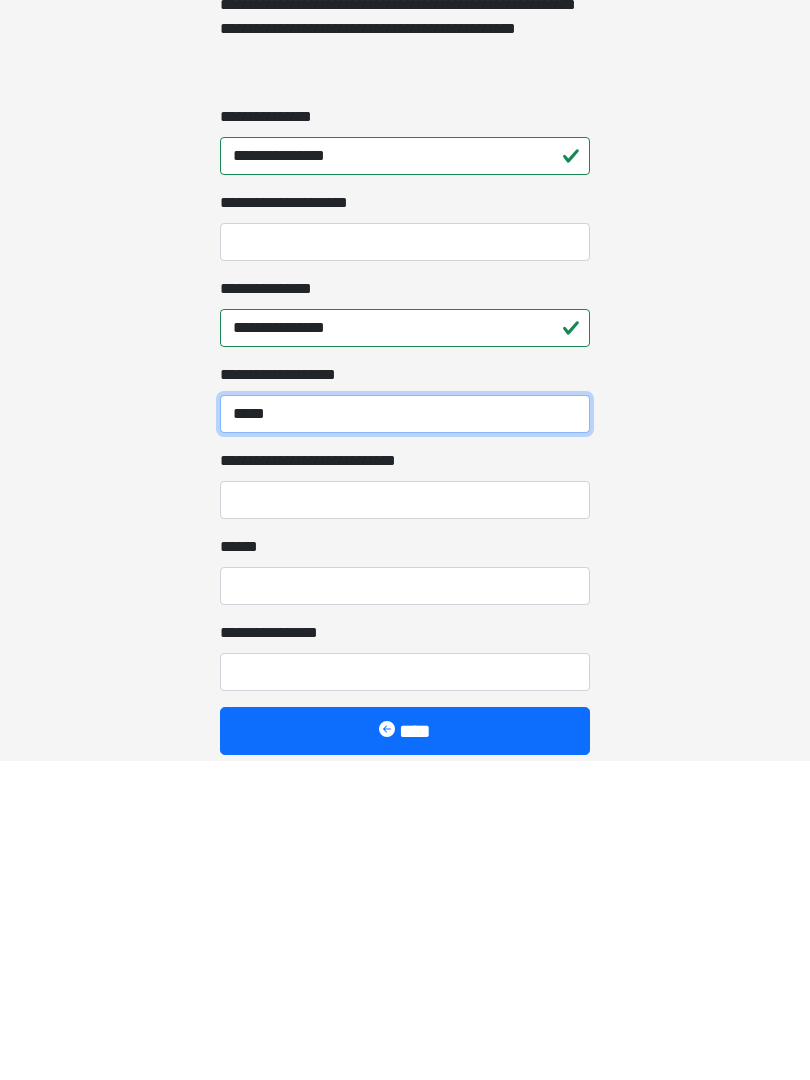 type on "*****" 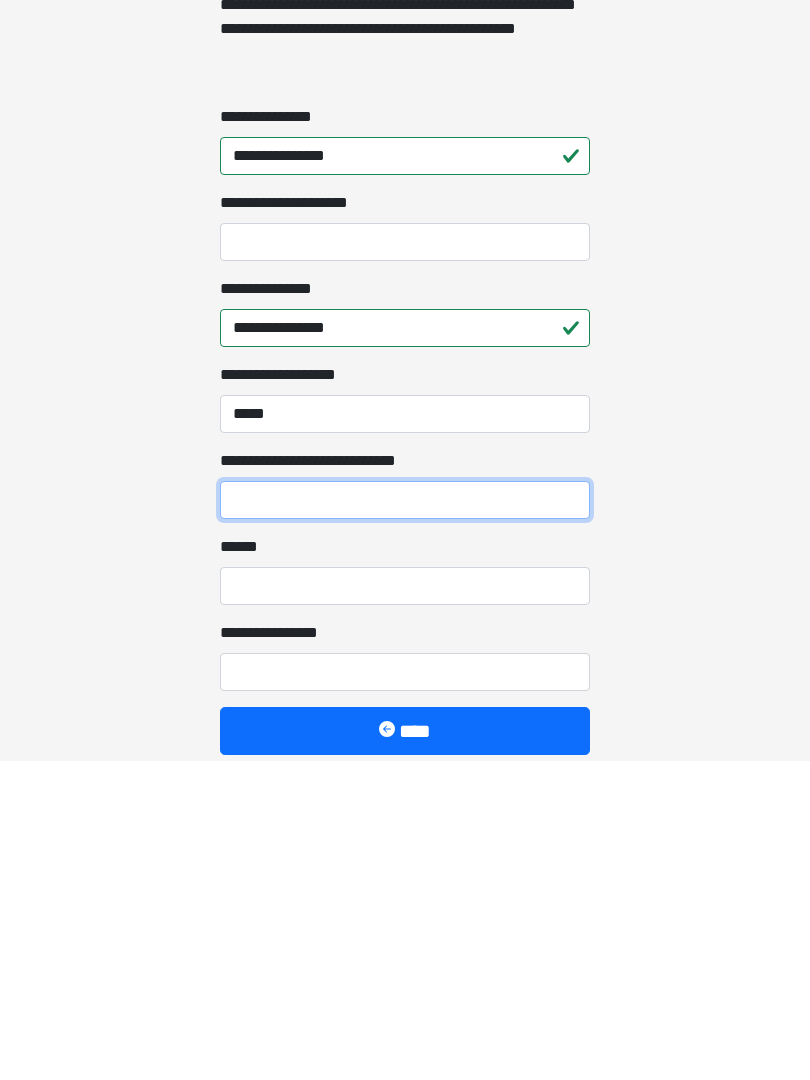 click on "**********" at bounding box center [405, 820] 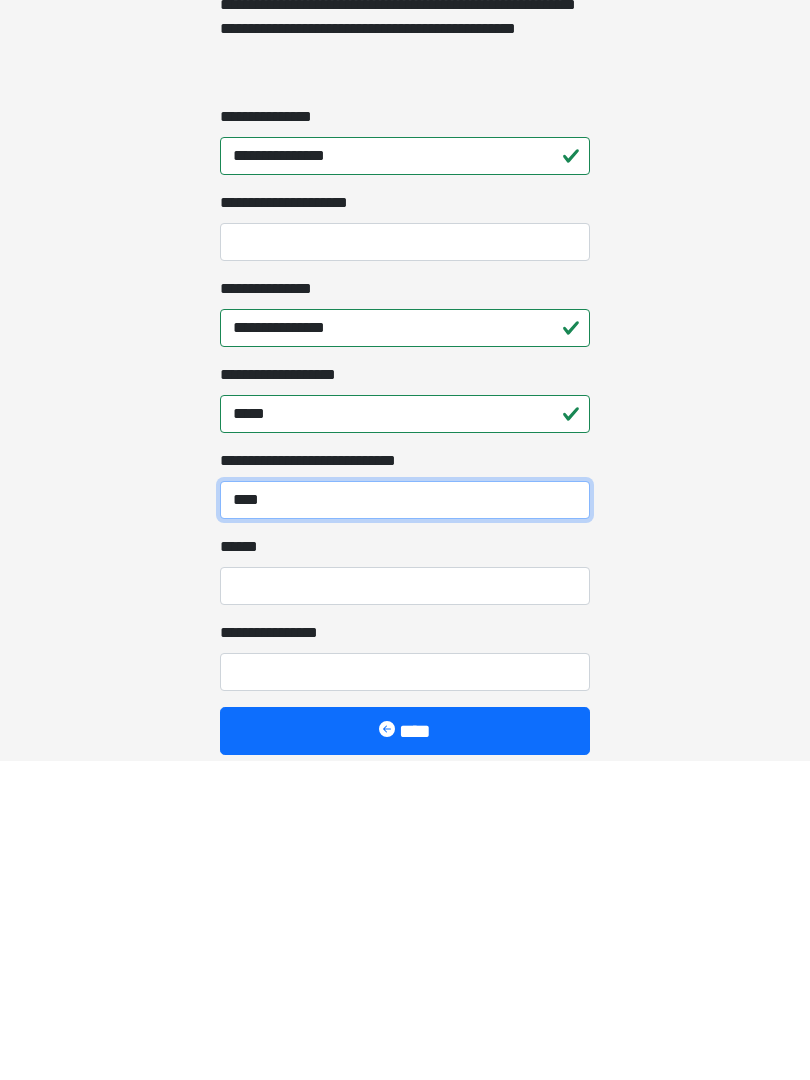 type on "****" 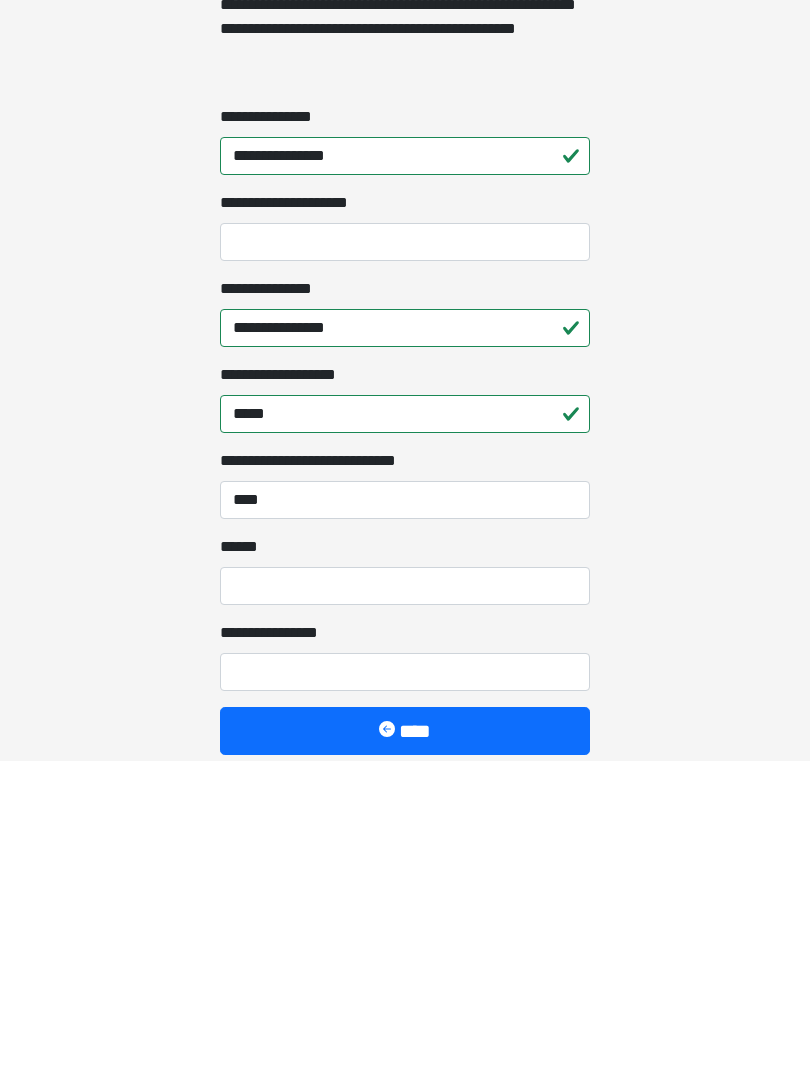 click on "**** *" at bounding box center (405, 906) 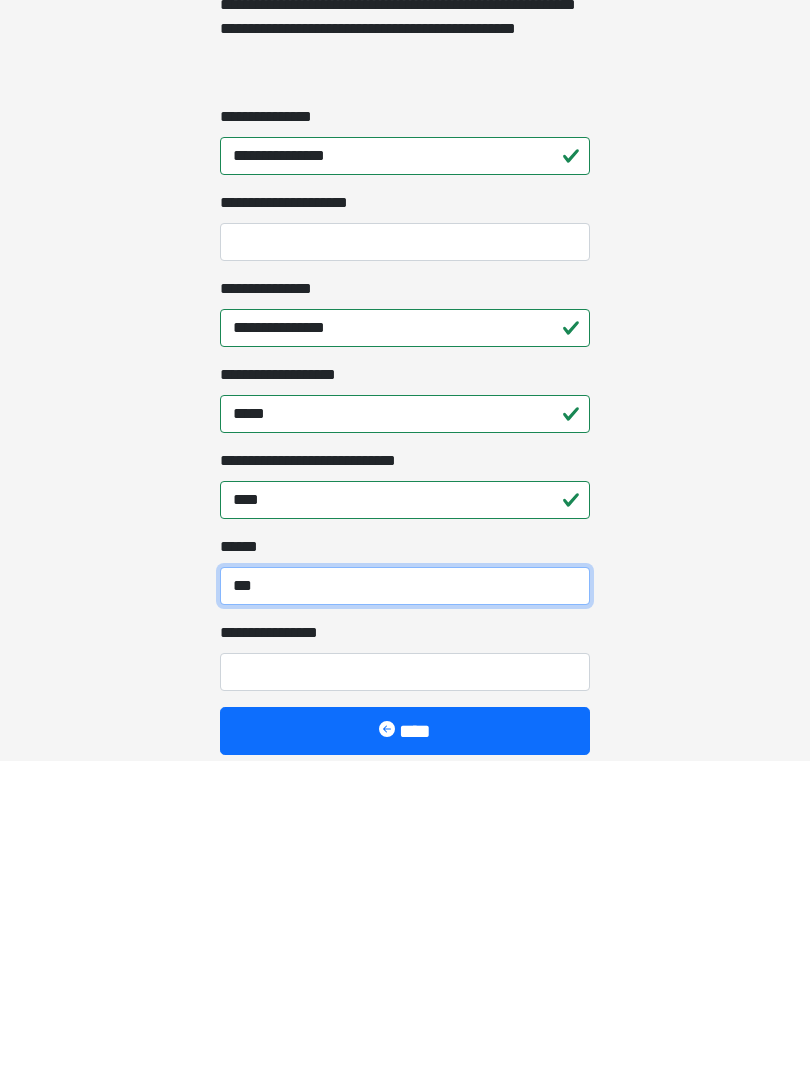 type on "***" 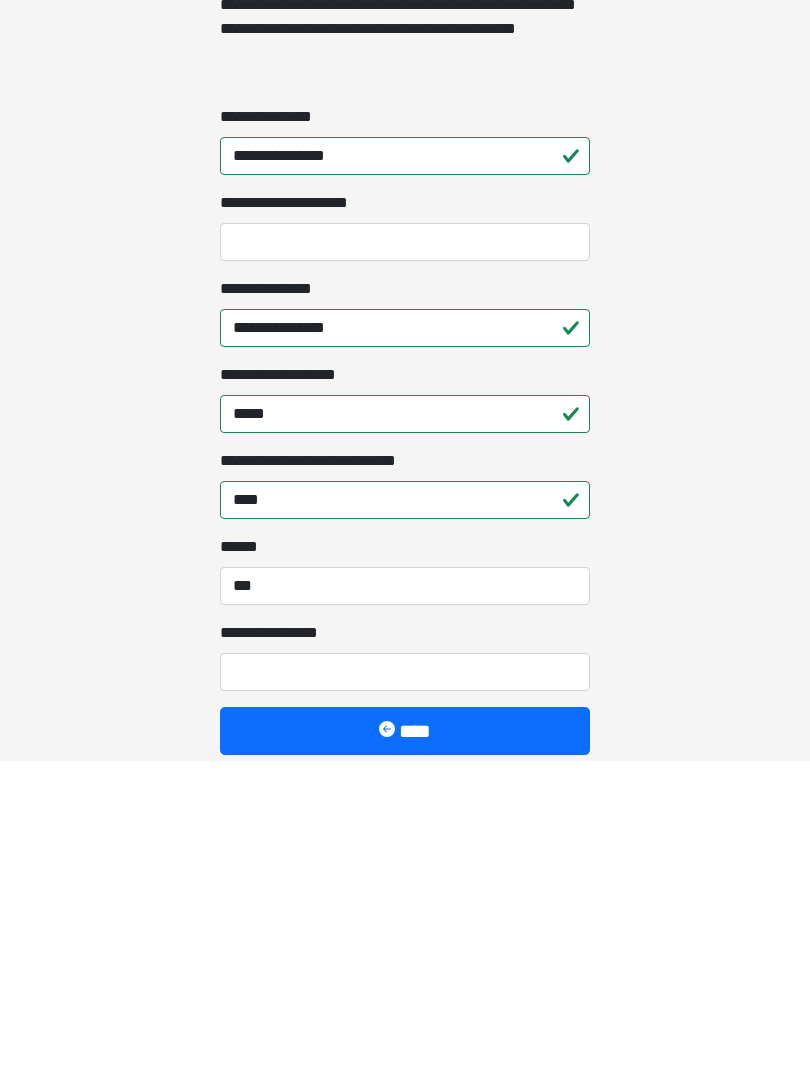click on "**********" at bounding box center [405, 992] 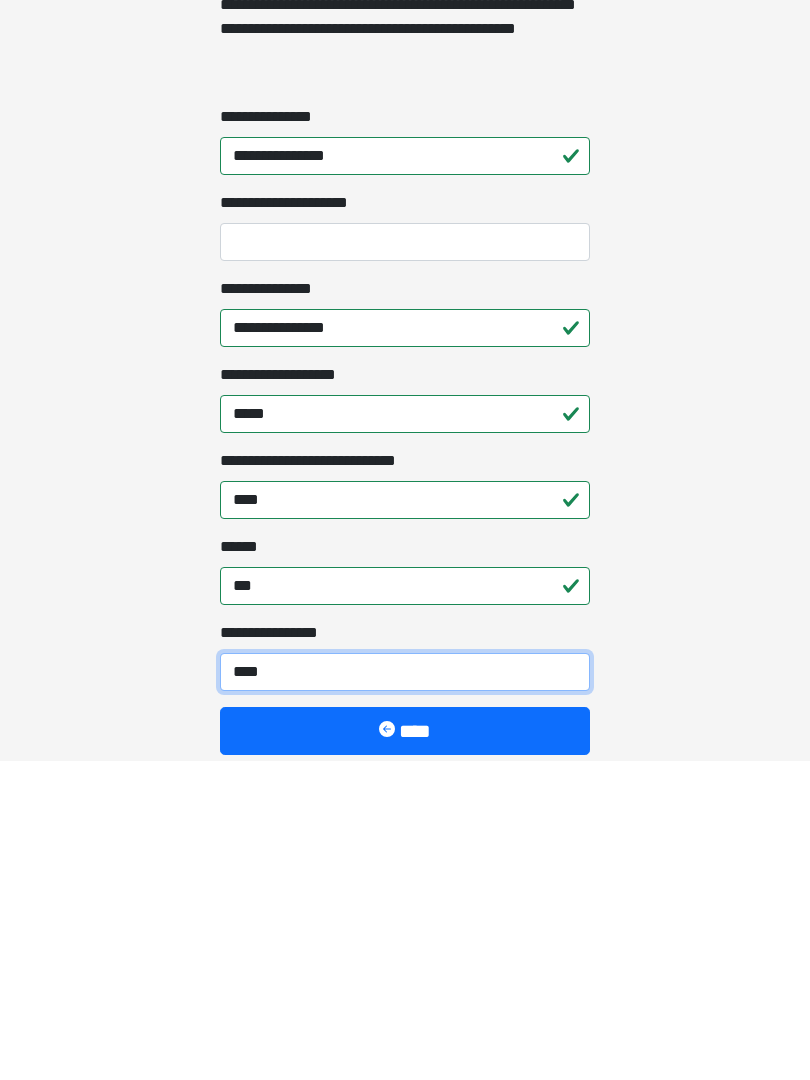type on "*****" 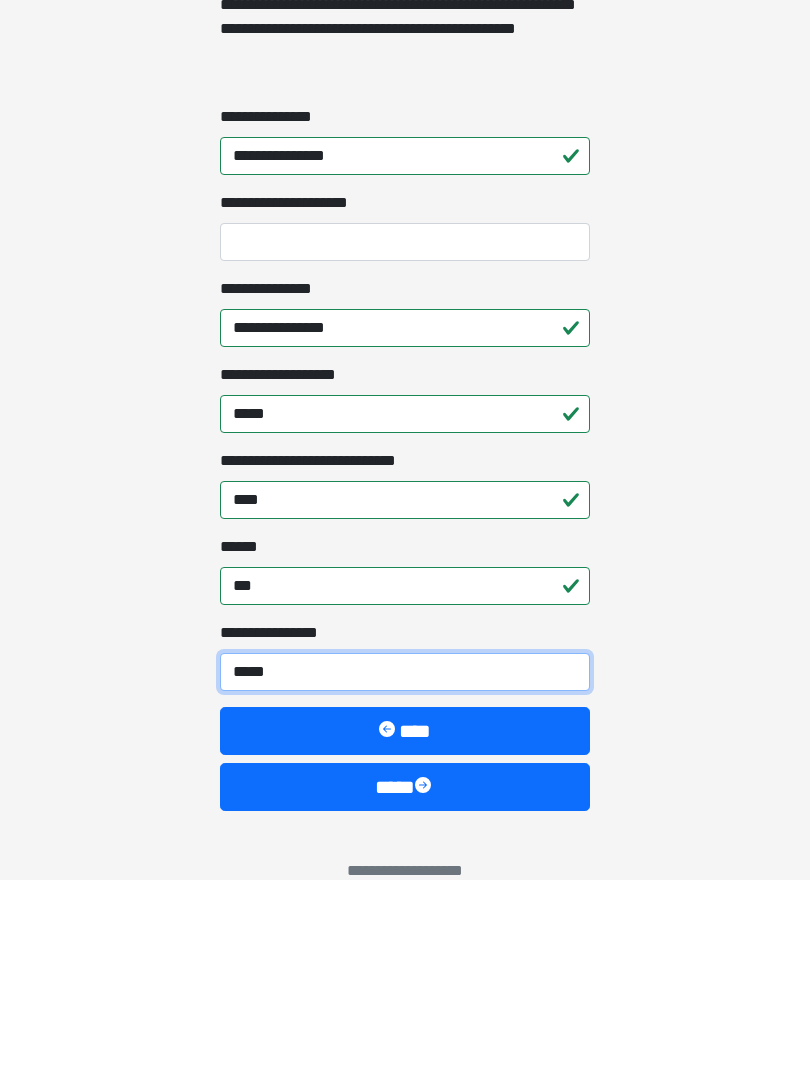 scroll, scrollTop: 1467, scrollLeft: 0, axis: vertical 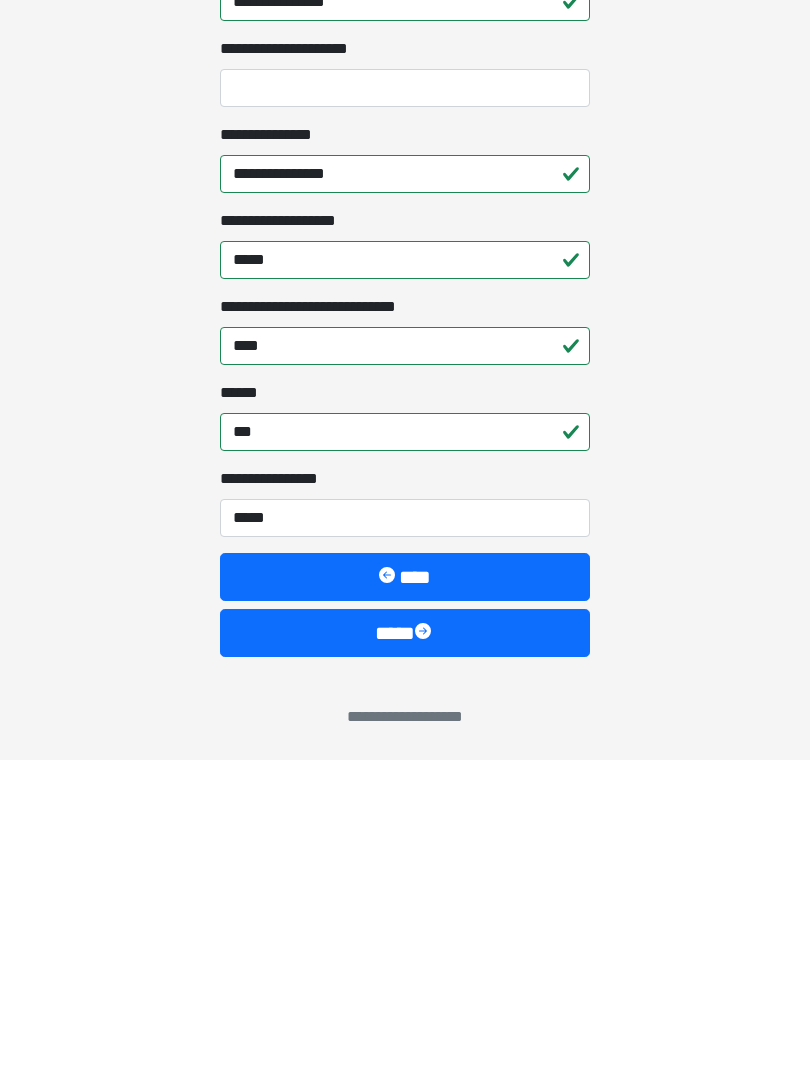 click on "****" at bounding box center (405, 953) 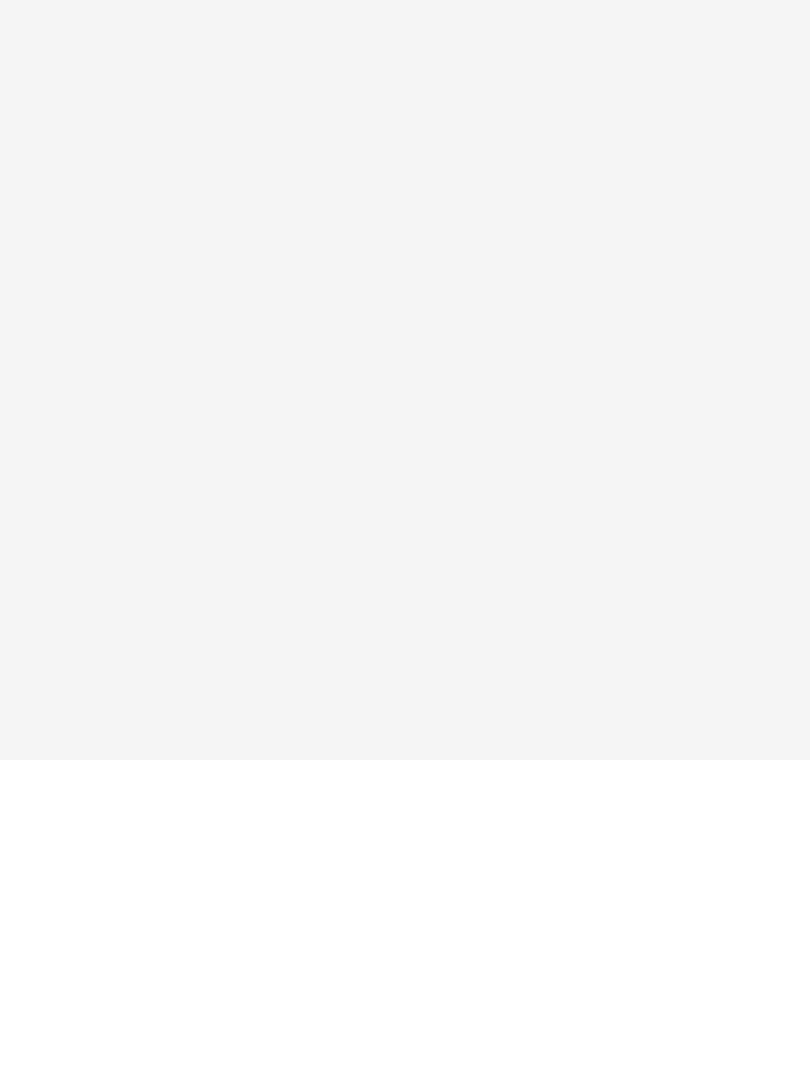 scroll, scrollTop: 0, scrollLeft: 0, axis: both 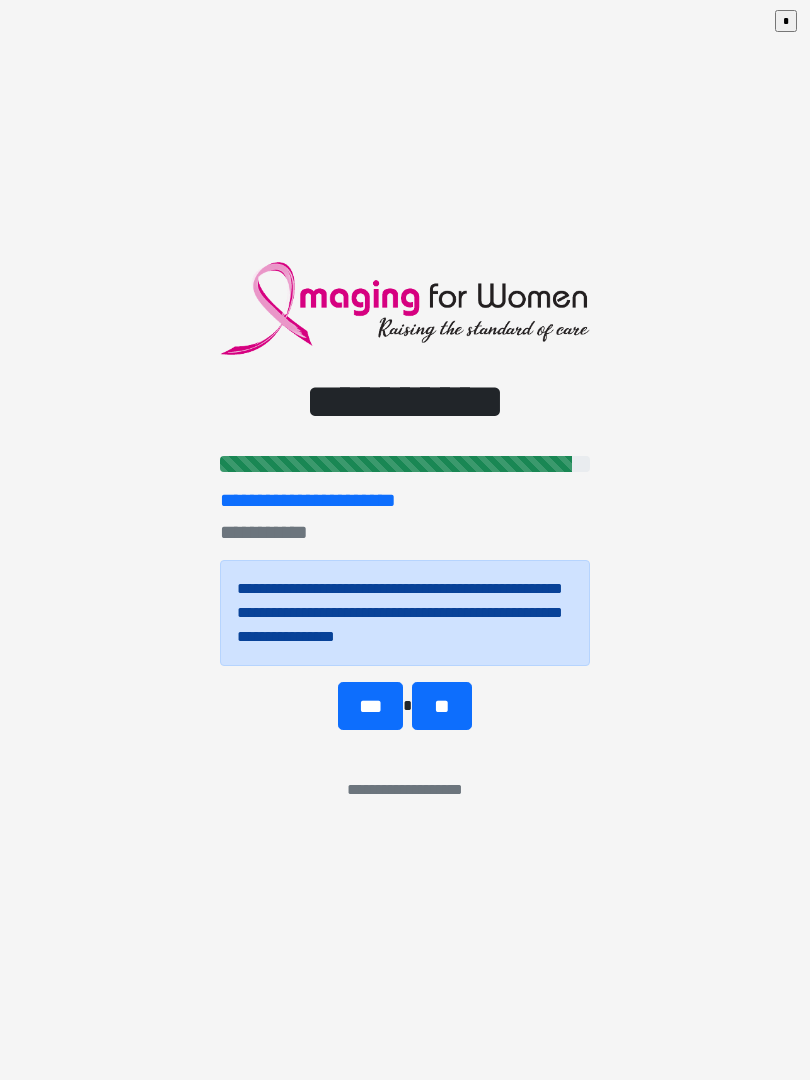 click on "***" at bounding box center (370, 706) 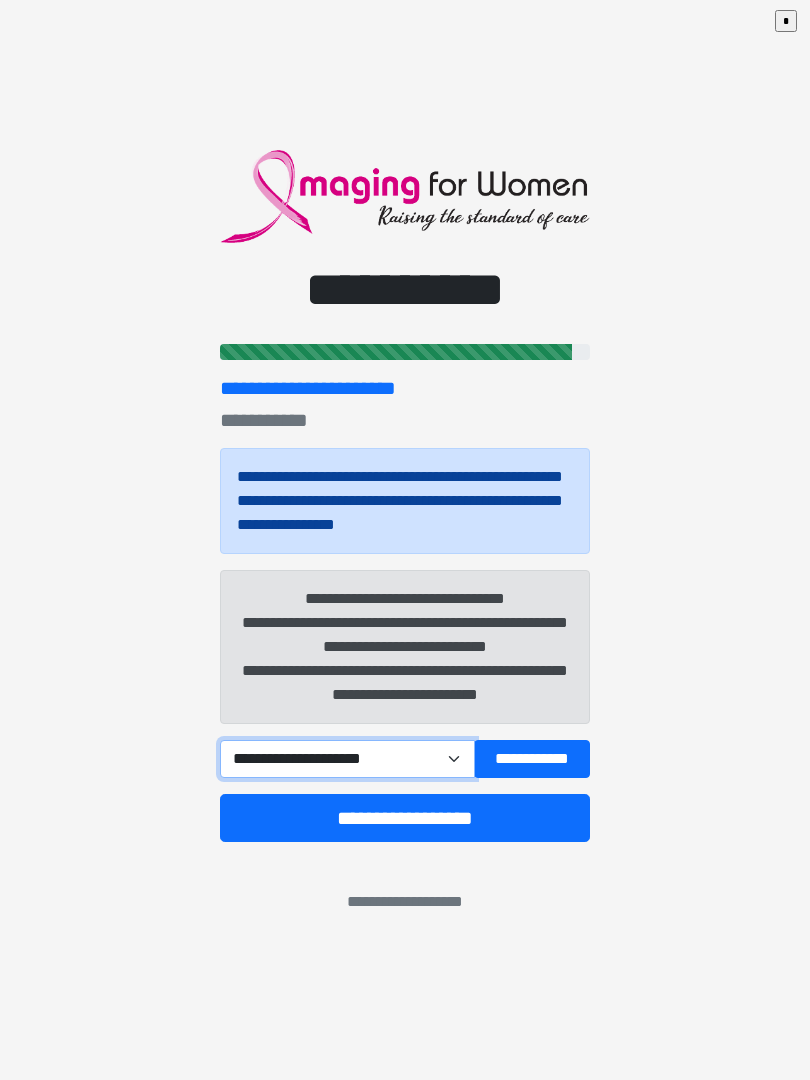 click on "**********" at bounding box center [347, 759] 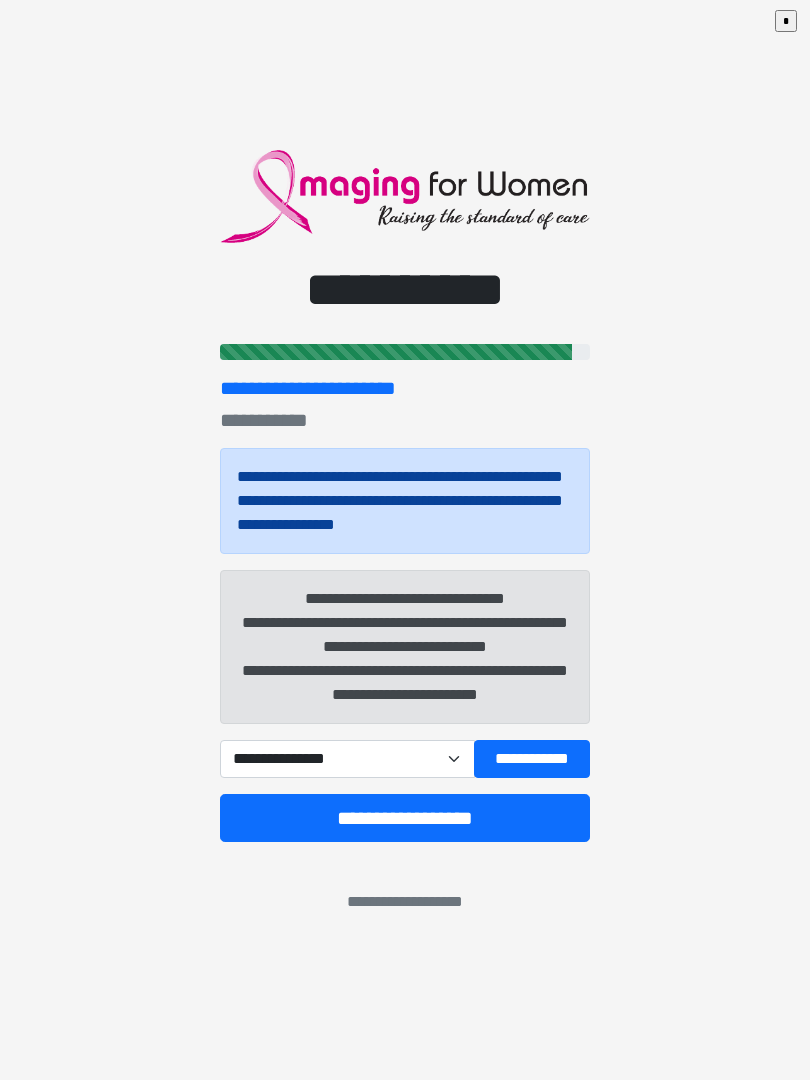 click on "**********" at bounding box center (532, 759) 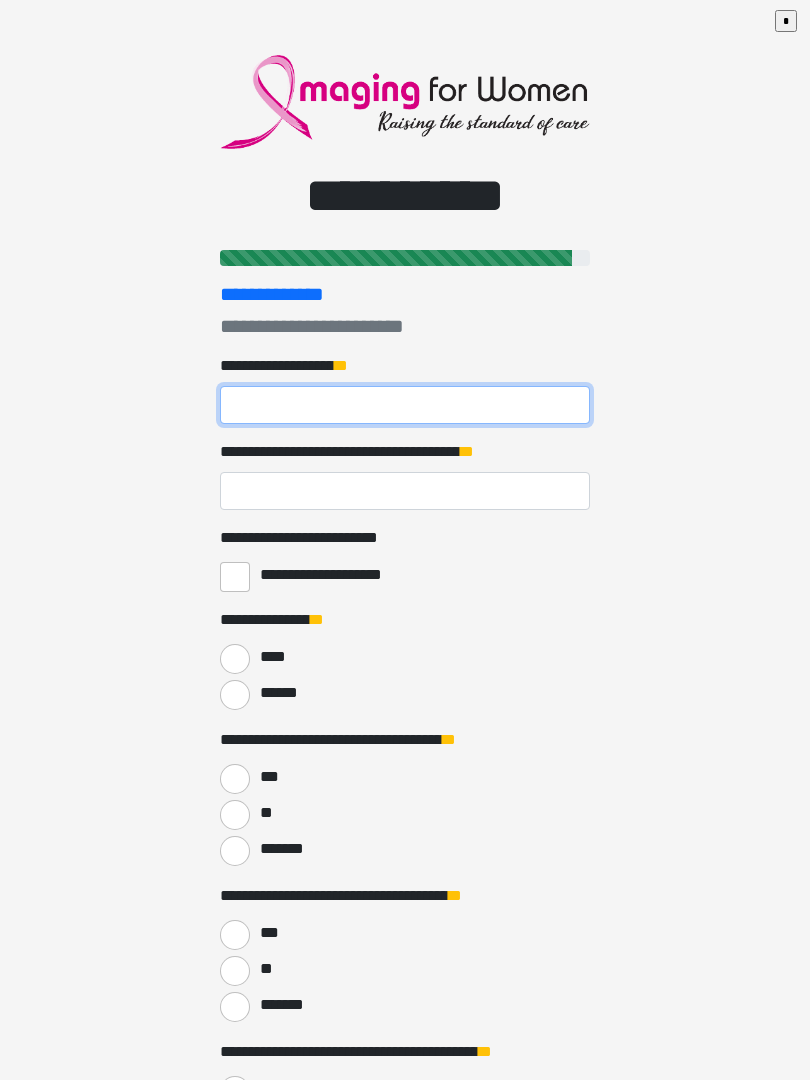 click on "**********" at bounding box center [405, 405] 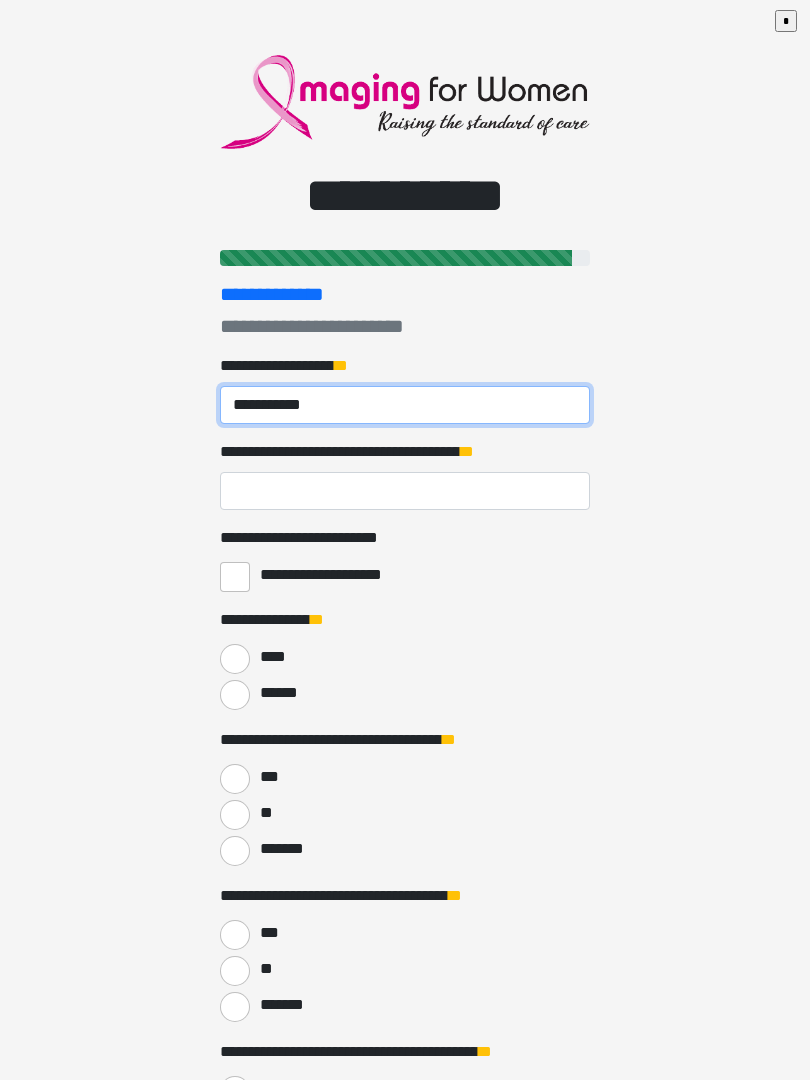 type on "**********" 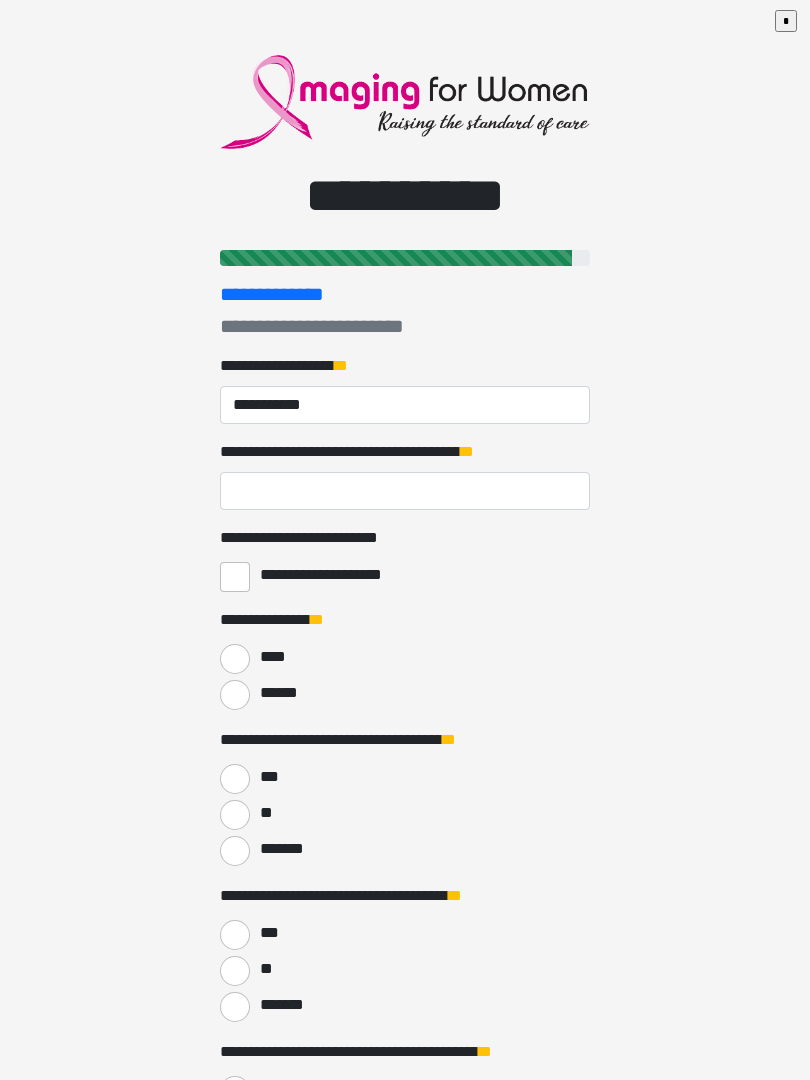 click on "**********" at bounding box center [405, 491] 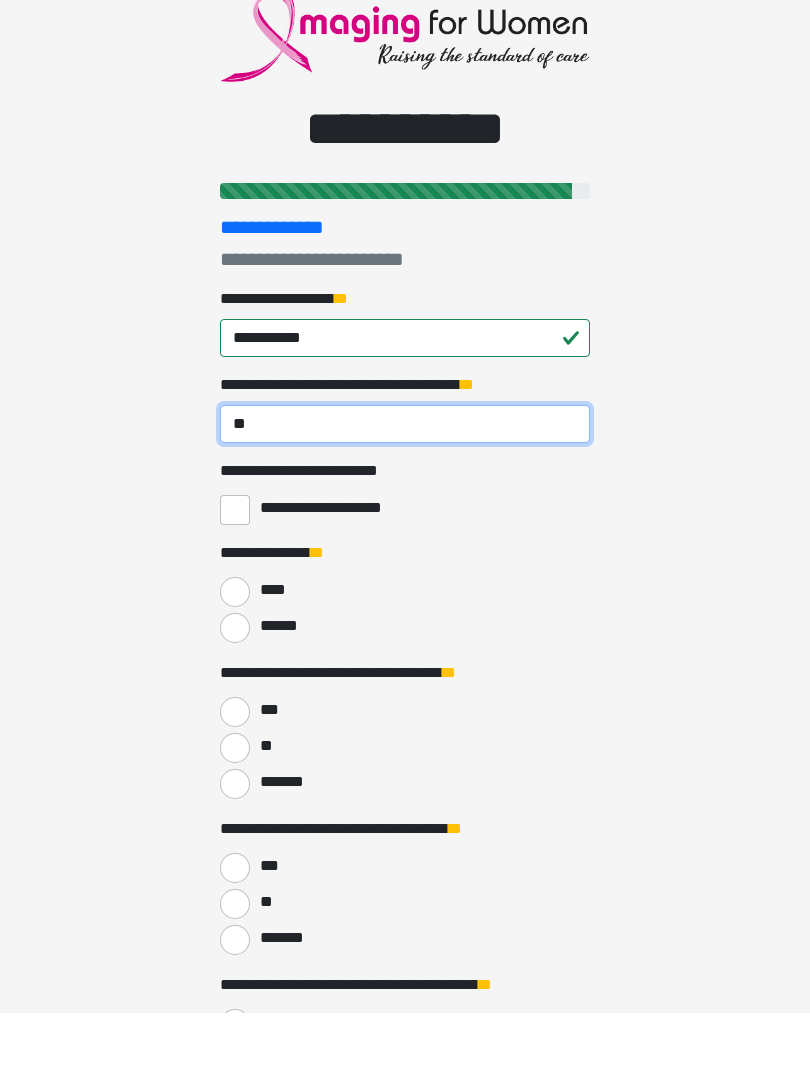 type on "**" 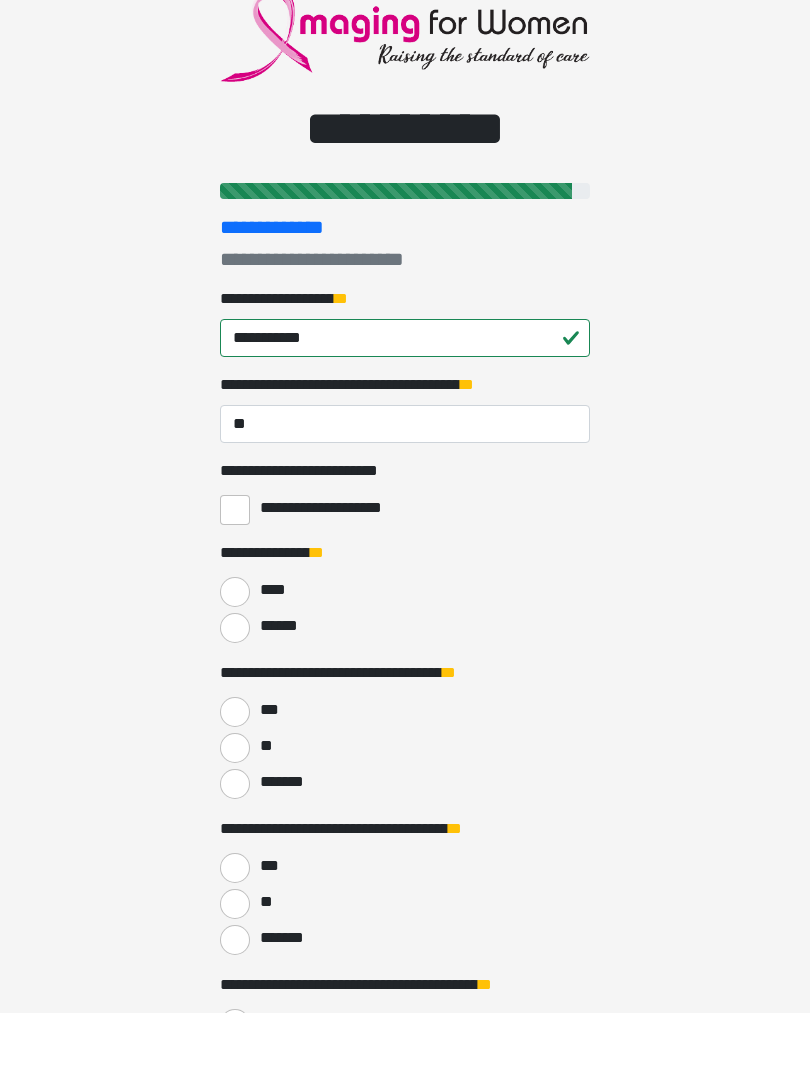 click on "**********" at bounding box center [235, 577] 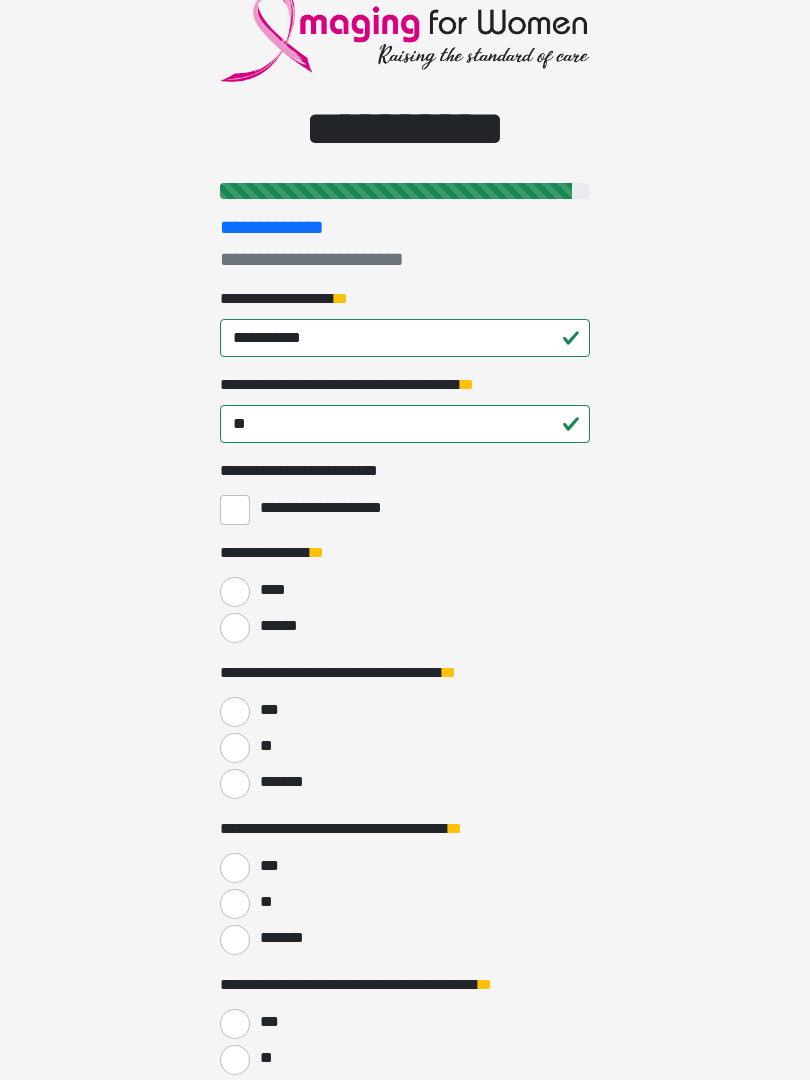 click on "******" at bounding box center [235, 628] 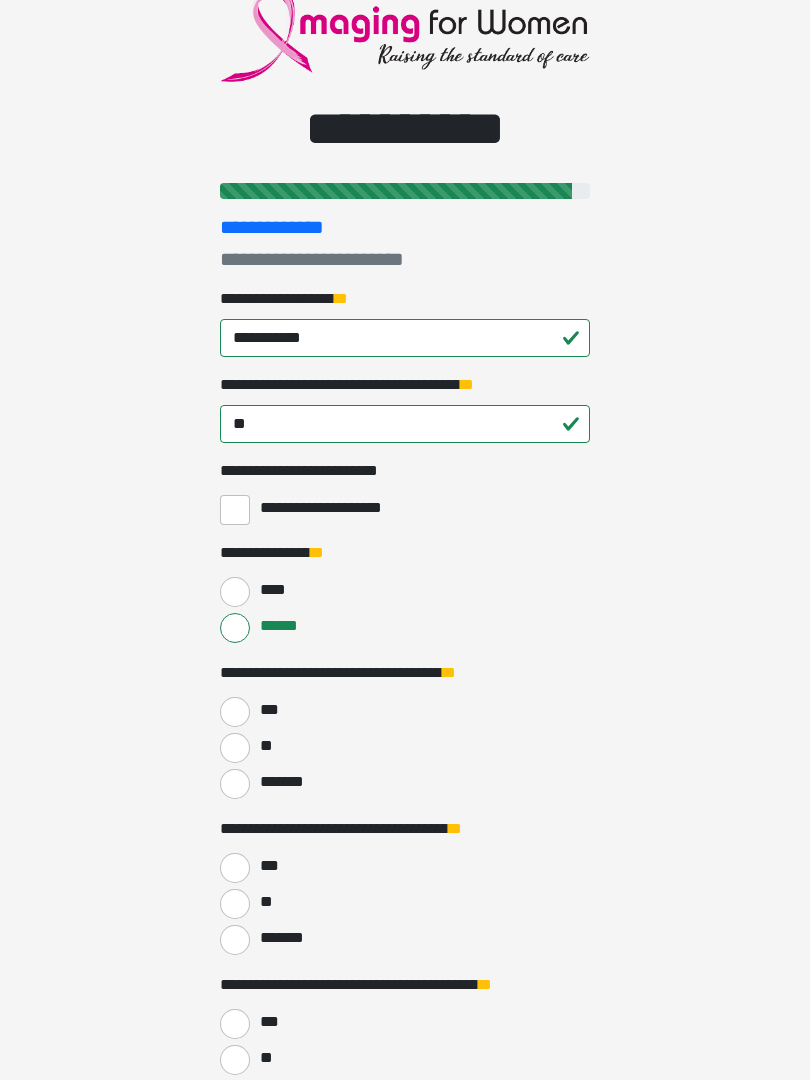 click on "***" at bounding box center [235, 712] 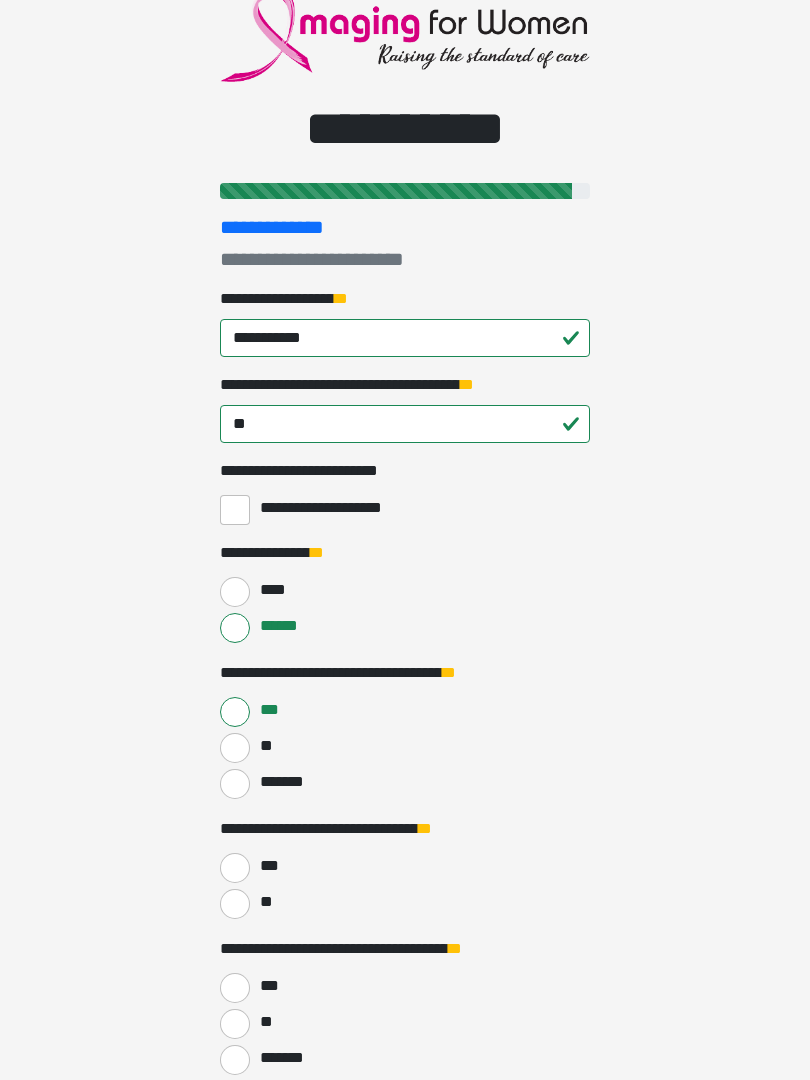 click on "***" at bounding box center (235, 868) 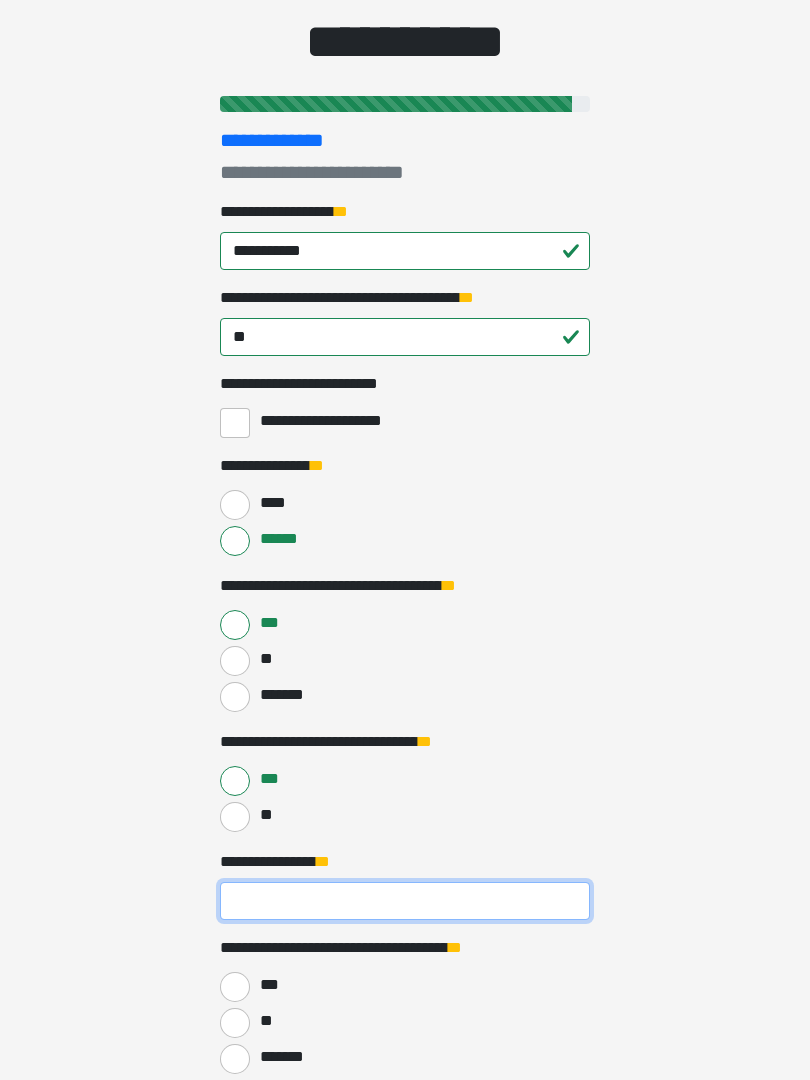 click on "**********" at bounding box center [405, 902] 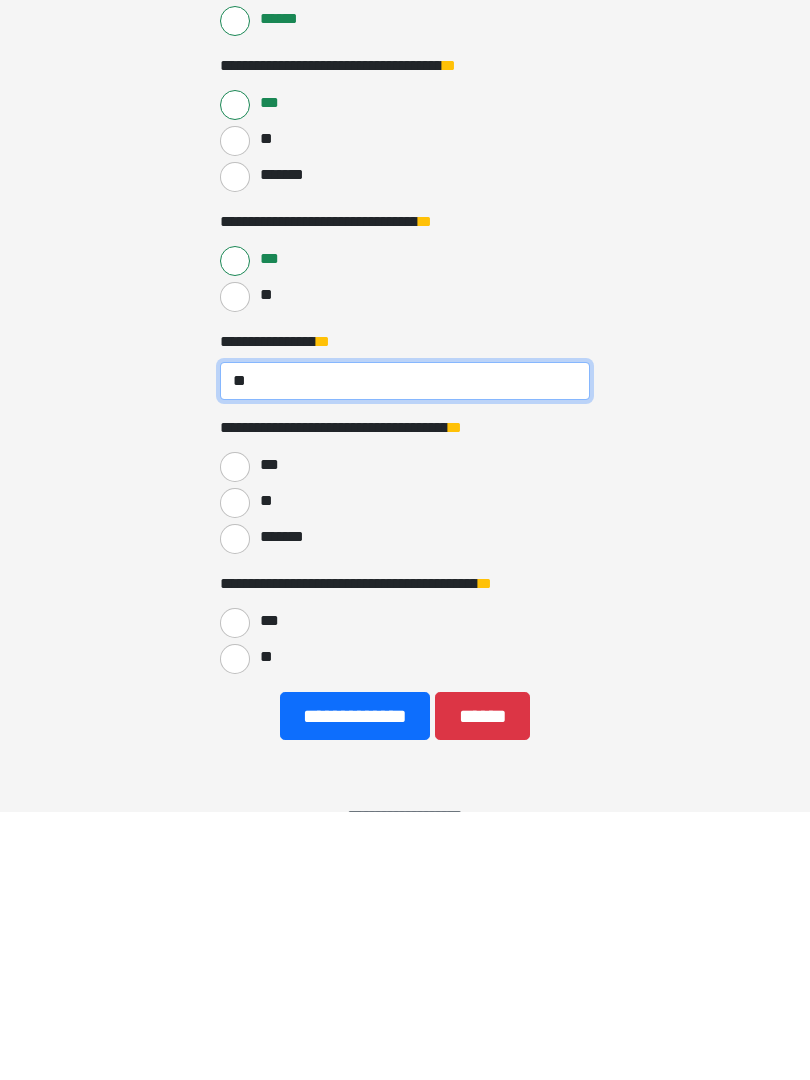scroll, scrollTop: 418, scrollLeft: 0, axis: vertical 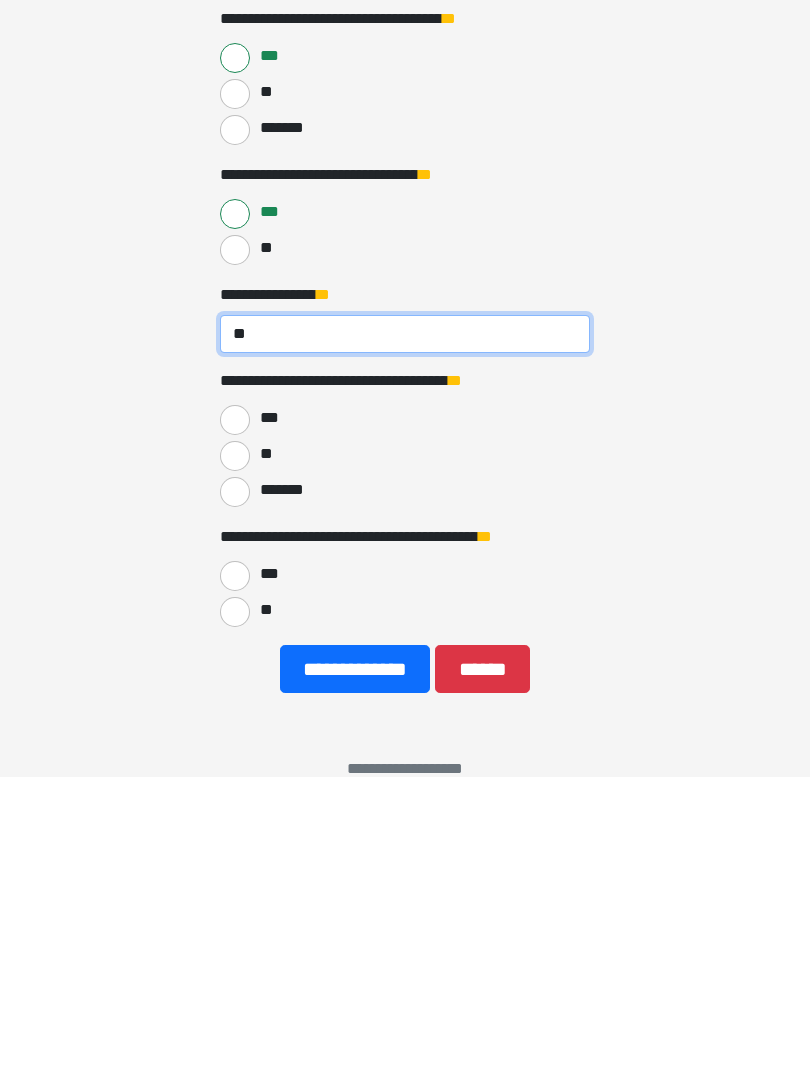 type on "**" 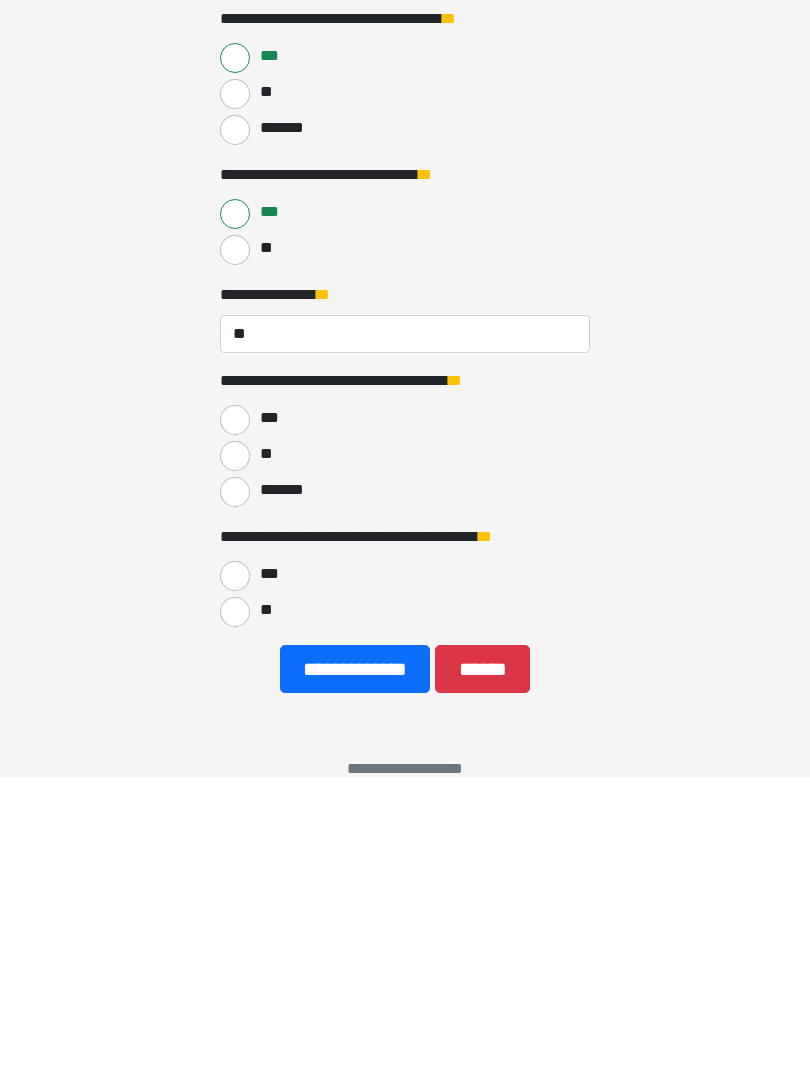 click on "**" at bounding box center [235, 759] 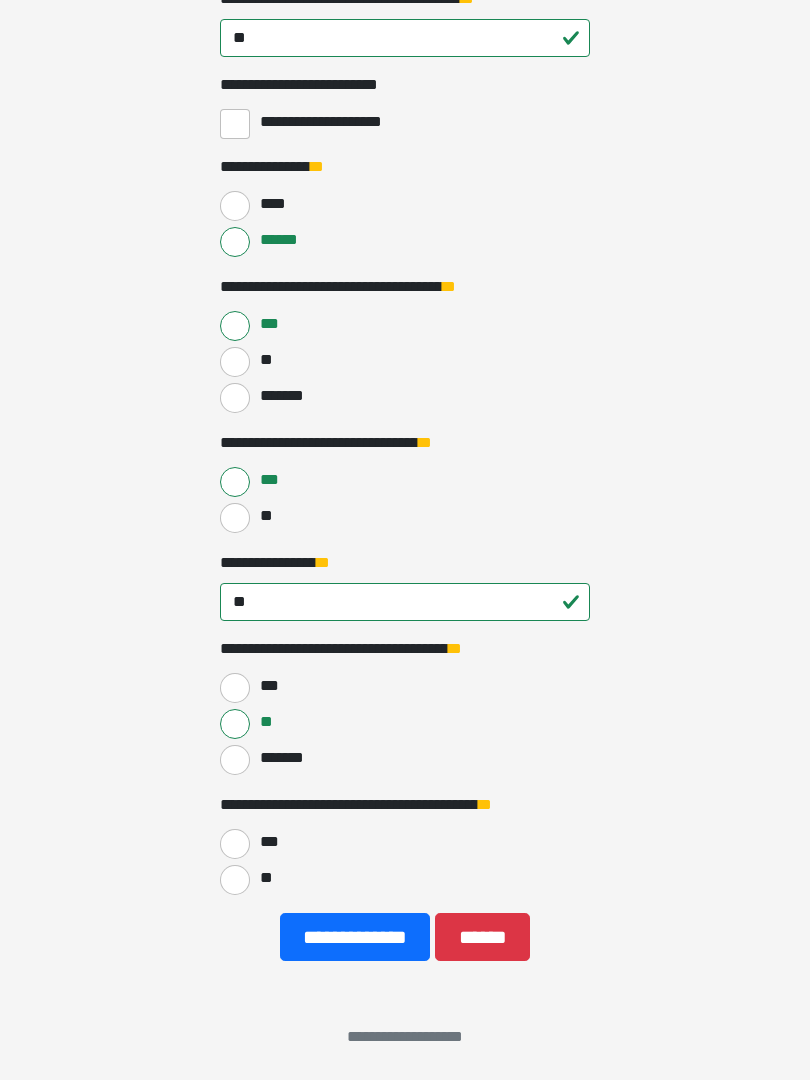 click on "**" at bounding box center (235, 880) 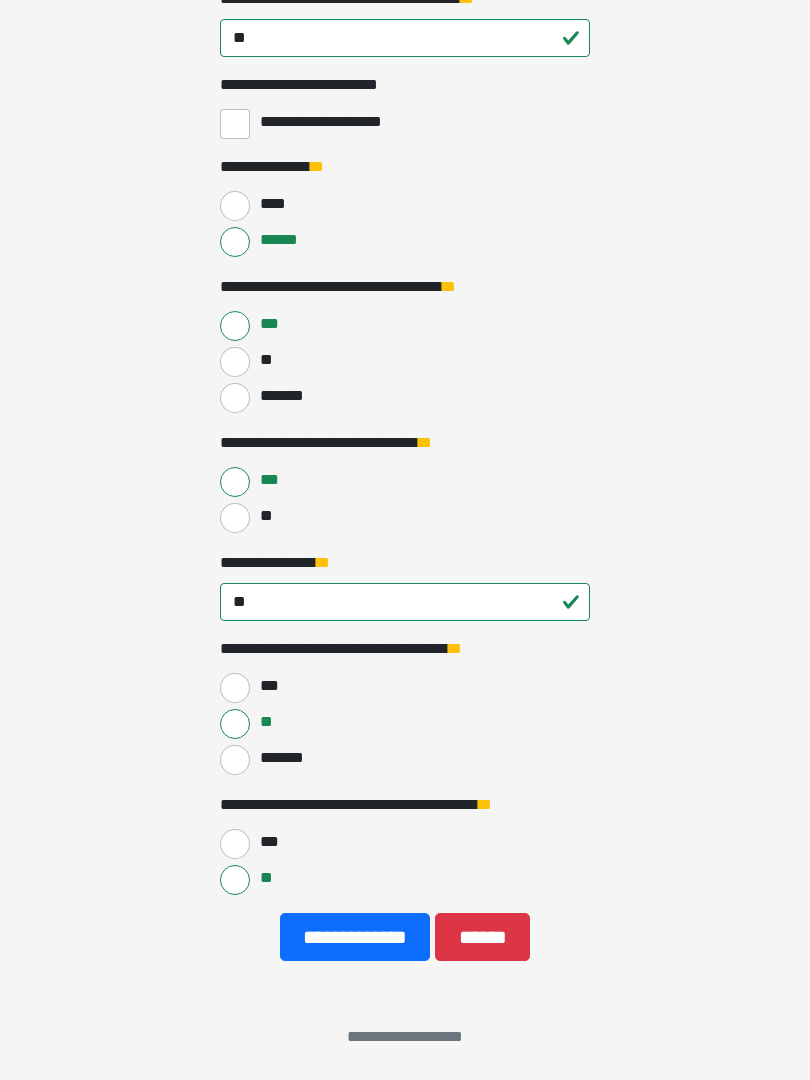 click on "**********" at bounding box center [355, 937] 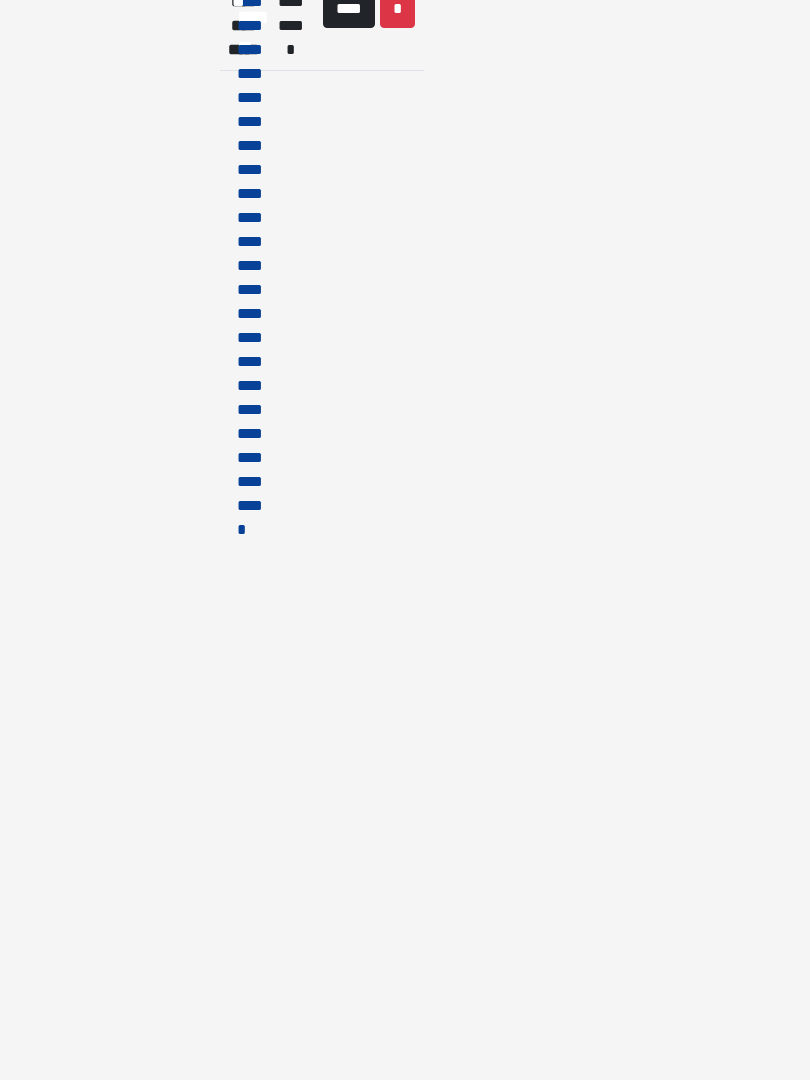 scroll, scrollTop: 0, scrollLeft: 0, axis: both 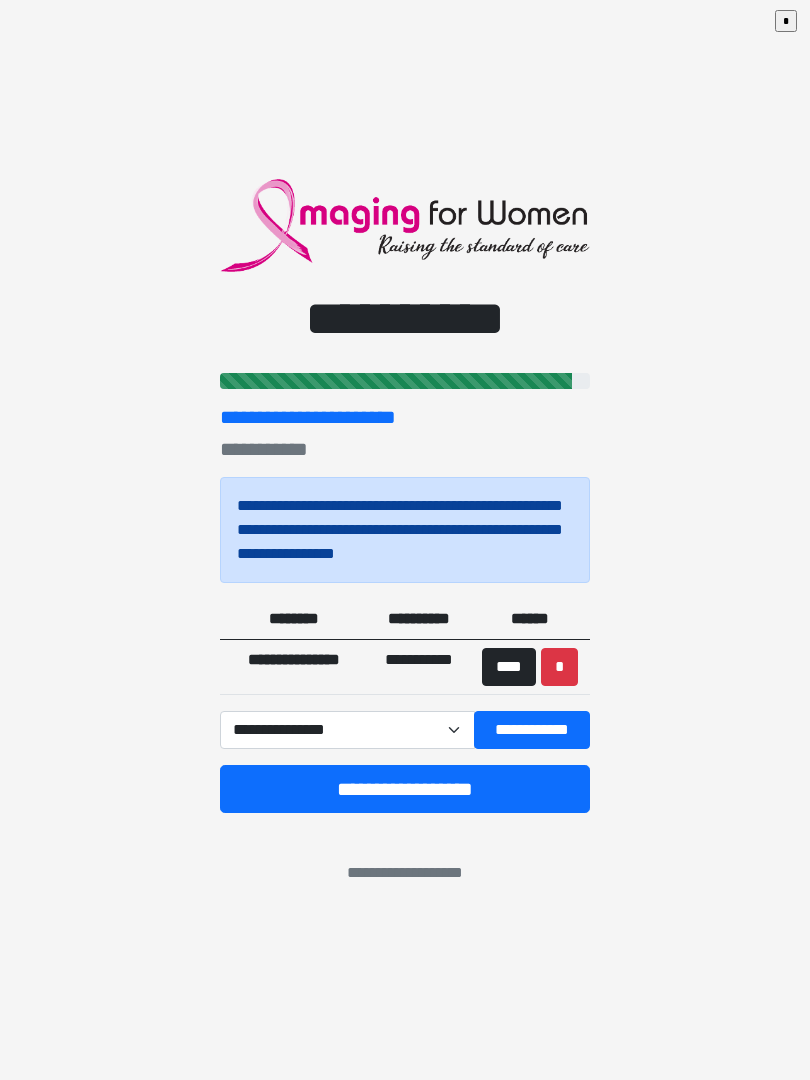 click on "**********" at bounding box center [532, 730] 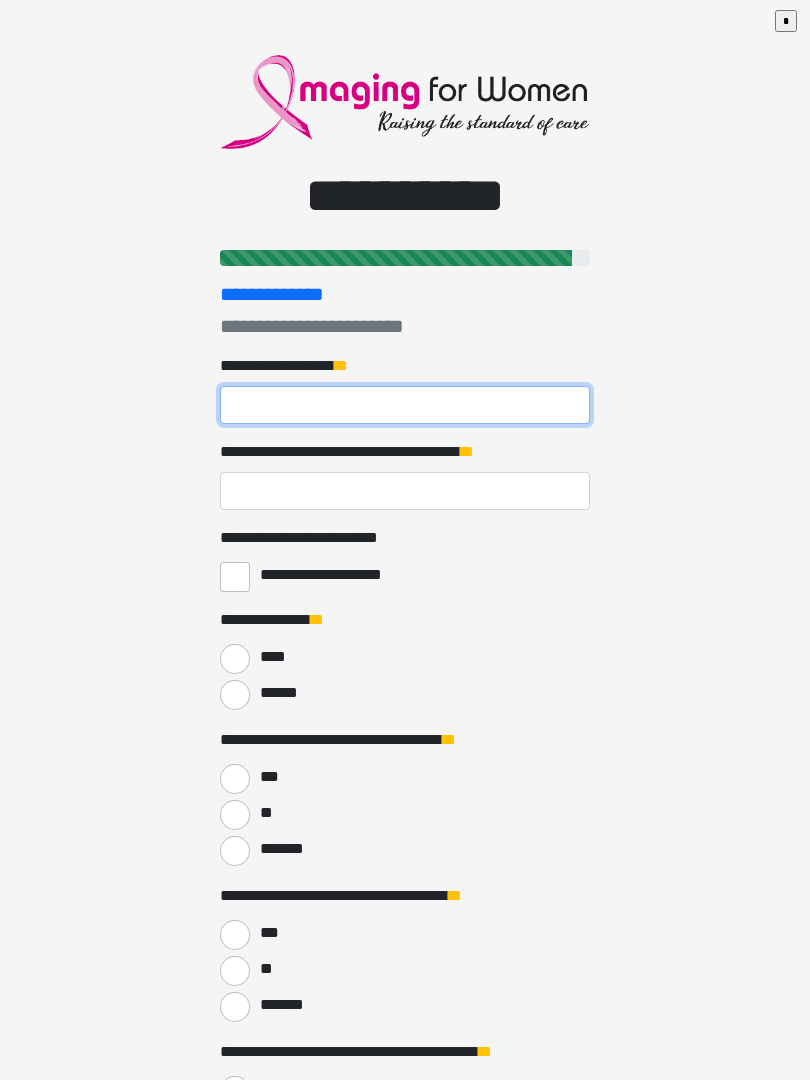 click on "**********" at bounding box center (405, 405) 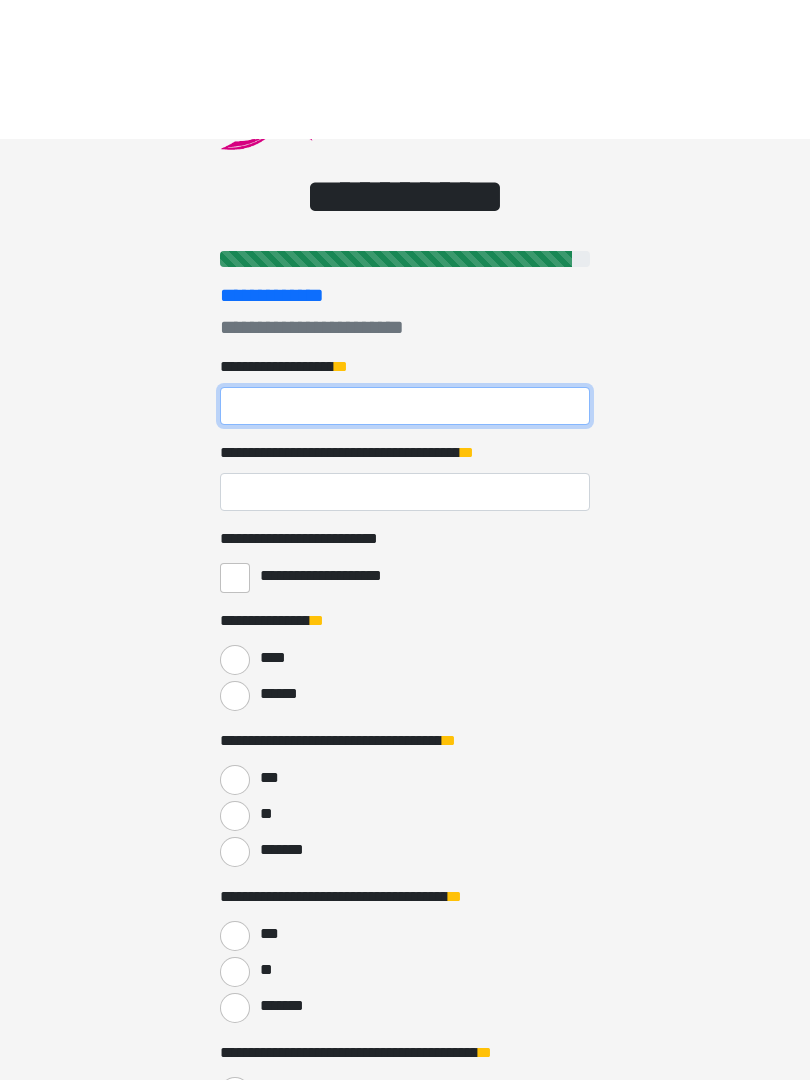 scroll, scrollTop: 247, scrollLeft: 0, axis: vertical 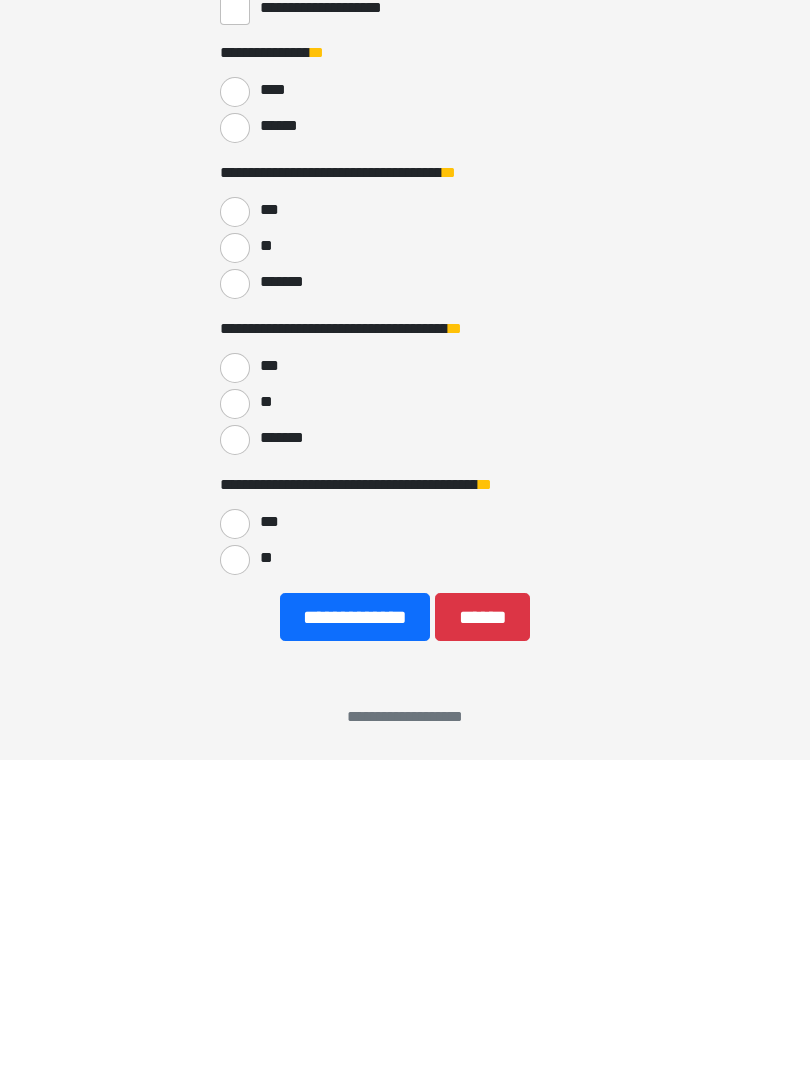 click on "******" at bounding box center [482, 937] 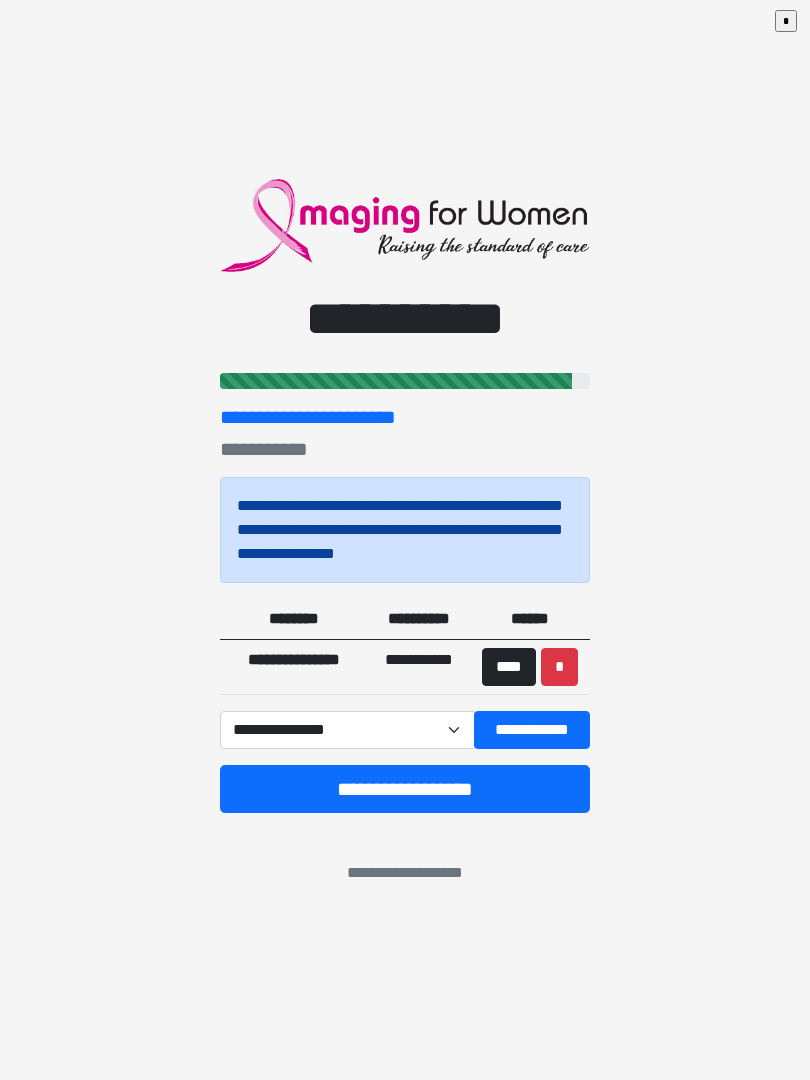 click on "**********" at bounding box center [347, 730] 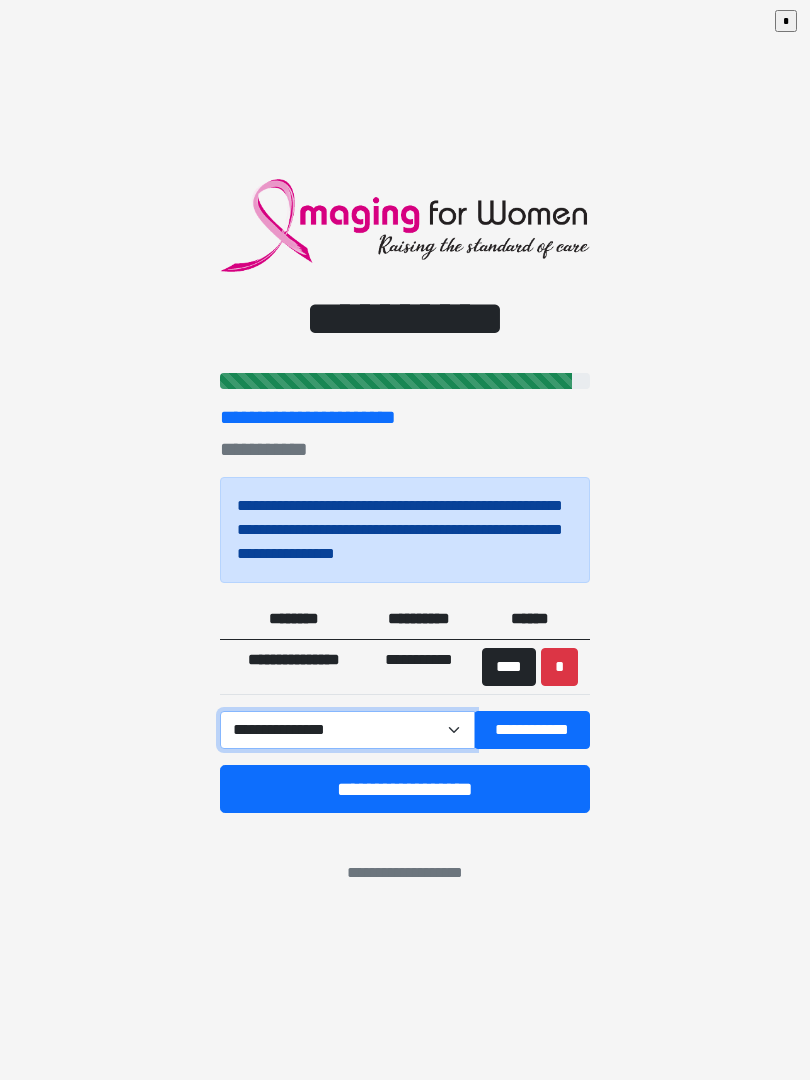 select on "*****" 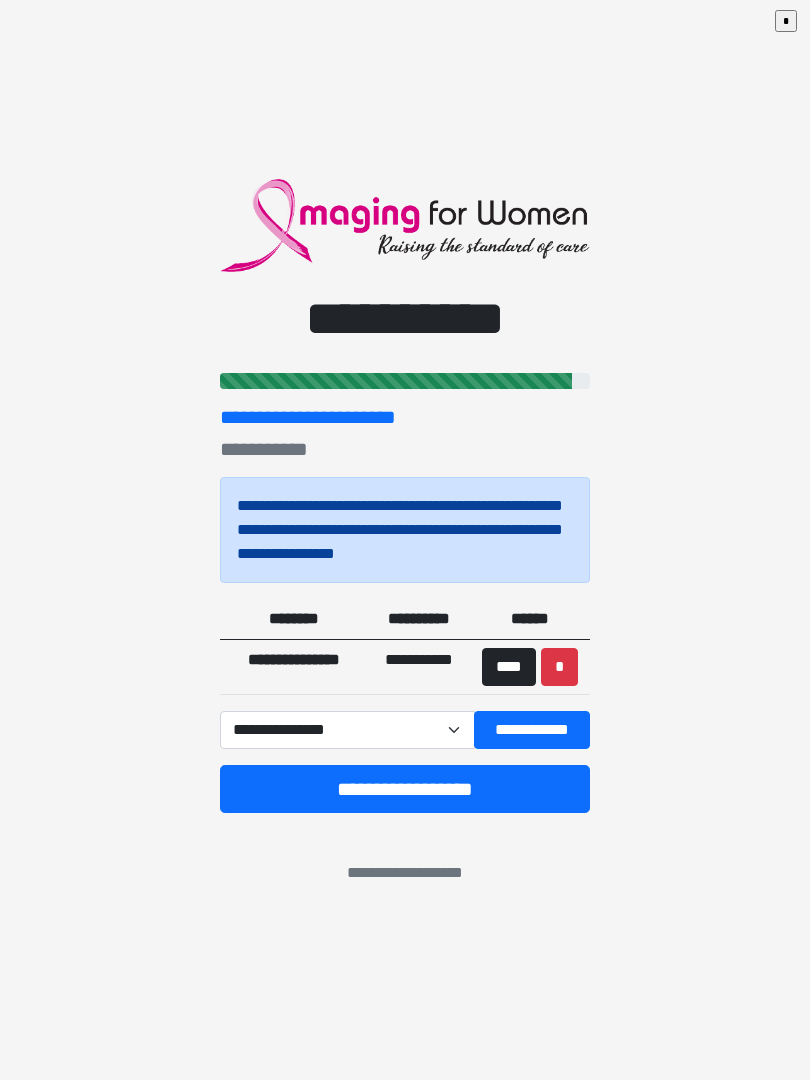 click on "**********" at bounding box center (532, 730) 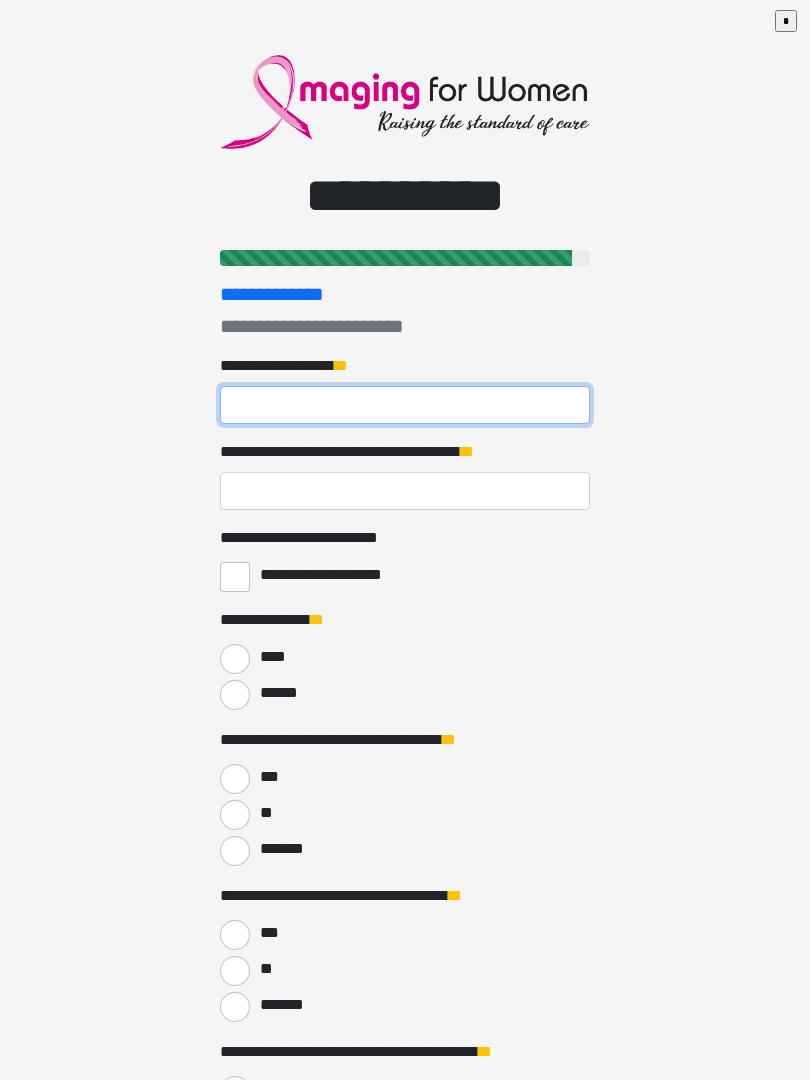 click on "**********" at bounding box center (405, 405) 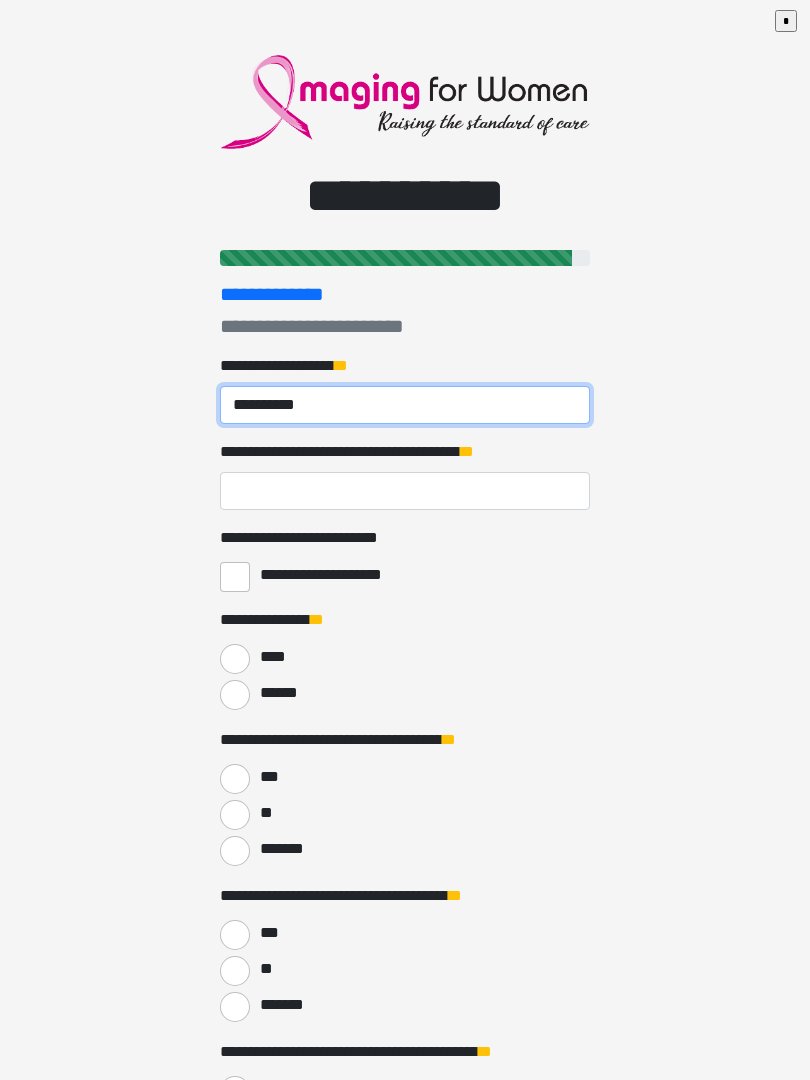 type on "**********" 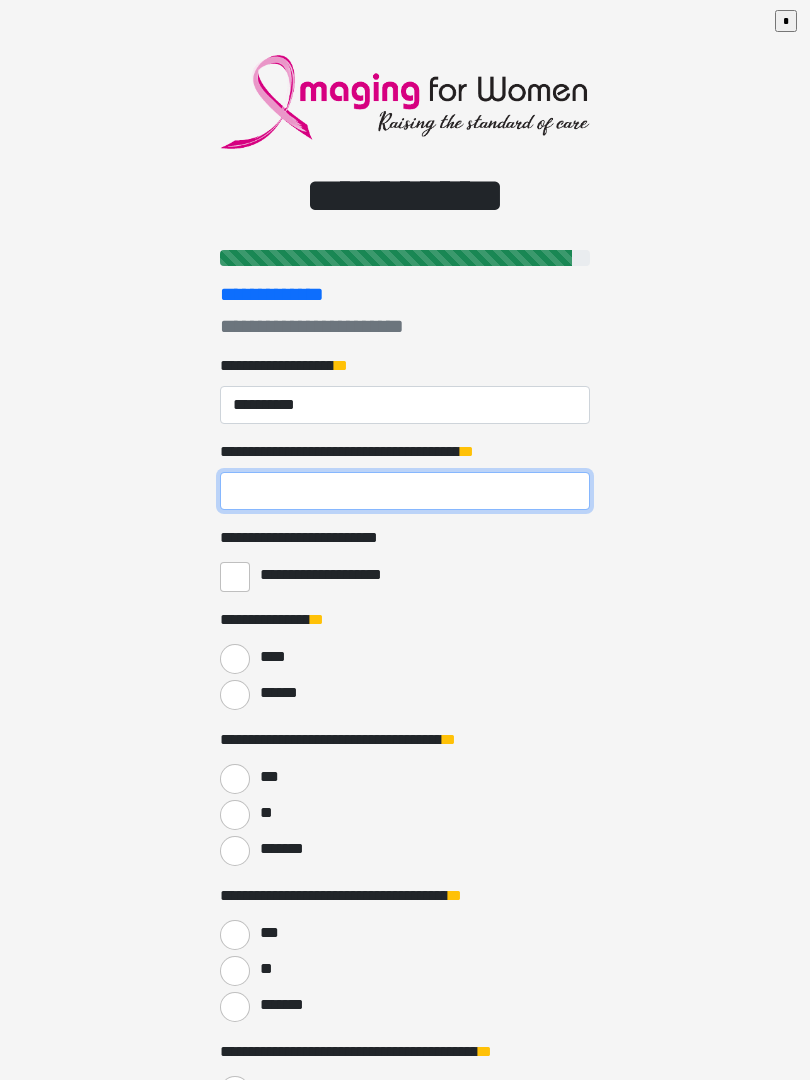 click on "**********" at bounding box center [405, 491] 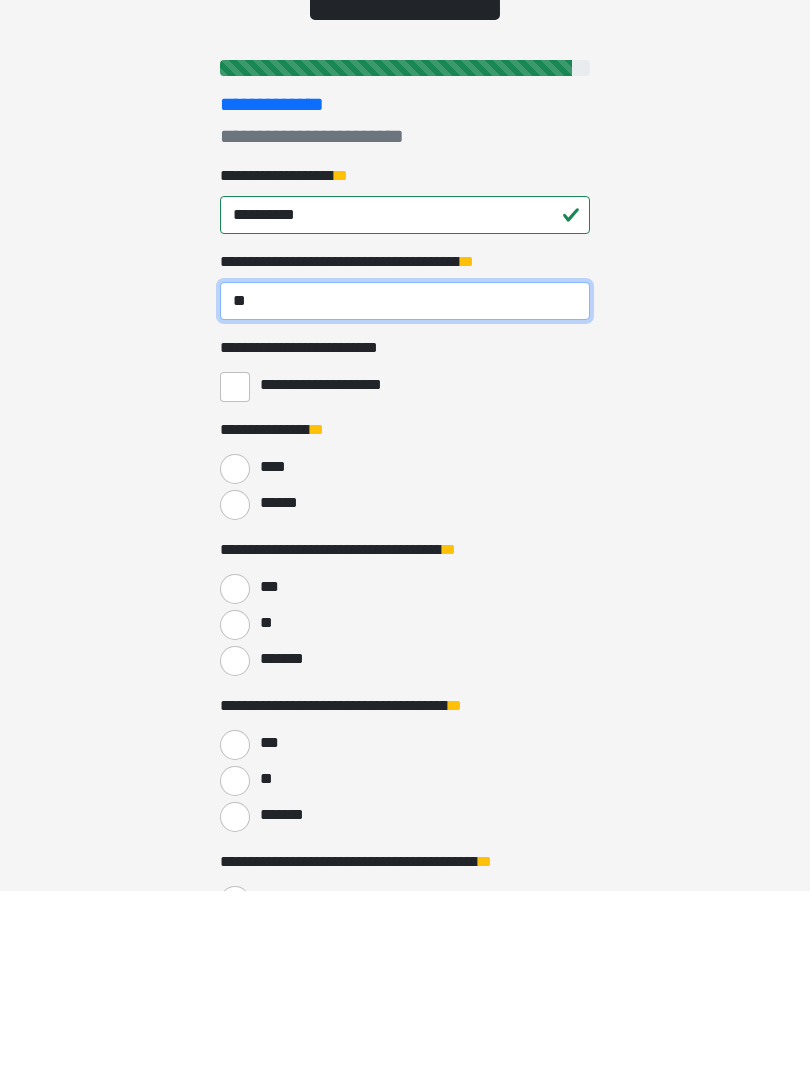 type on "**" 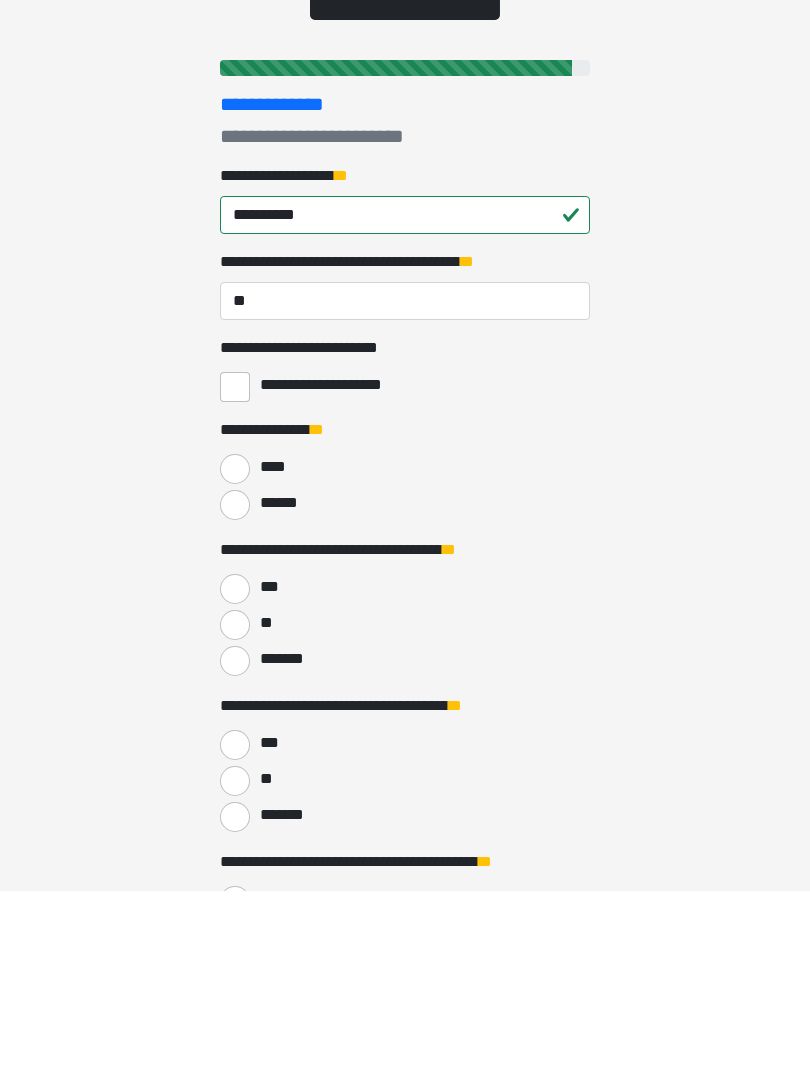 click on "******" at bounding box center (235, 695) 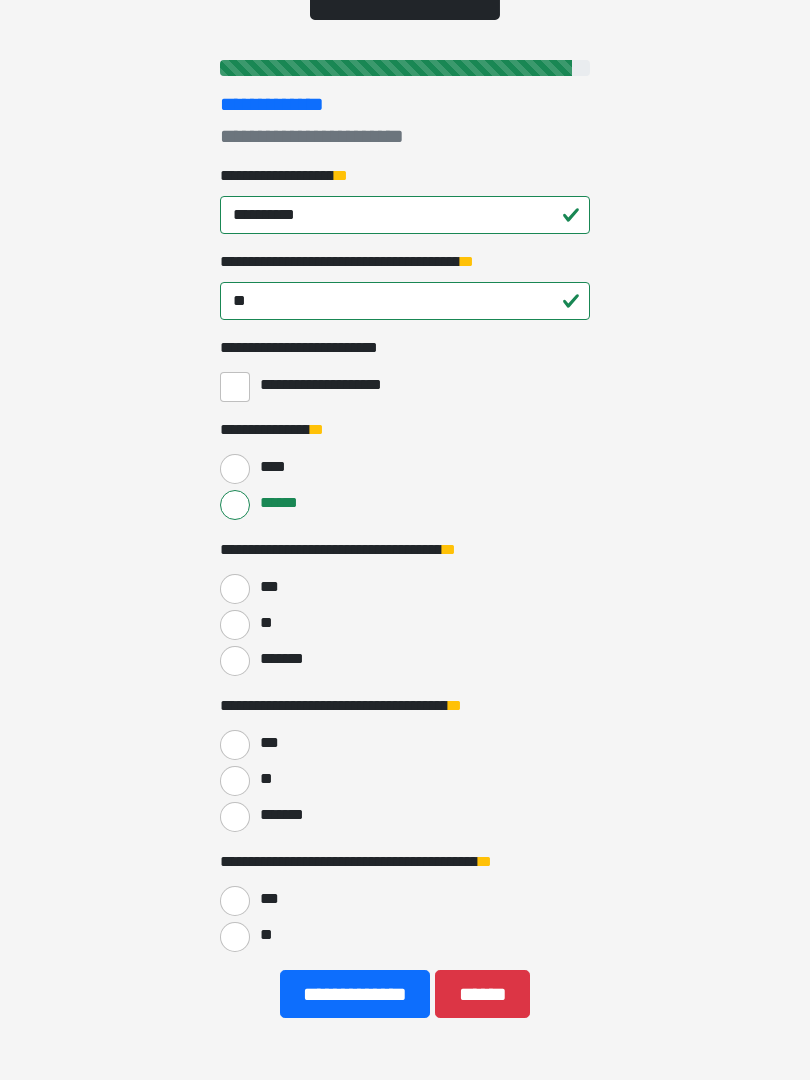 click on "***" at bounding box center [235, 589] 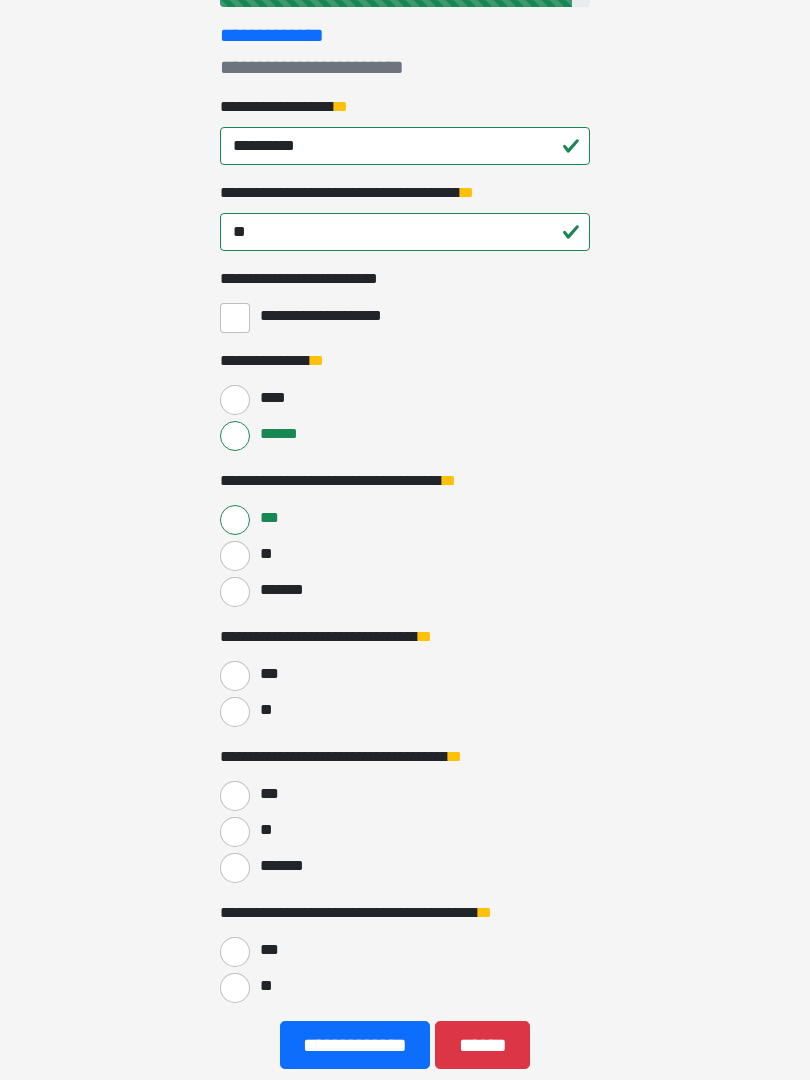 click on "**" at bounding box center [235, 712] 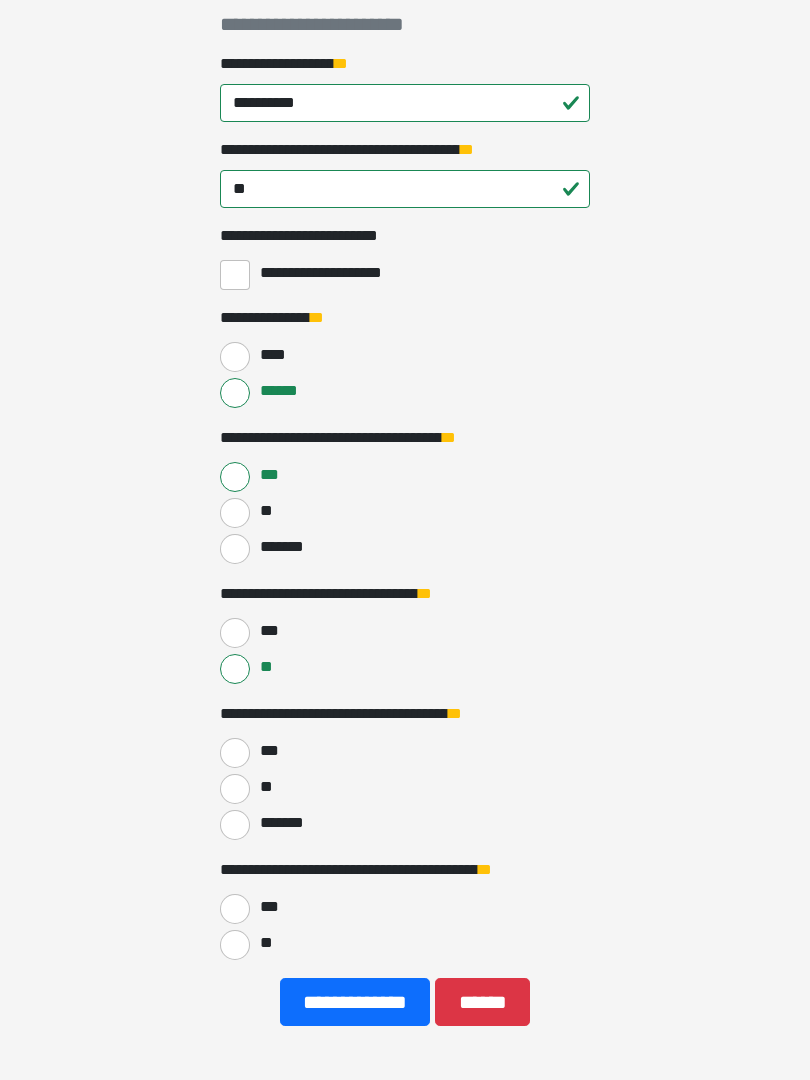 scroll, scrollTop: 367, scrollLeft: 0, axis: vertical 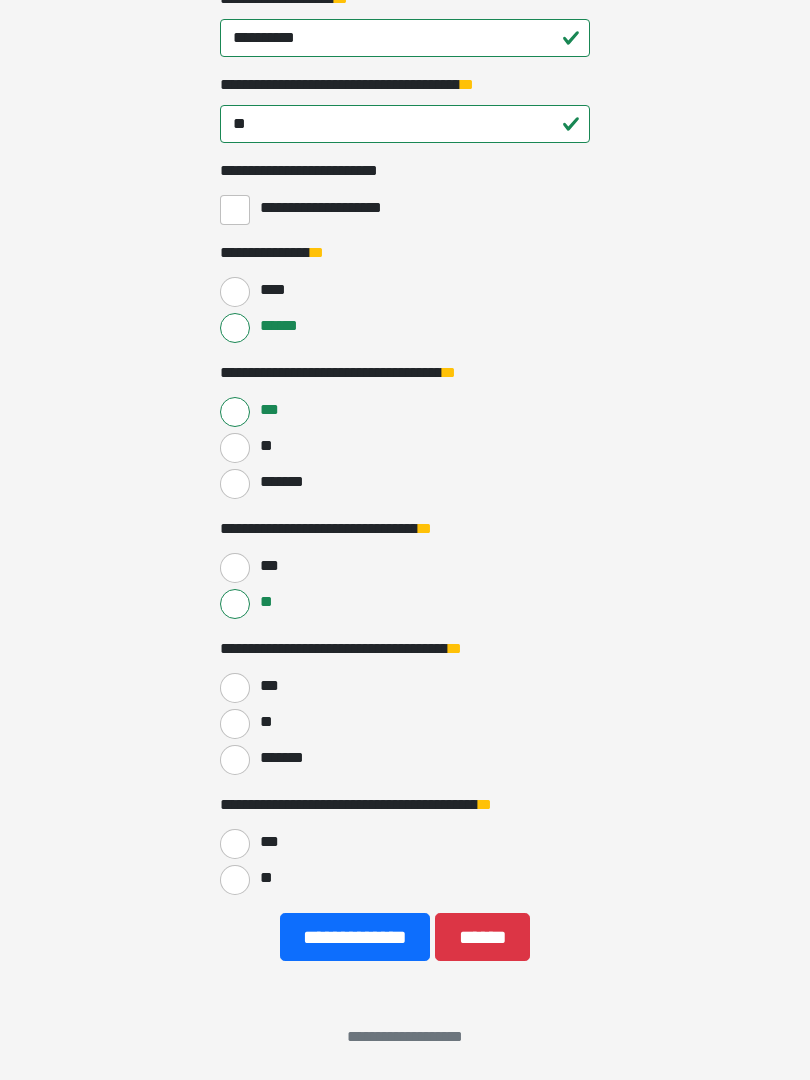 click on "**" at bounding box center (235, 724) 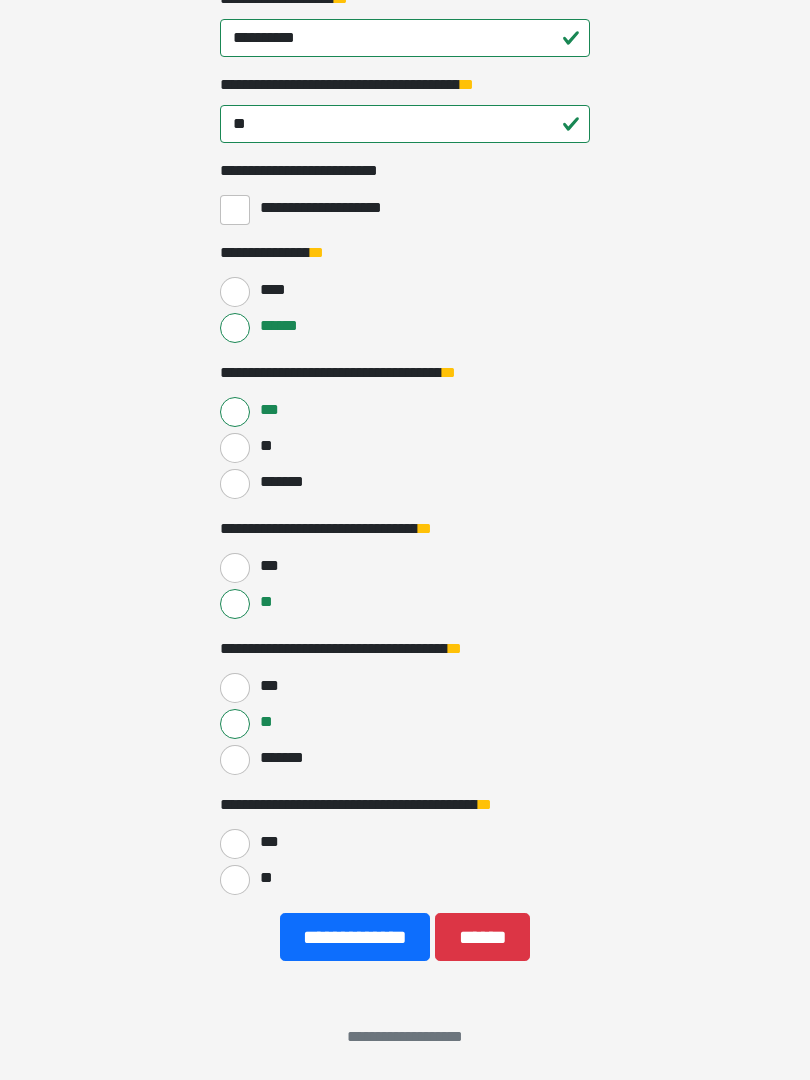 click on "**" at bounding box center (235, 880) 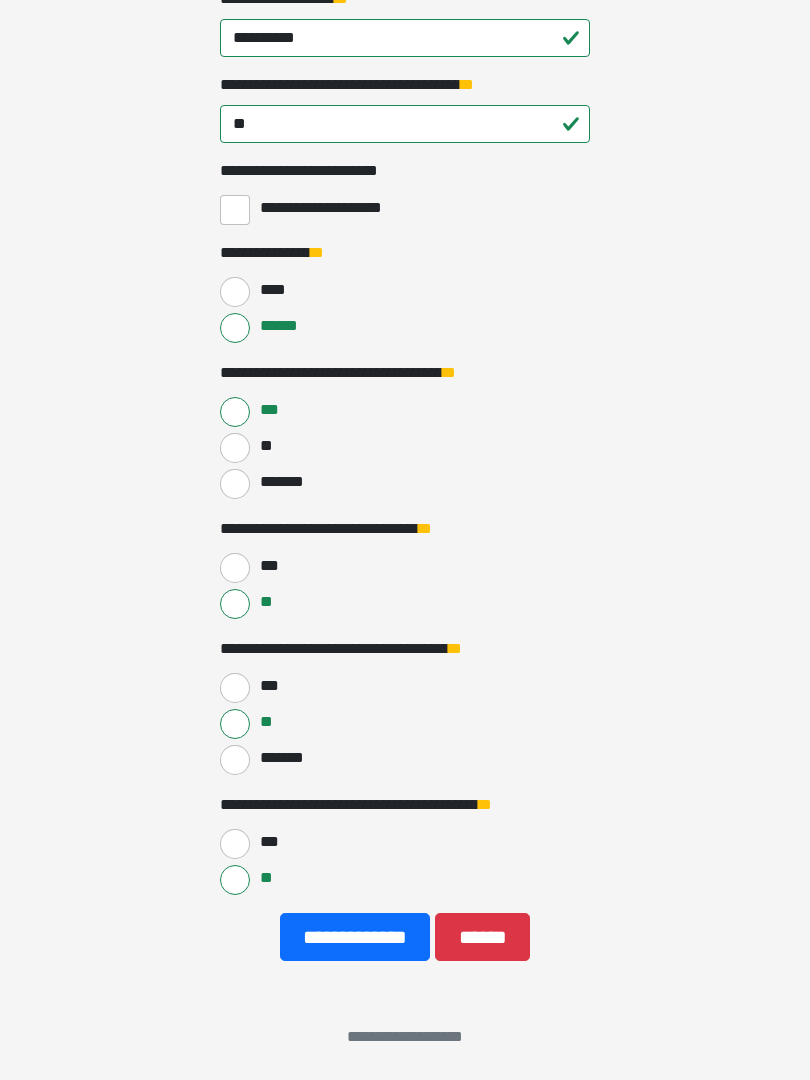 click on "**********" at bounding box center (355, 937) 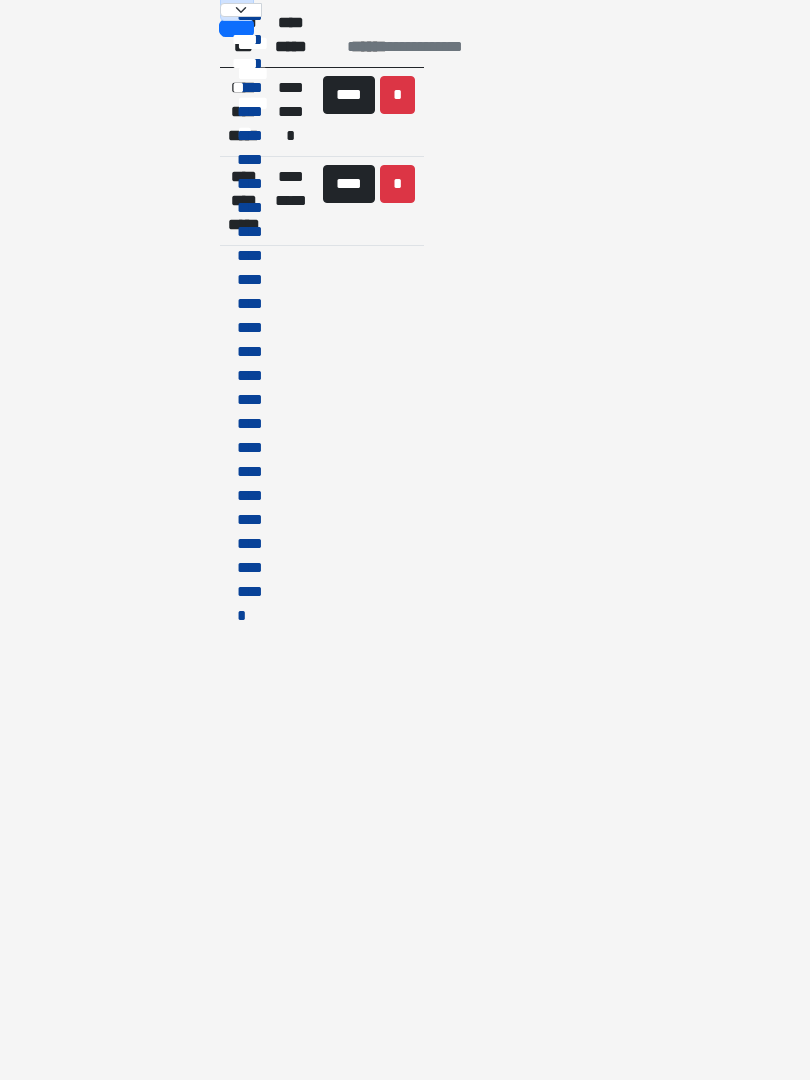 scroll, scrollTop: 0, scrollLeft: 0, axis: both 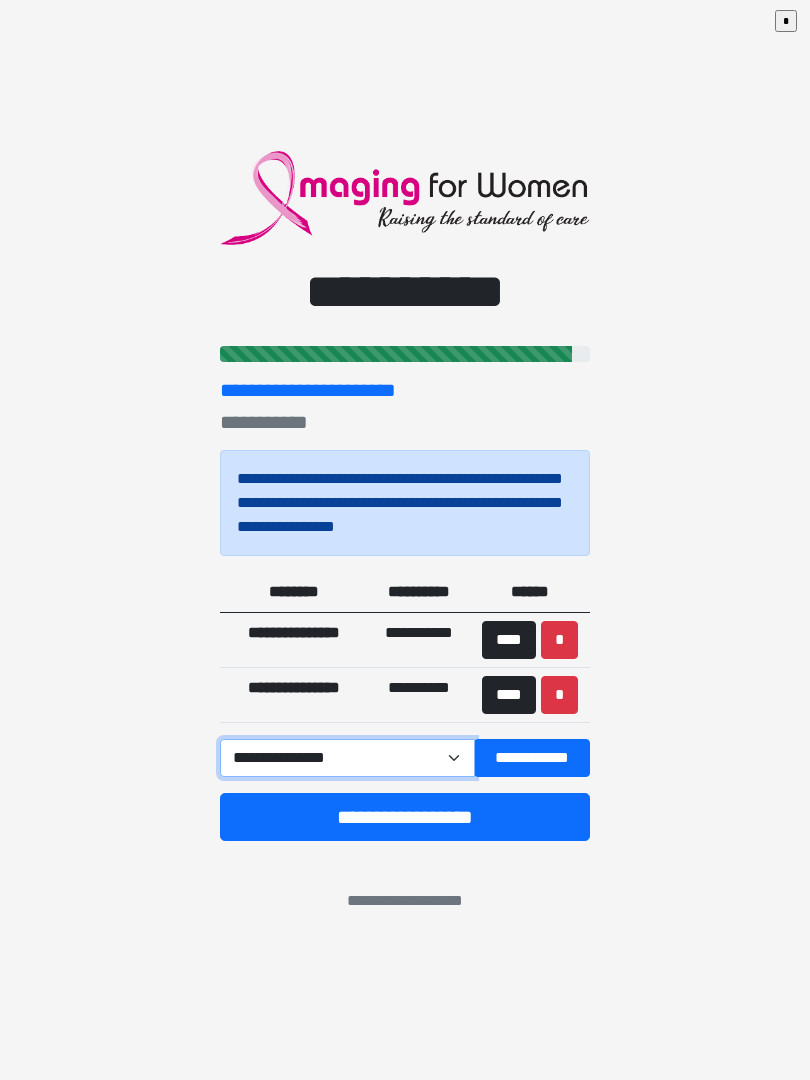 click on "**********" at bounding box center [347, 758] 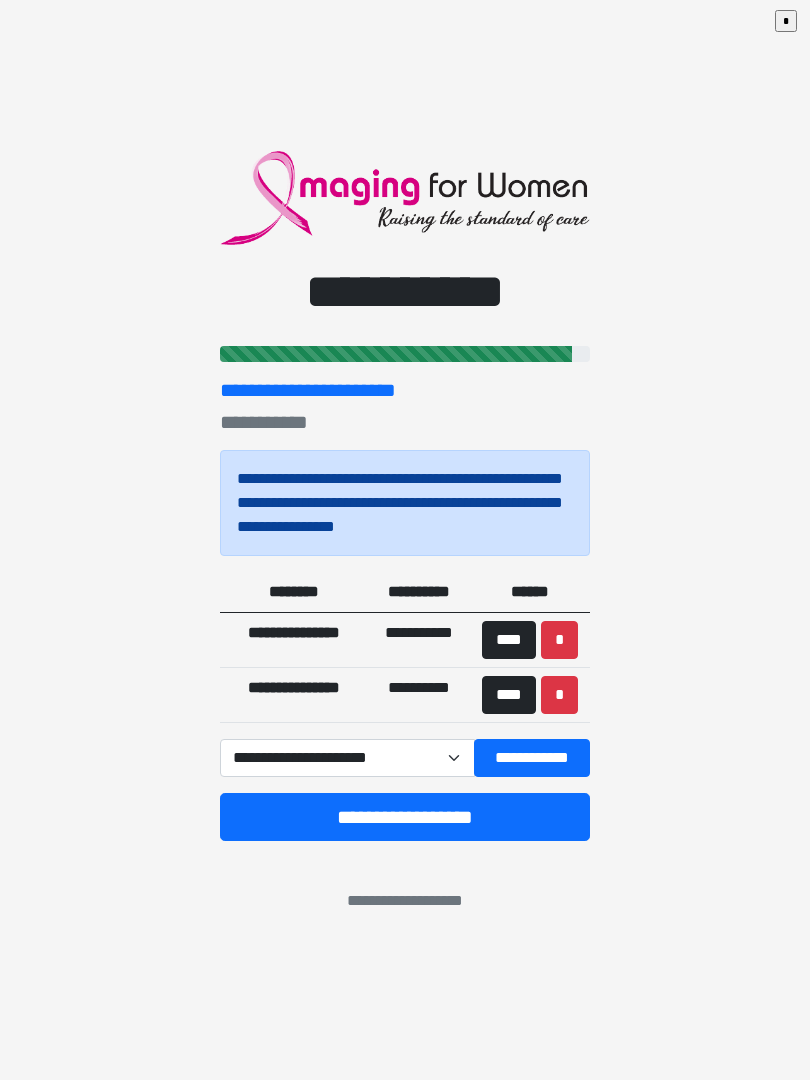 click on "**********" at bounding box center [532, 758] 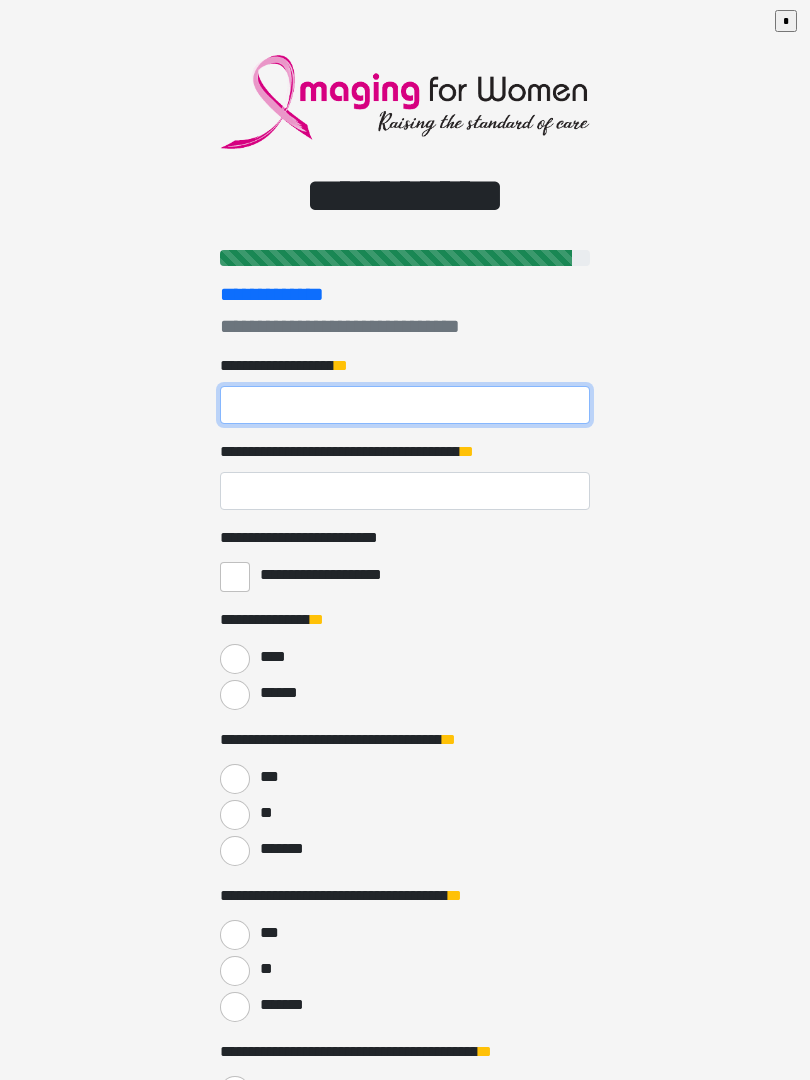 click on "**********" at bounding box center [405, 405] 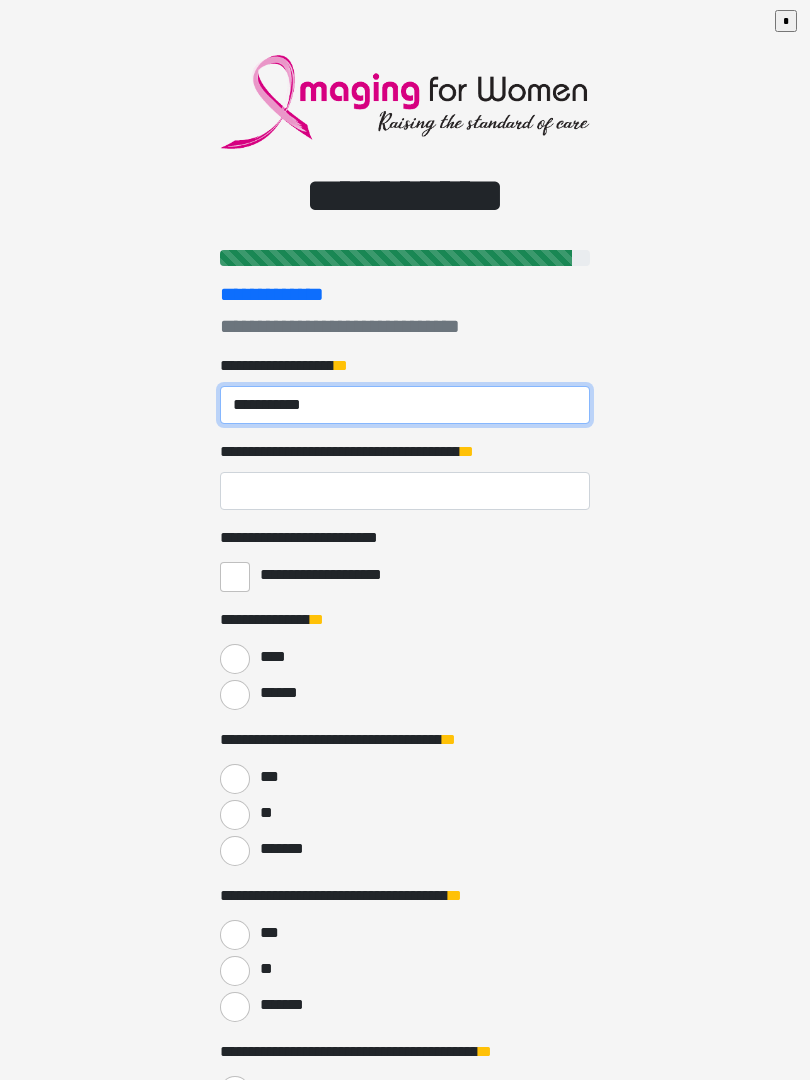 type on "**********" 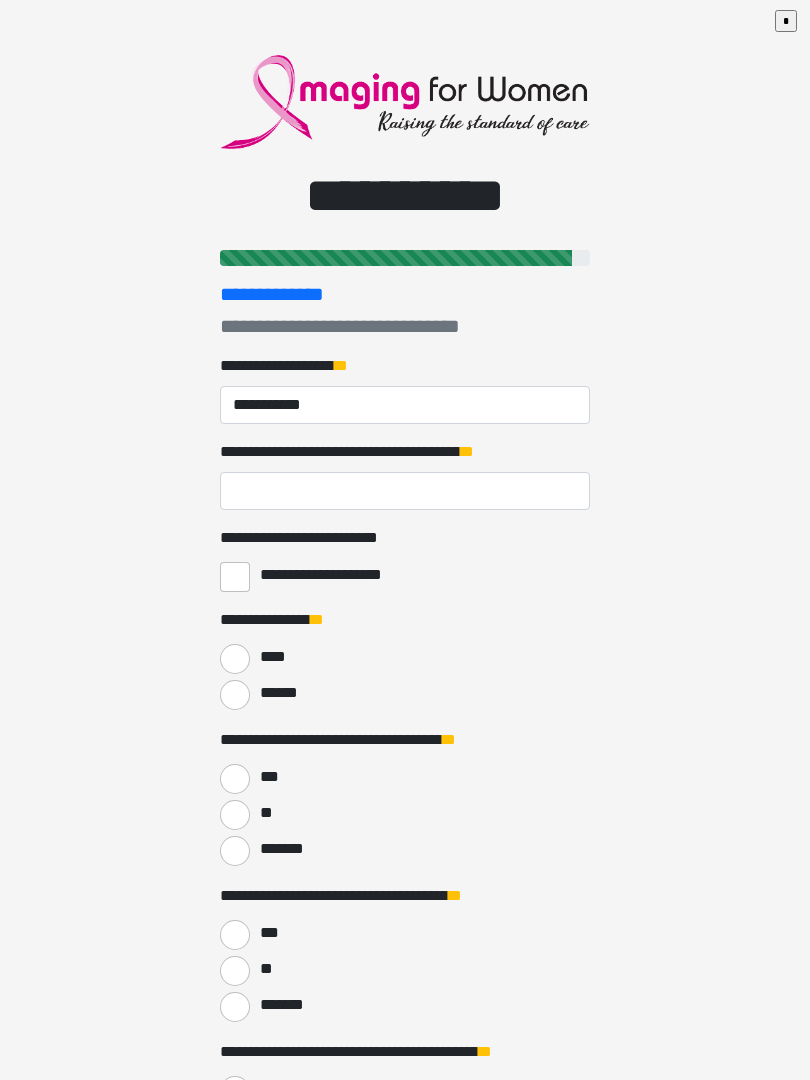 click on "**********" at bounding box center [405, 491] 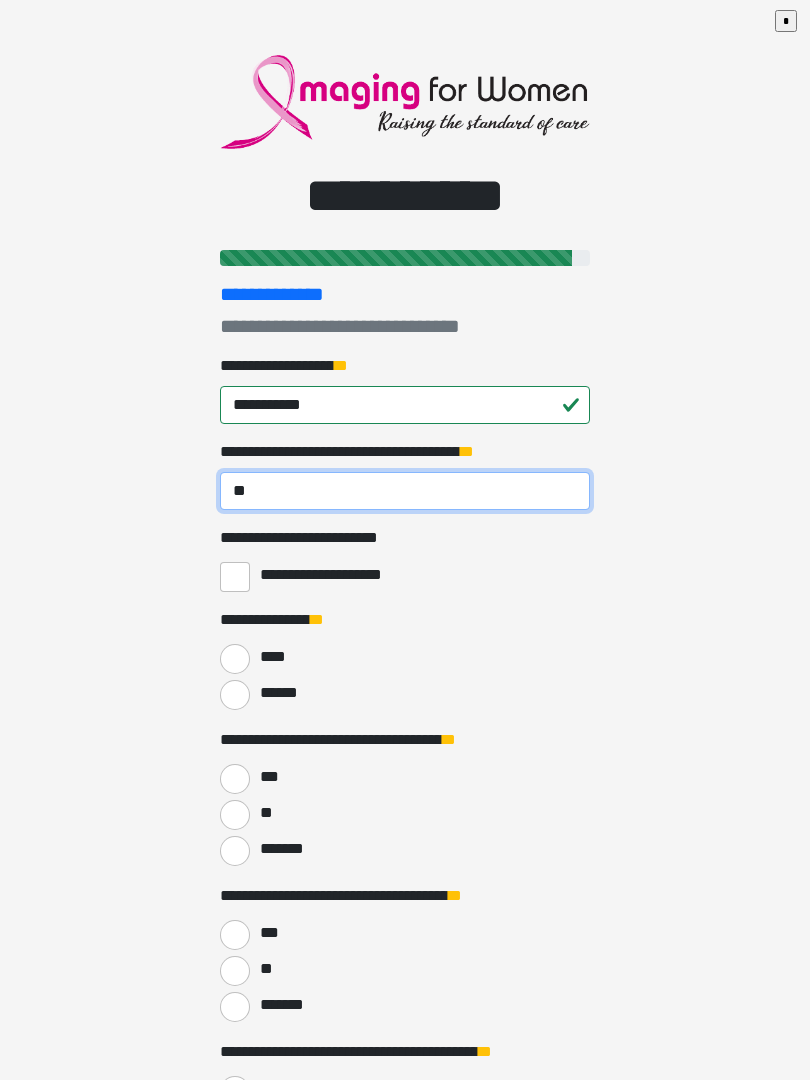 type on "**" 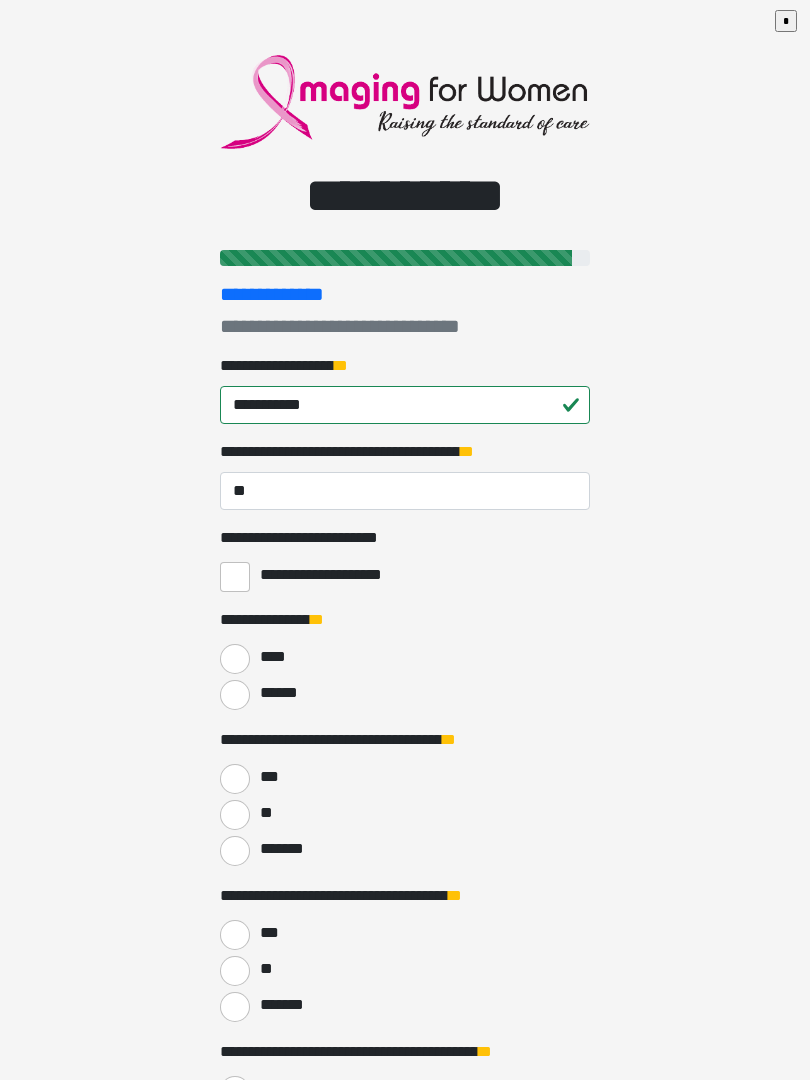 click on "**********" at bounding box center [235, 577] 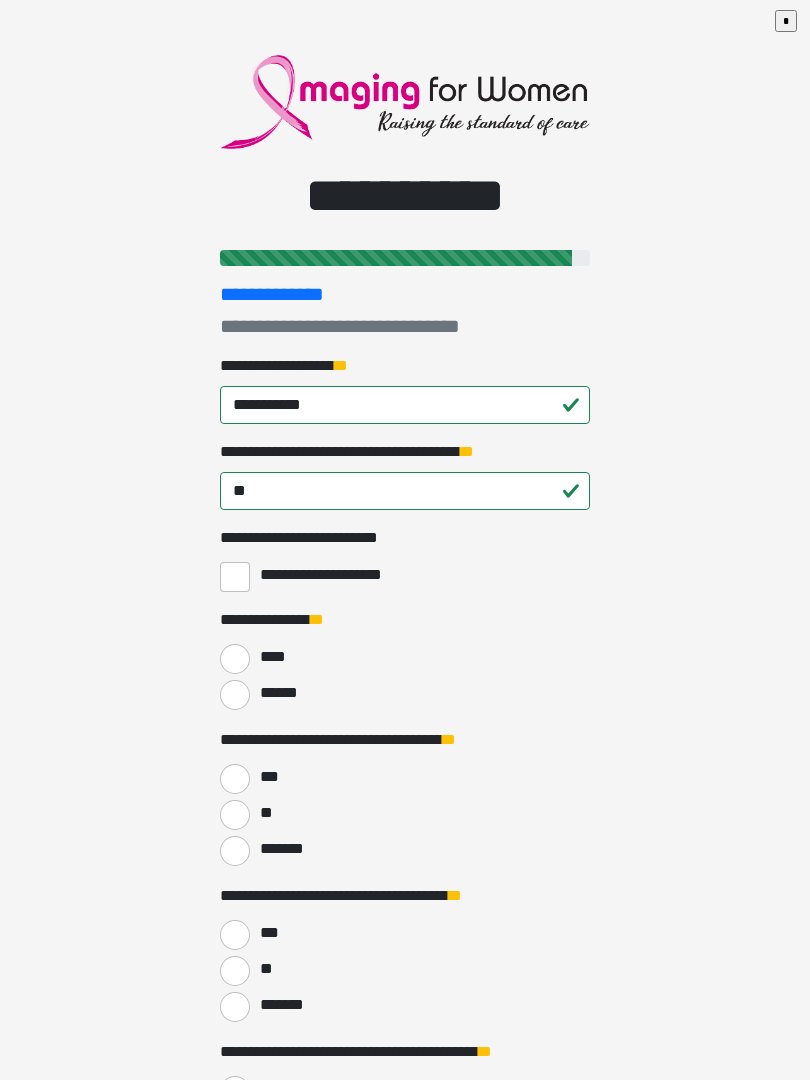 click on "******" at bounding box center [235, 695] 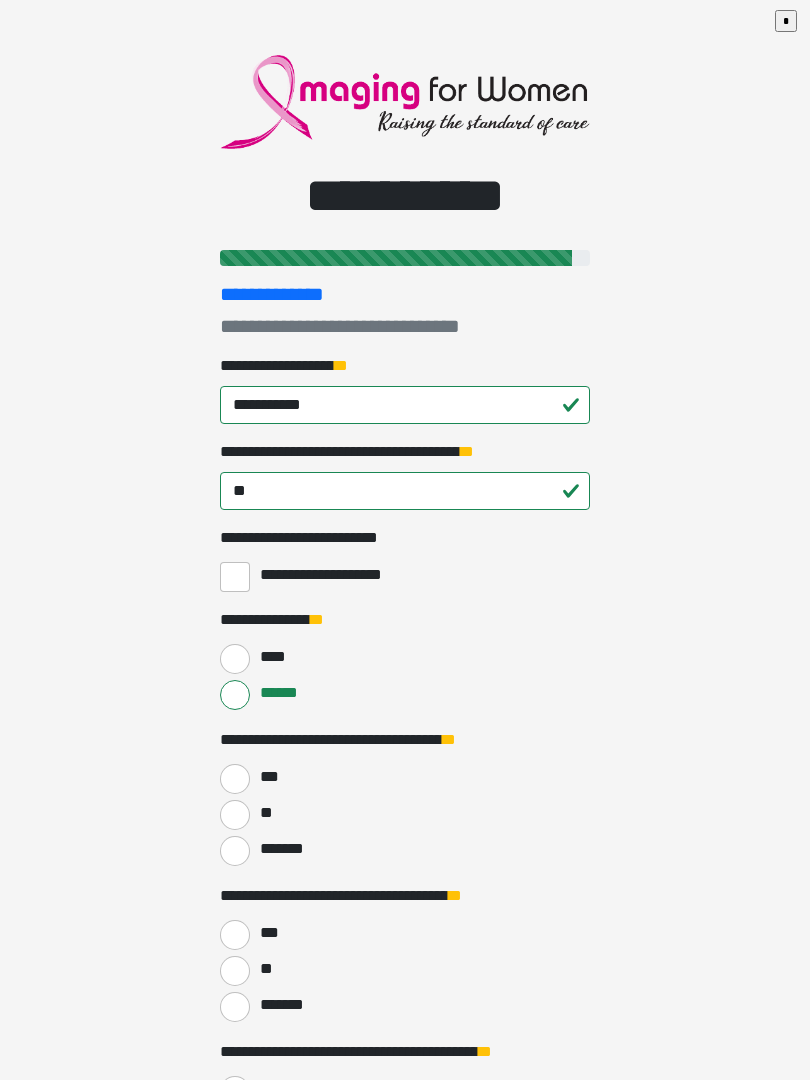 click on "***" at bounding box center (235, 779) 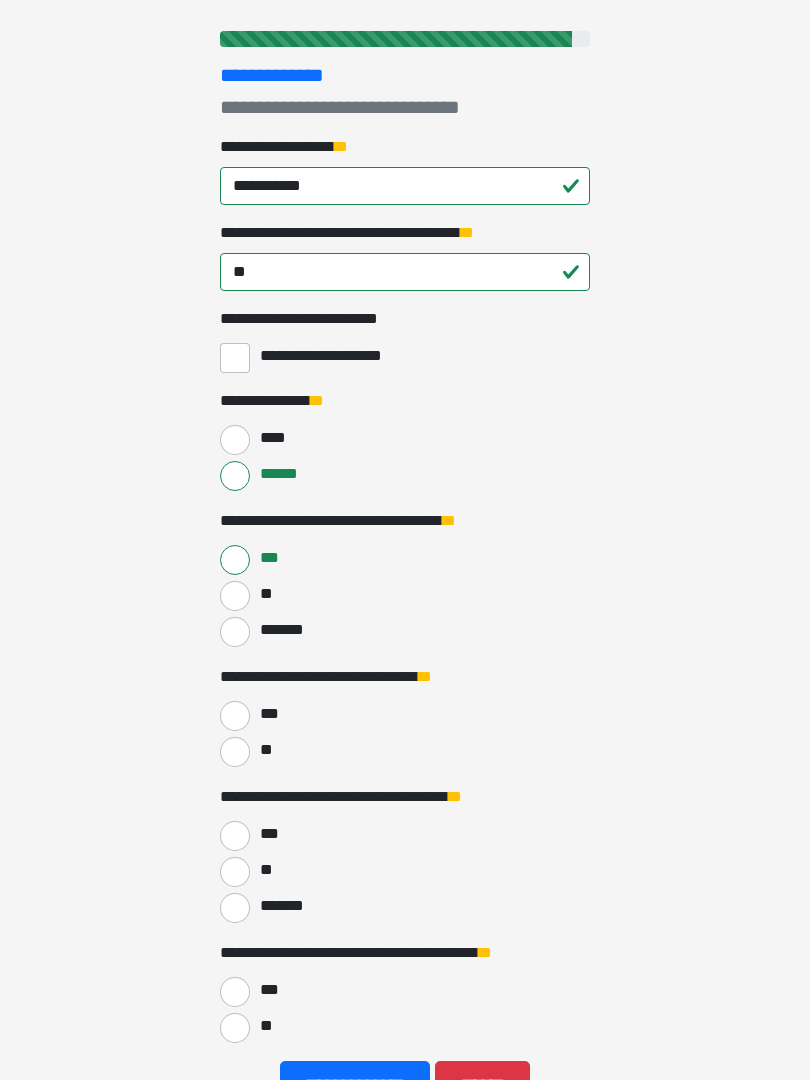 scroll, scrollTop: 219, scrollLeft: 0, axis: vertical 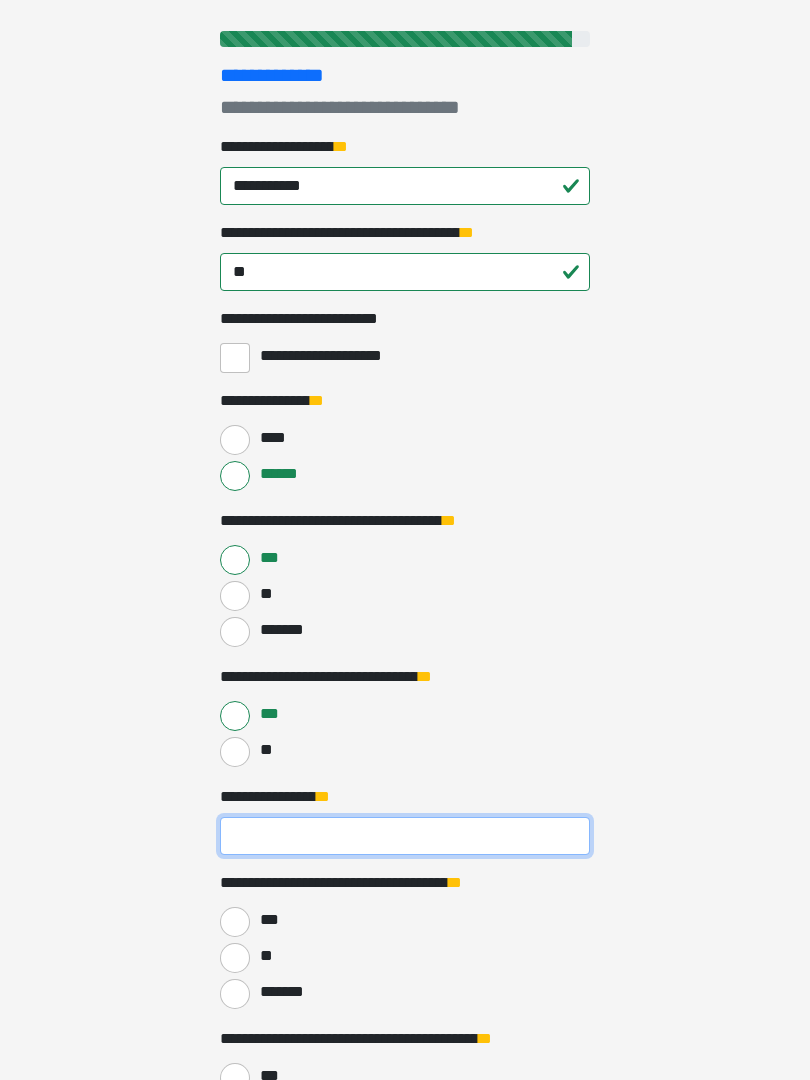click on "**********" at bounding box center (405, 836) 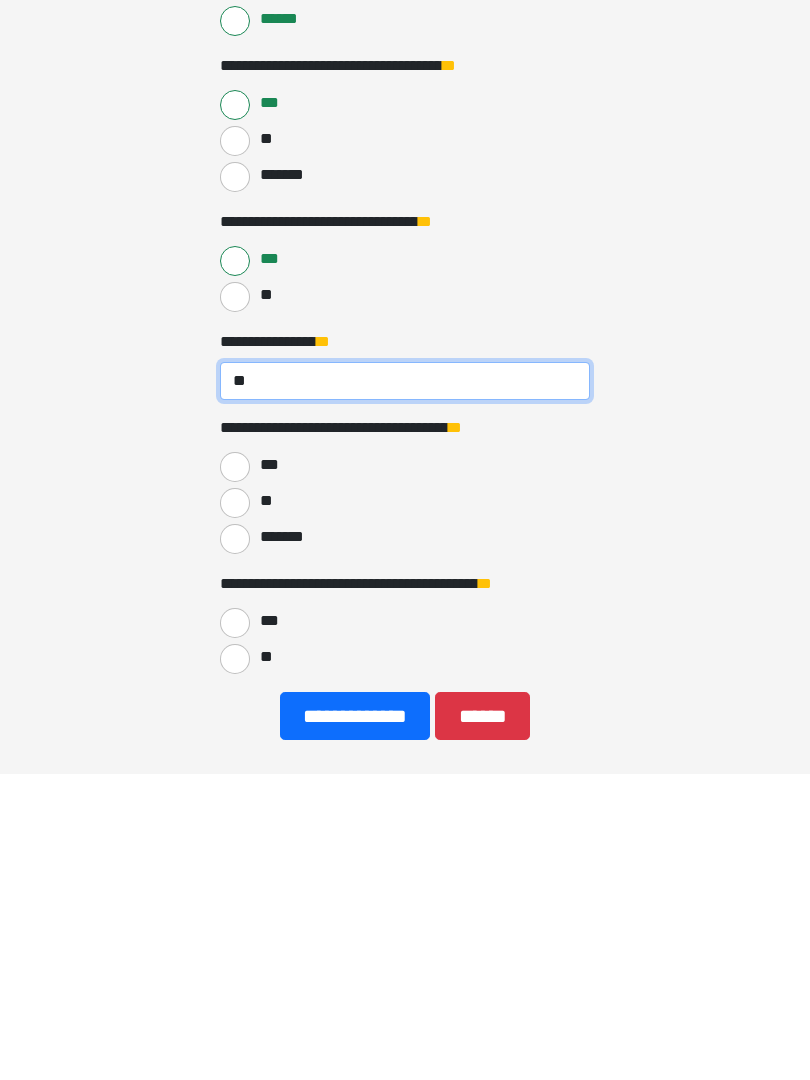 scroll, scrollTop: 391, scrollLeft: 0, axis: vertical 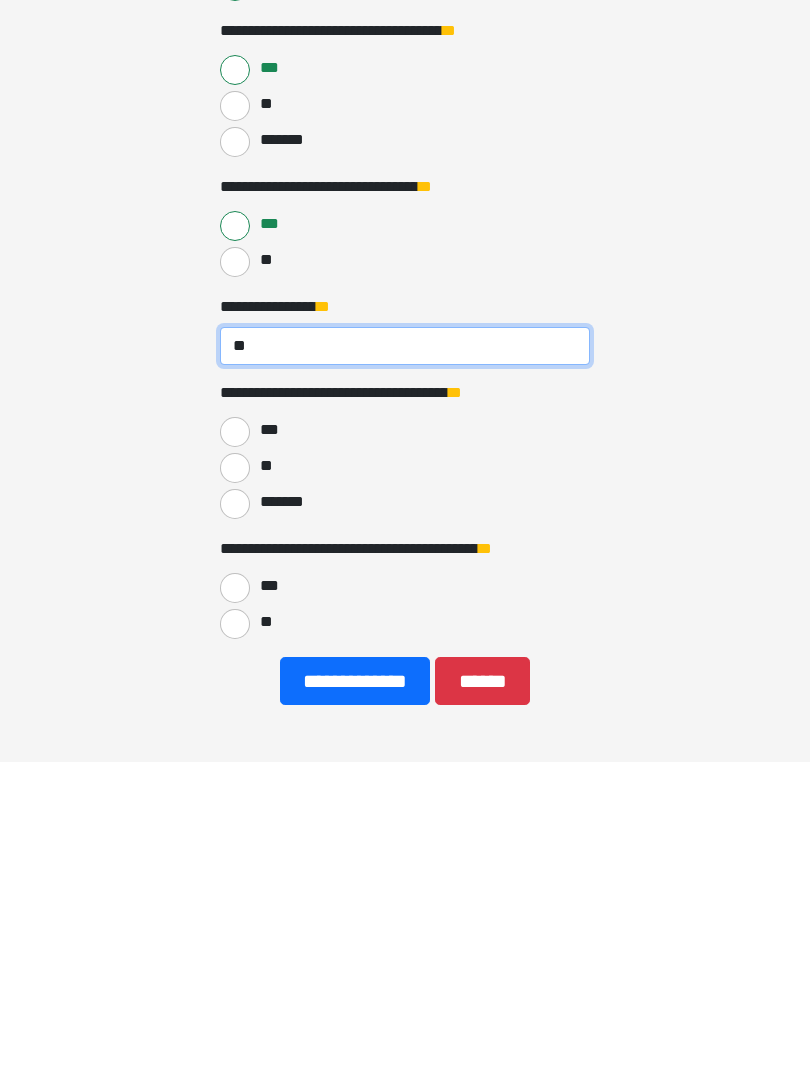 type on "**" 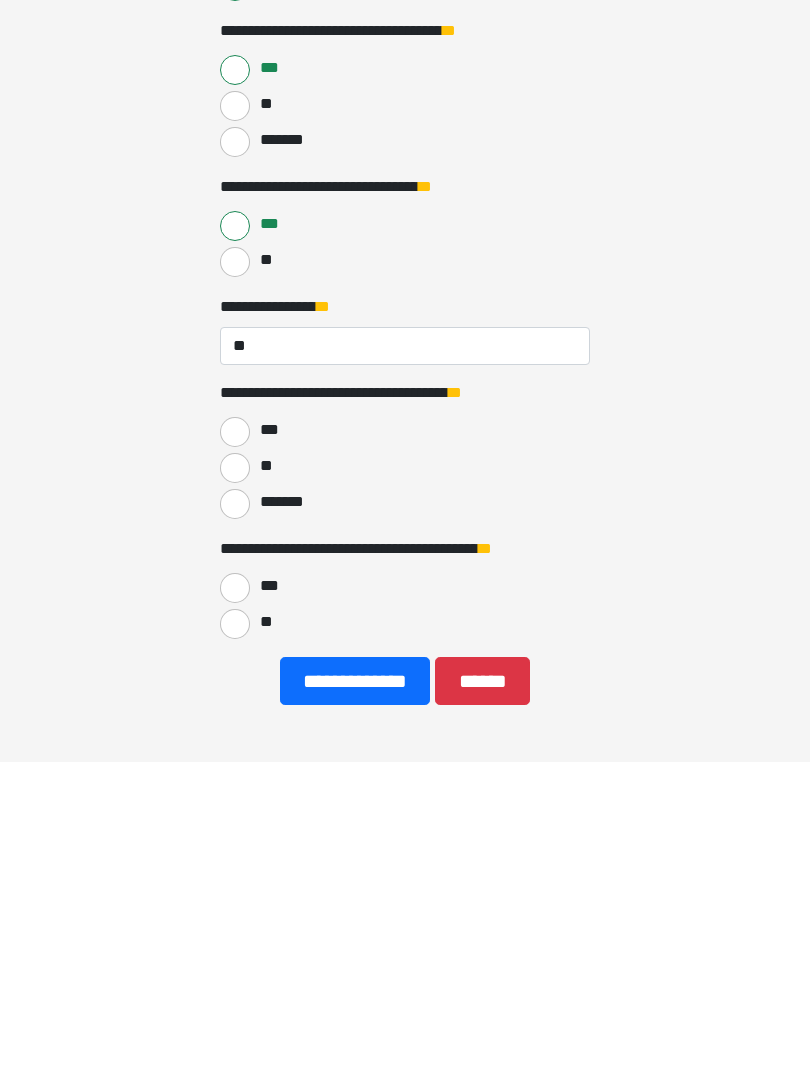 click on "**" at bounding box center [235, 786] 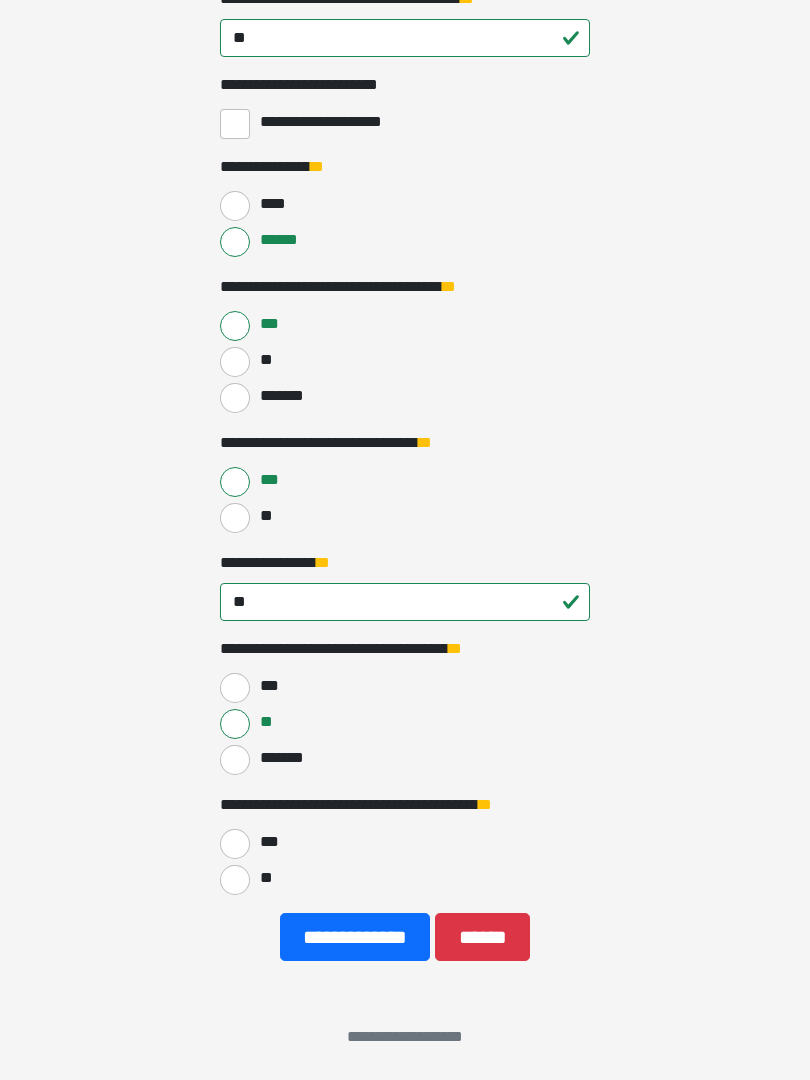 click on "**" at bounding box center [235, 880] 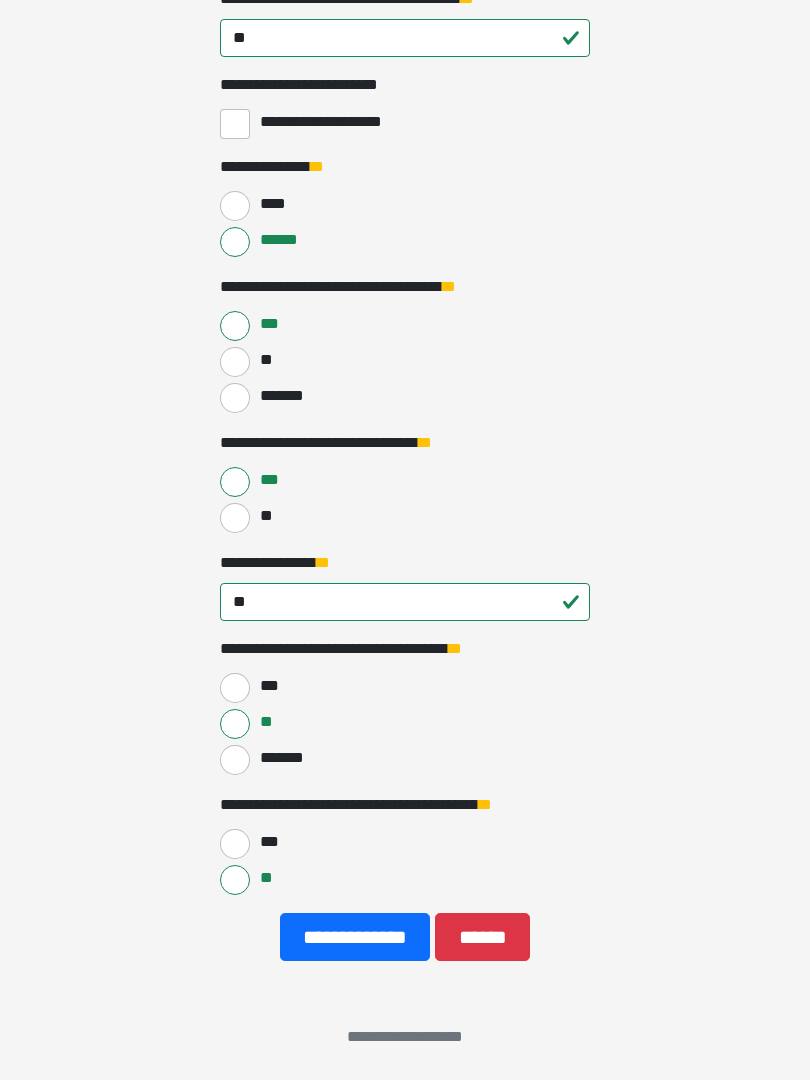 click on "**********" at bounding box center [355, 937] 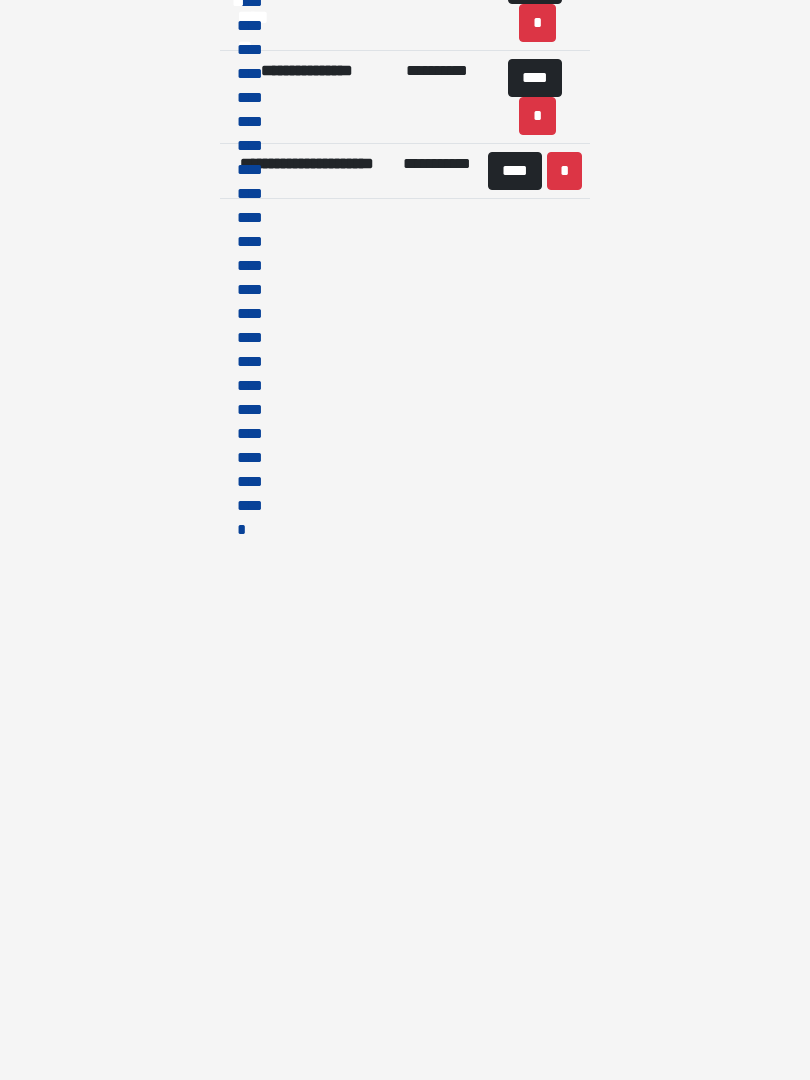 scroll, scrollTop: 0, scrollLeft: 0, axis: both 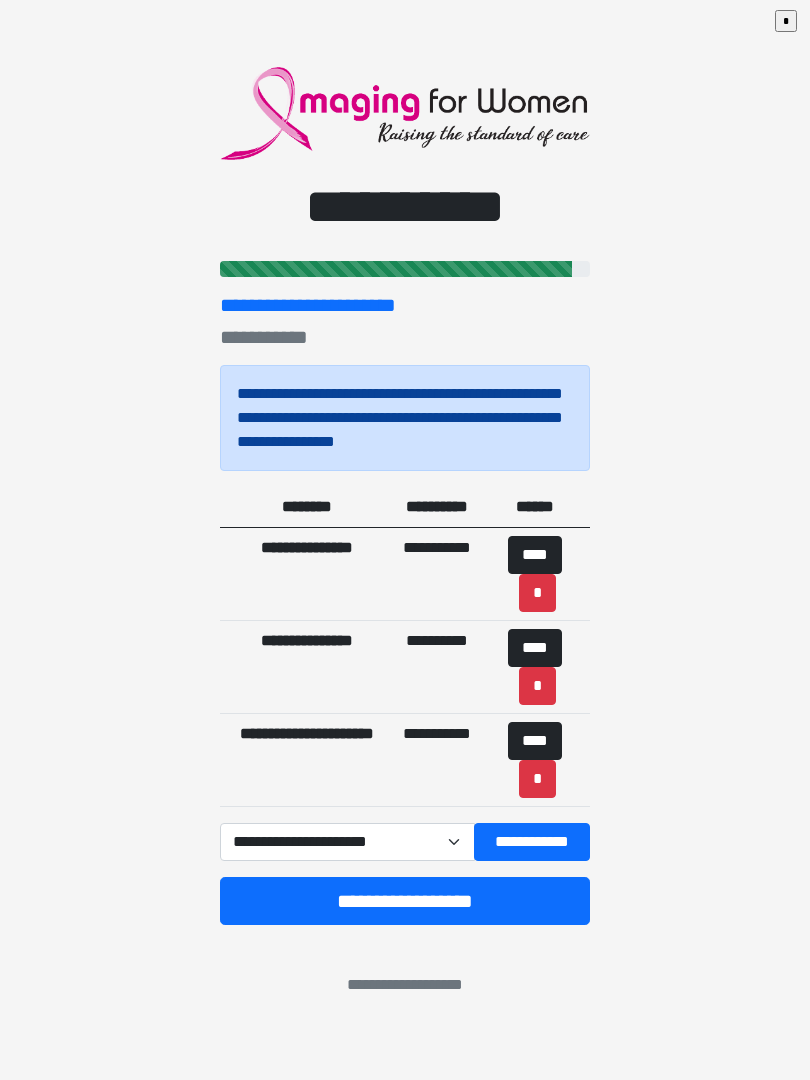 click on "**********" at bounding box center [347, 842] 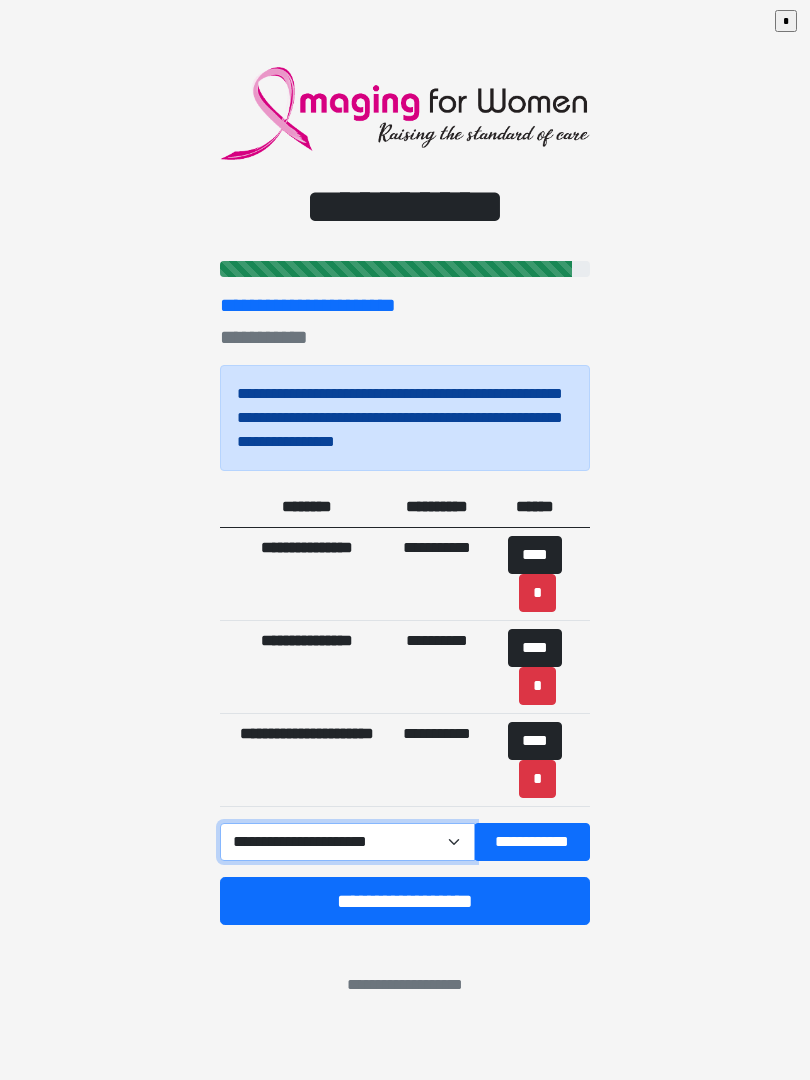 click on "**********" at bounding box center (347, 842) 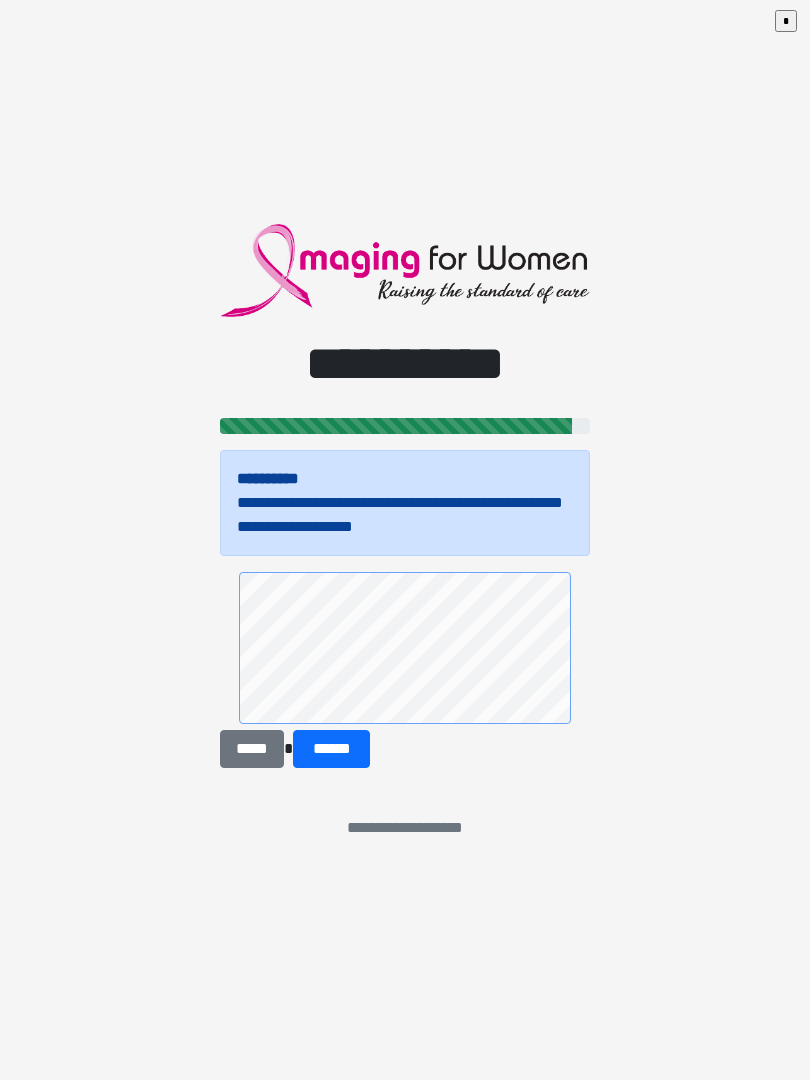 click on "******" at bounding box center [331, 749] 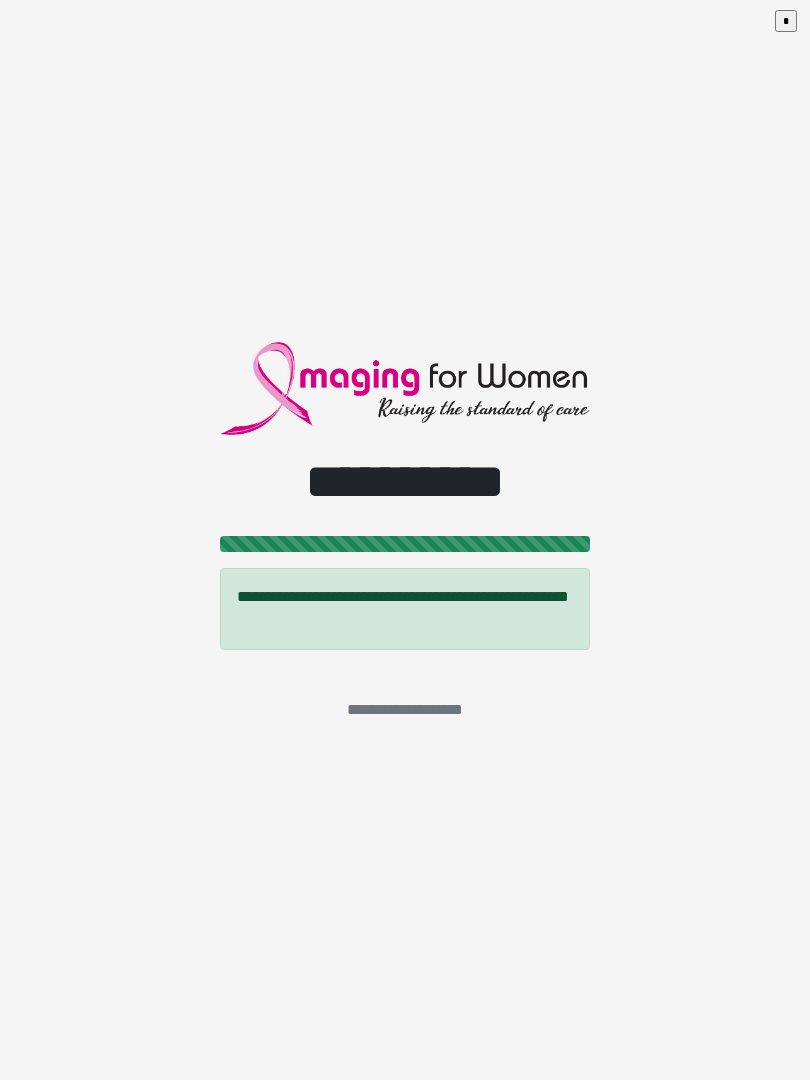 click on "*" at bounding box center [786, 21] 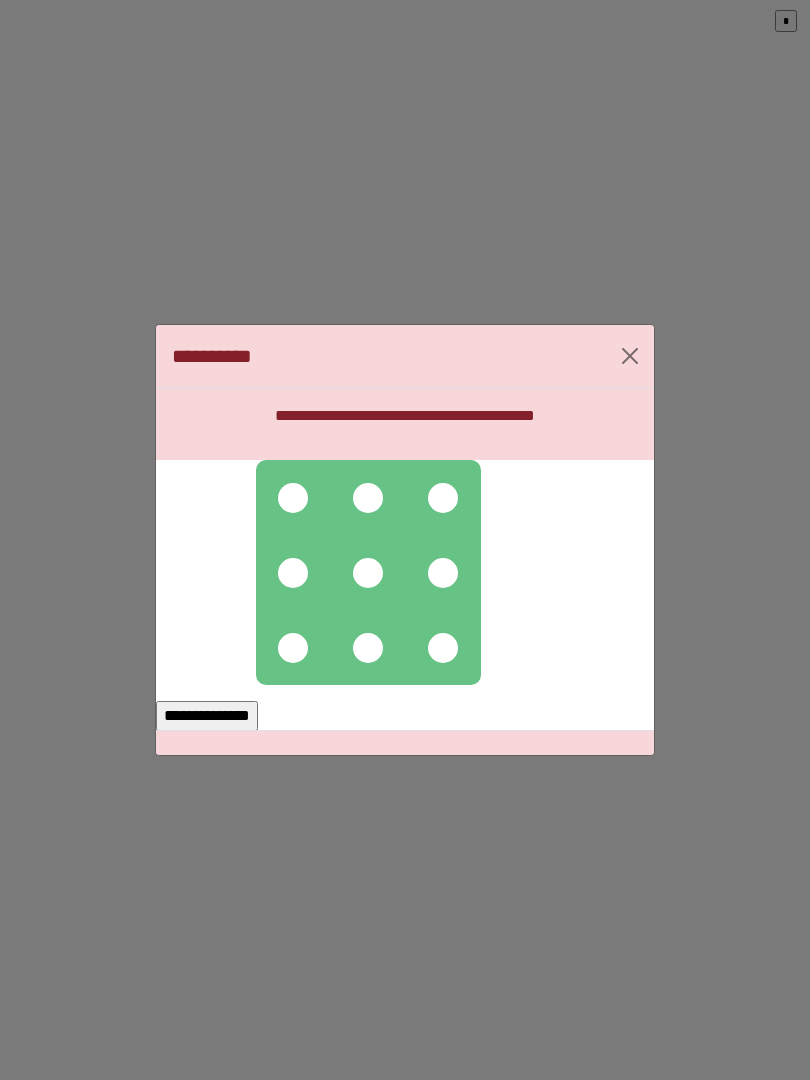 click at bounding box center (293, 498) 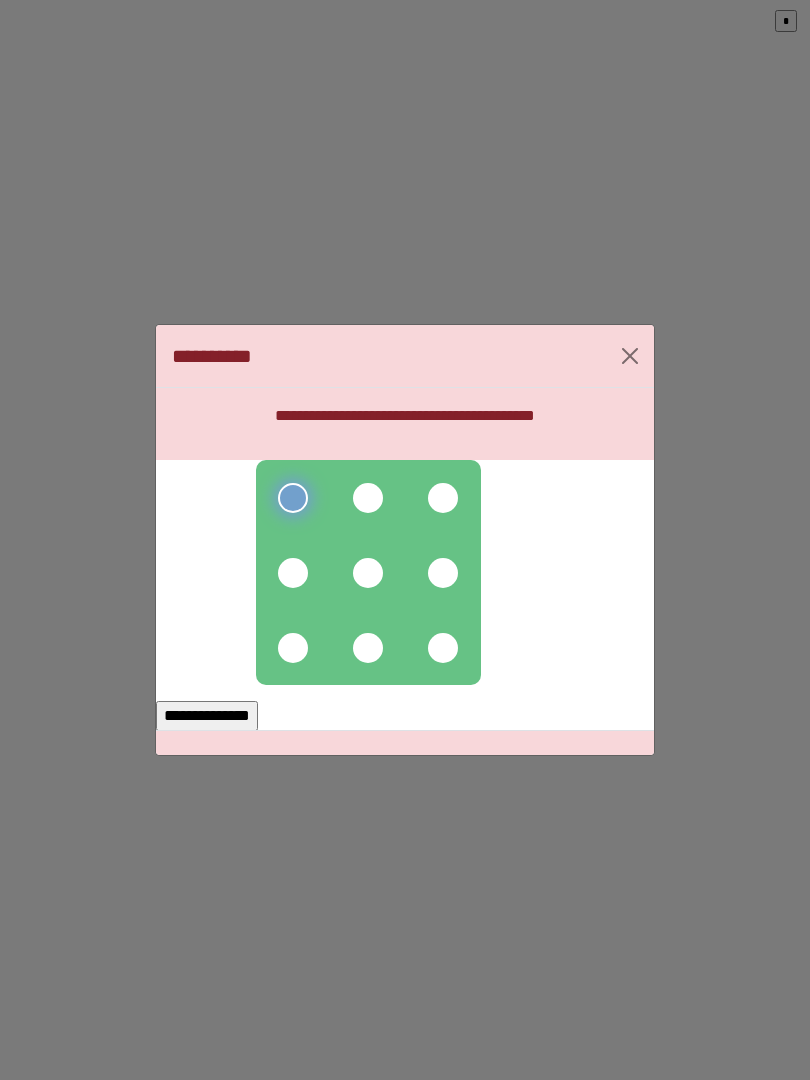 click at bounding box center (368, 573) 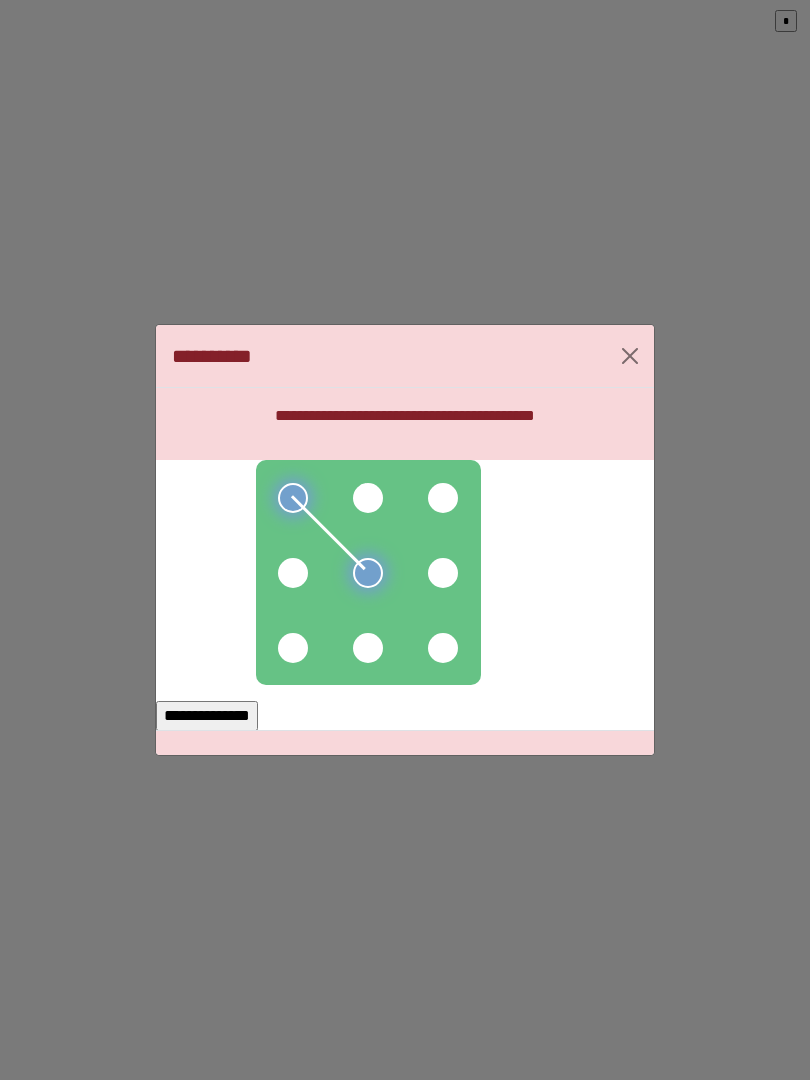 click at bounding box center [293, 648] 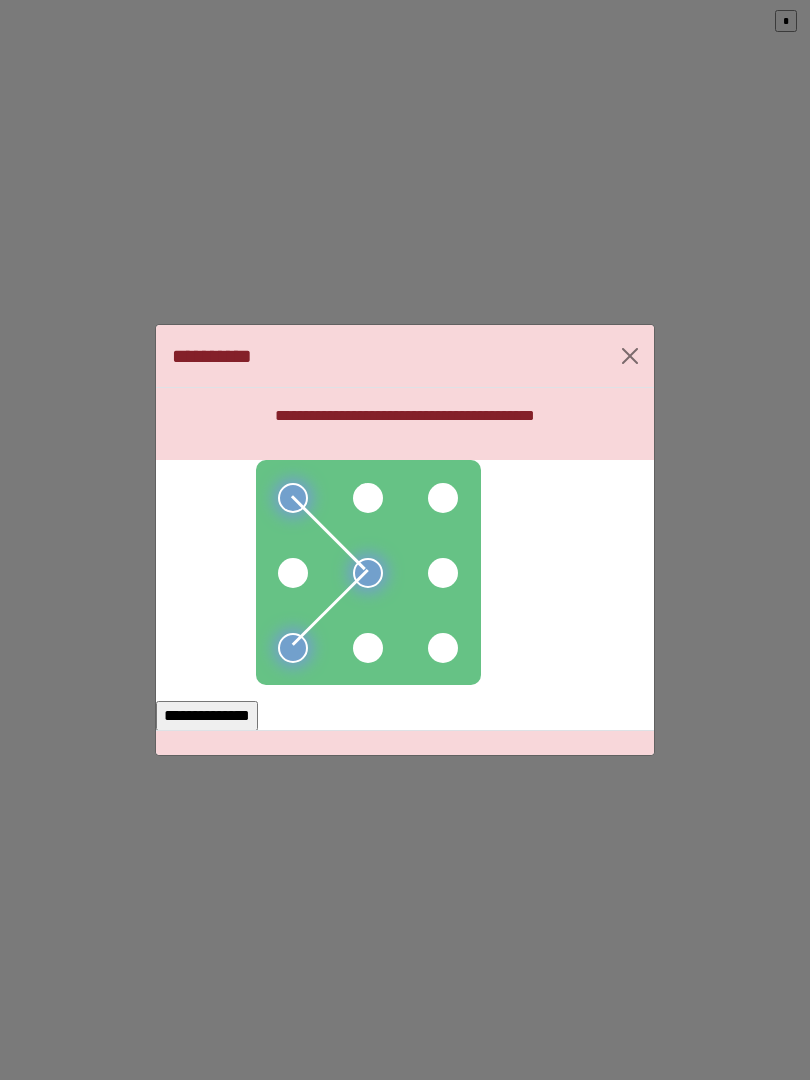 click at bounding box center [293, 573] 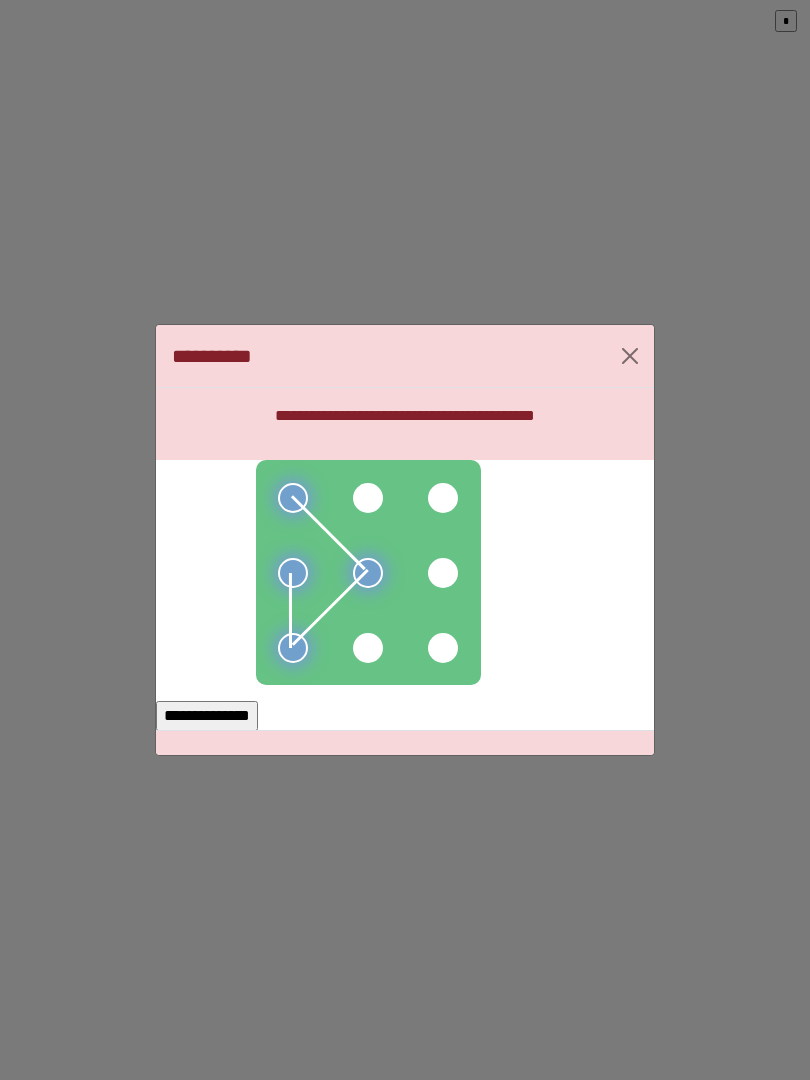 click at bounding box center [368, 498] 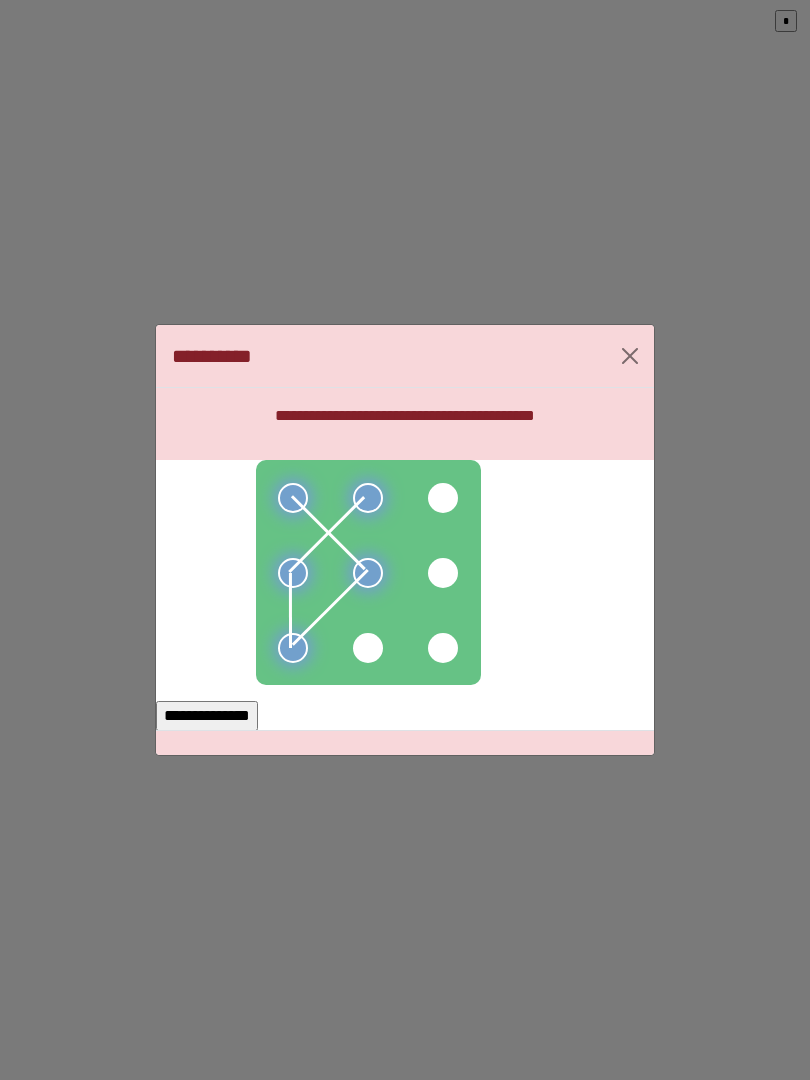 click on "**********" at bounding box center [207, 716] 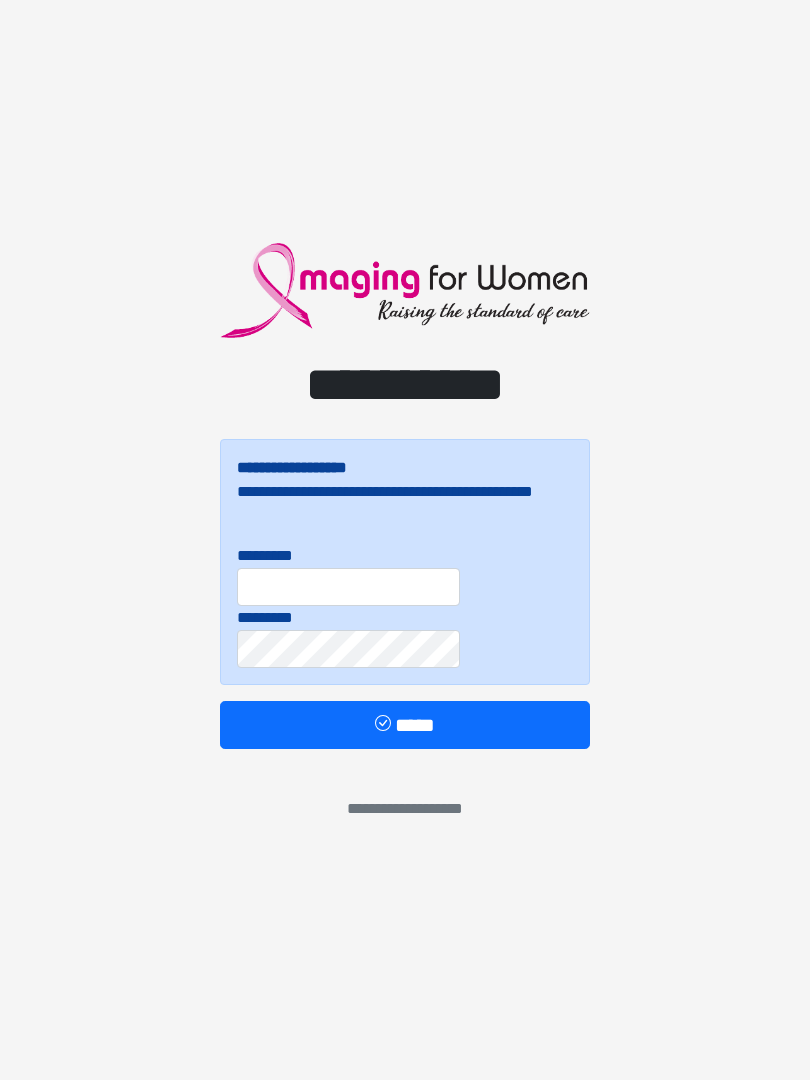 scroll, scrollTop: 0, scrollLeft: 0, axis: both 